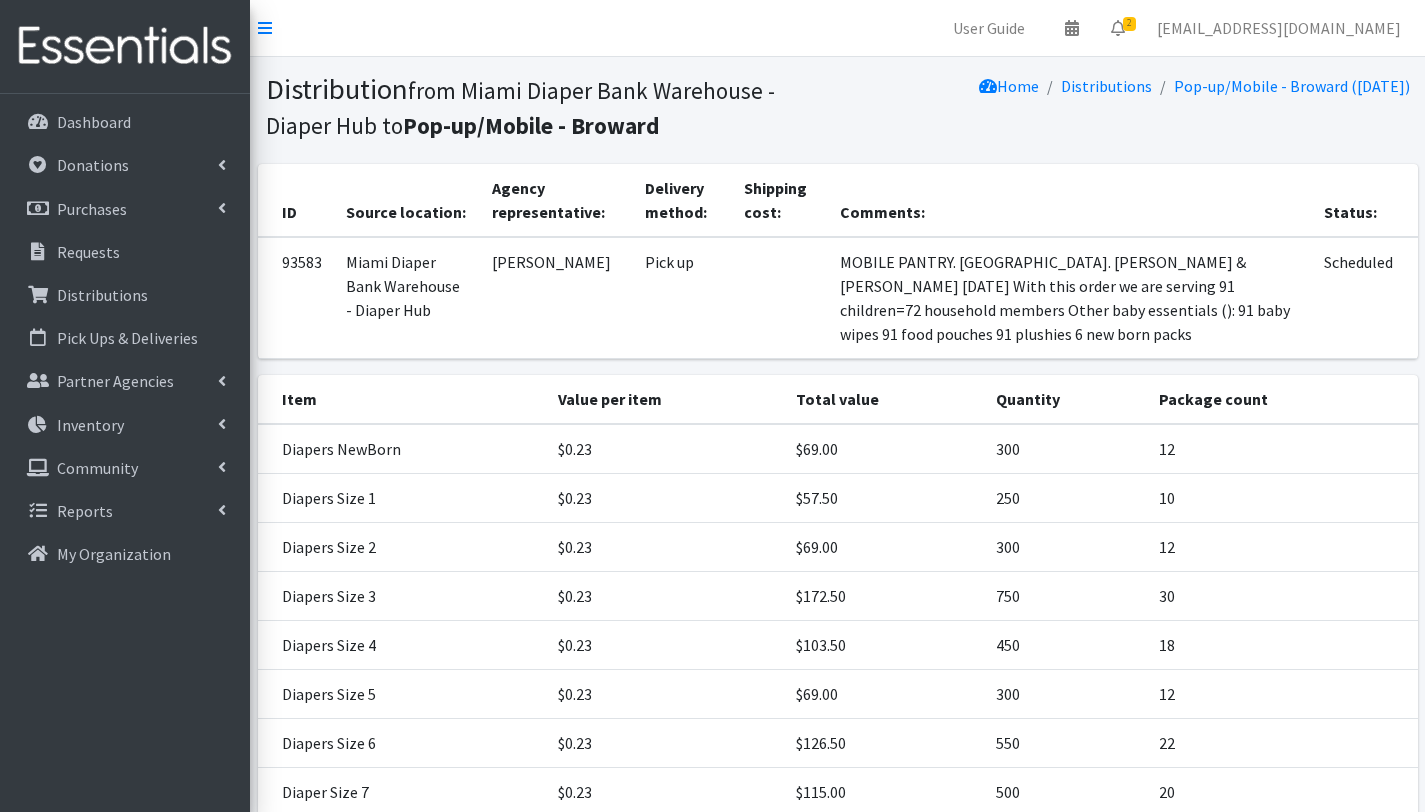 scroll, scrollTop: 0, scrollLeft: 0, axis: both 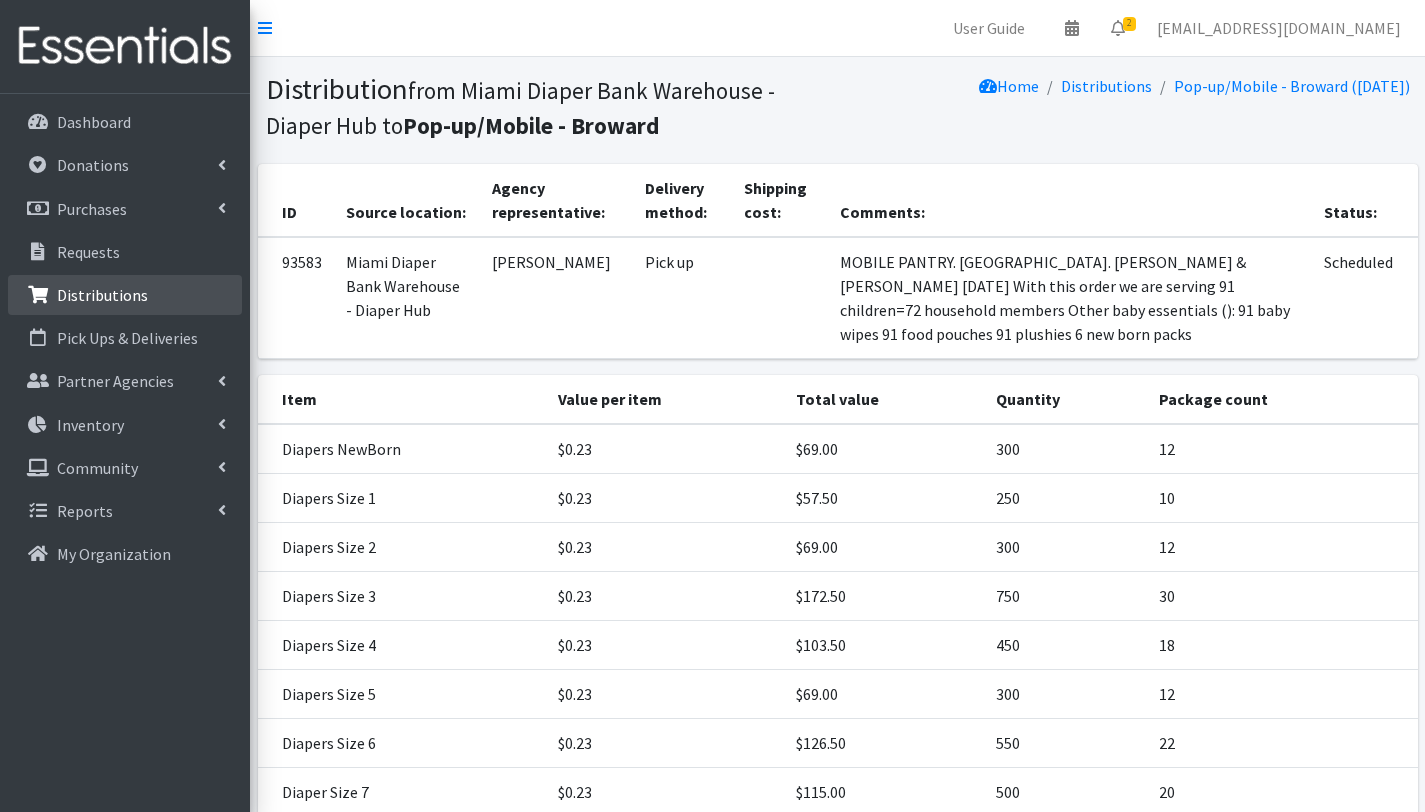 click on "Distributions" at bounding box center (102, 295) 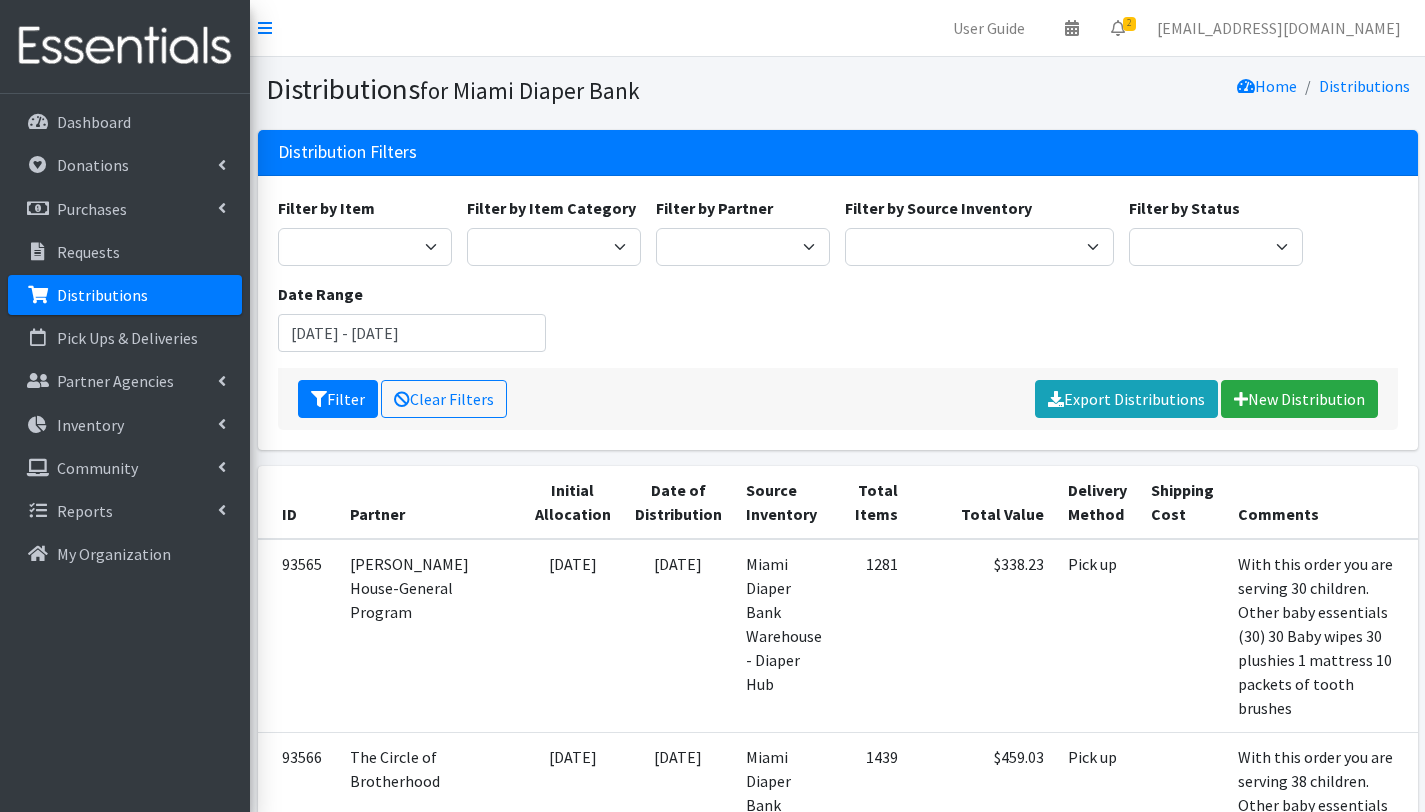scroll, scrollTop: 0, scrollLeft: 0, axis: both 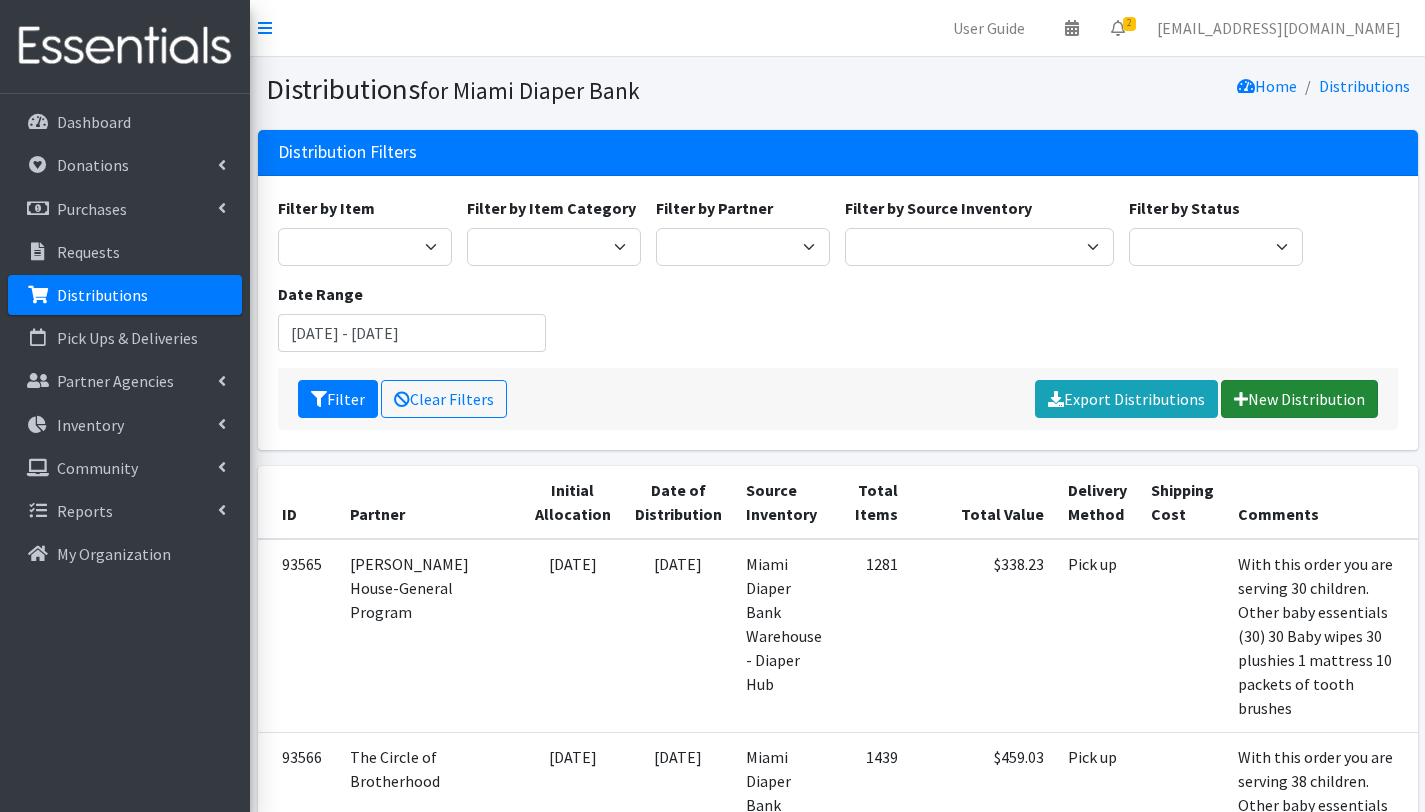 click on "New Distribution" at bounding box center (1299, 399) 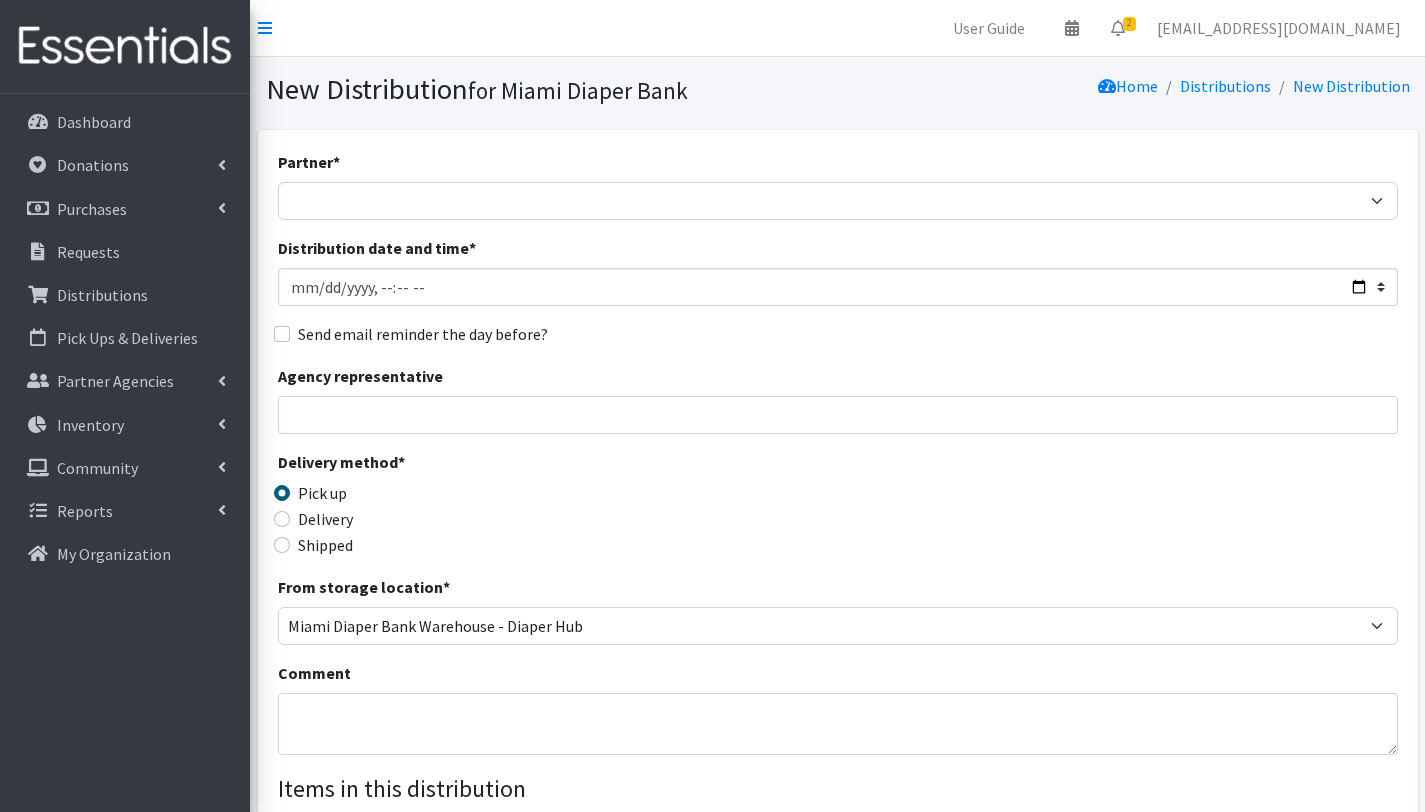 scroll, scrollTop: 0, scrollLeft: 0, axis: both 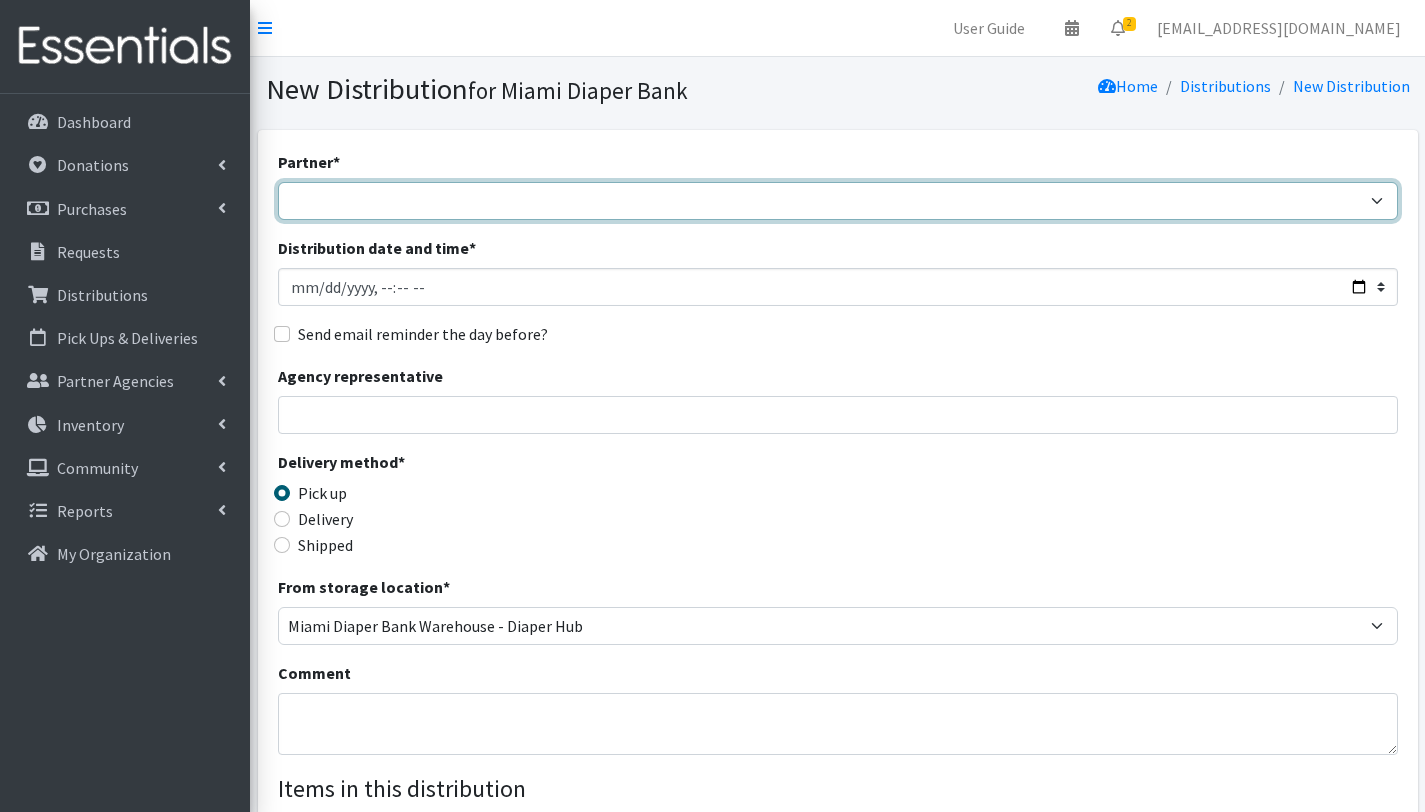click on "A Safe Haven for Newborns
Belafonte TACOLCY Center
Boys Town South Florida
Bridge to Hope
Care Resource Community Health Centers Inc
Carrfour Supportive Housing - Del Prado Gardens
Children of Inmates
Children's Home Society of Florida
COPE North
CVAC Safe Space Shelters - Miami- Dade County CAHSD/VPID
Dorothy M. Wallace Cope Center (Cope South)
Empower U
Eve's Hope
Extended Hands Services
Families First of Palm Beach County
Family Resource Center of South Florida
FLDDDRP
Florida Keys Healthy Start Coalition
Golden Hogan Connections
Health Department of Palm Beach division - Delray Beach Health Center & Lantana Health Center & West Palm Beach Health Center
Healthy Start Coalition of Miami-Dade
His House Children Home
Hospitality Helping Hands
Hurricane Ian Relief
Jack & Jill Children's Center
Jewish Community Service - Kosher Food Bank
Kiwanis - Christmas in July
Kristi House-General Program
Lotus House
Madame Lily Inc
Menstrual Market, Inc" at bounding box center (838, 201) 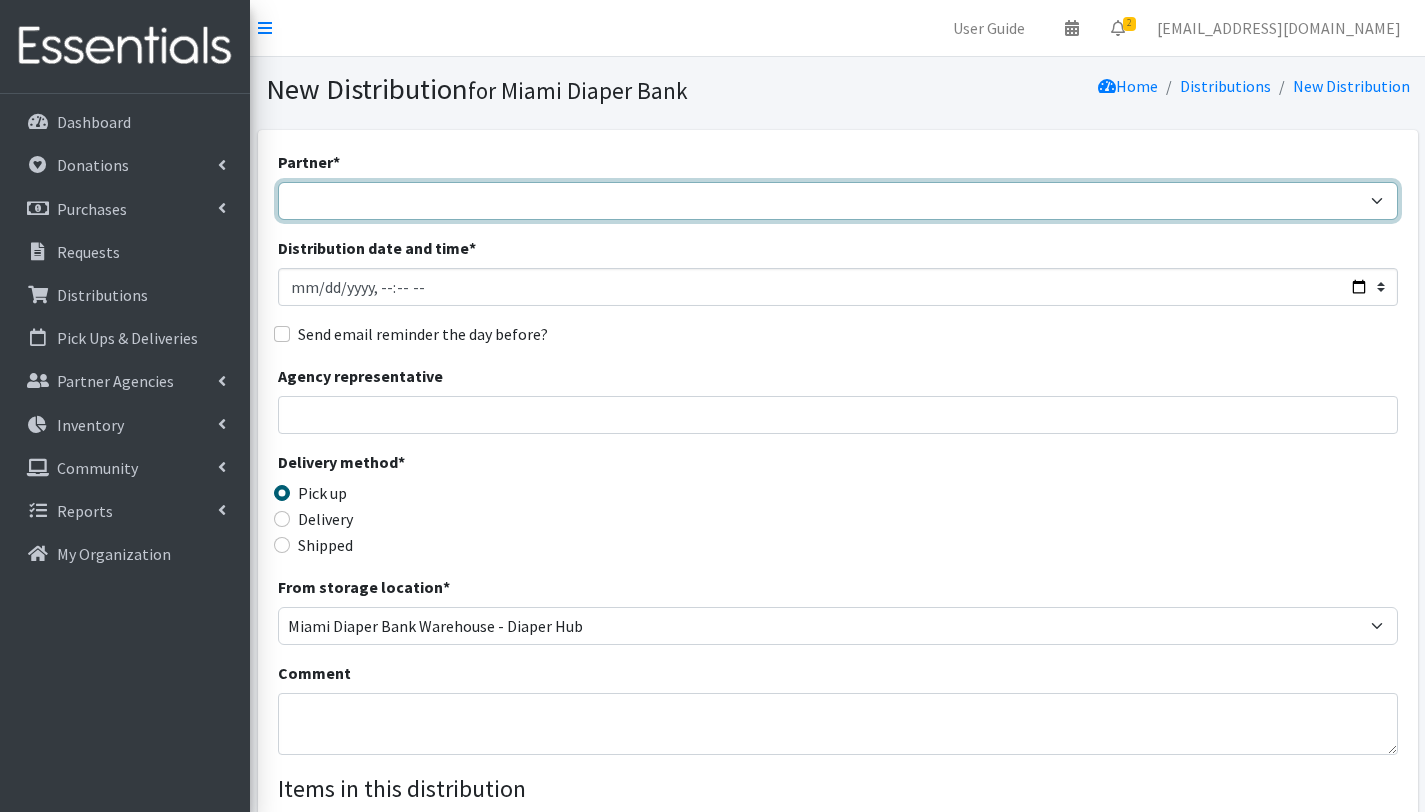 select on "6808" 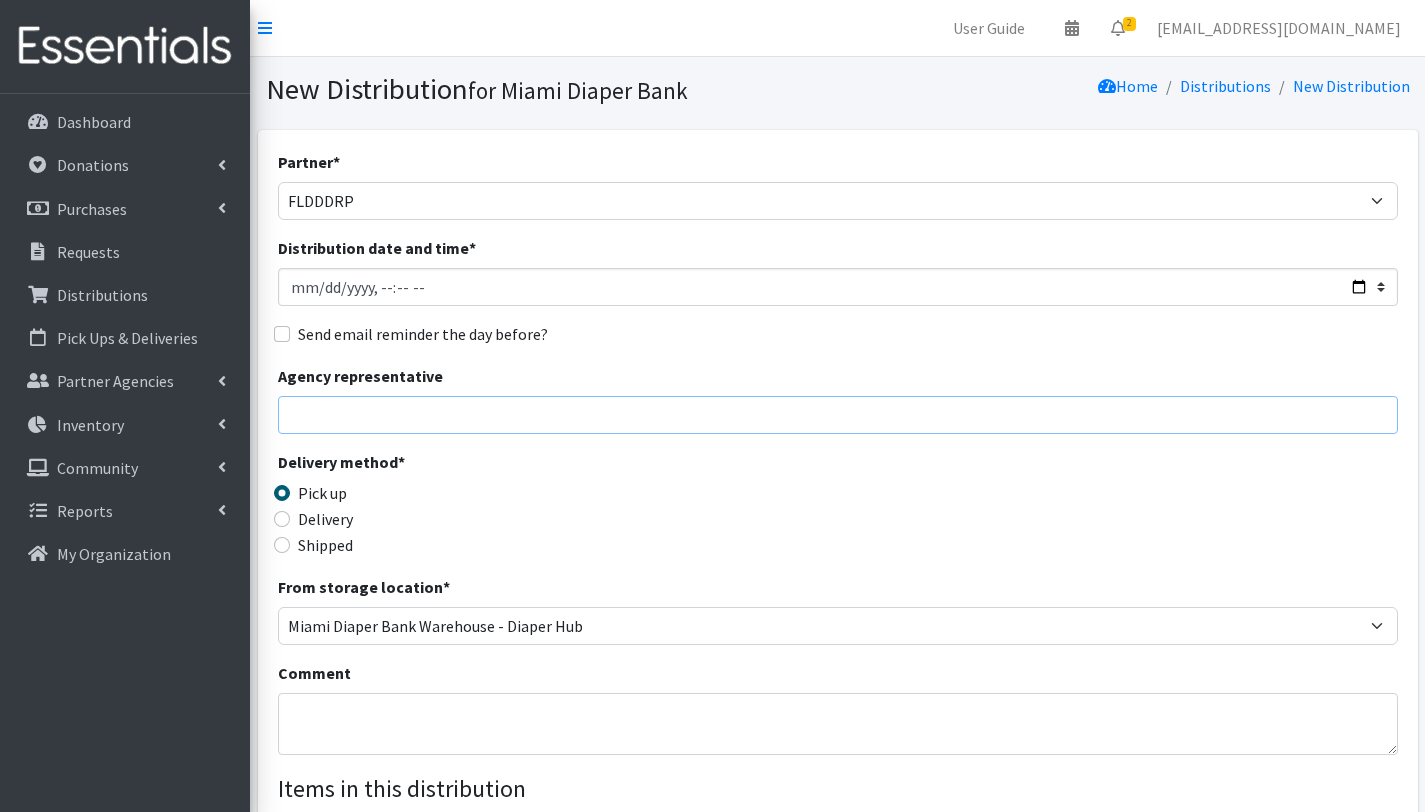 click on "Agency representative" at bounding box center (838, 415) 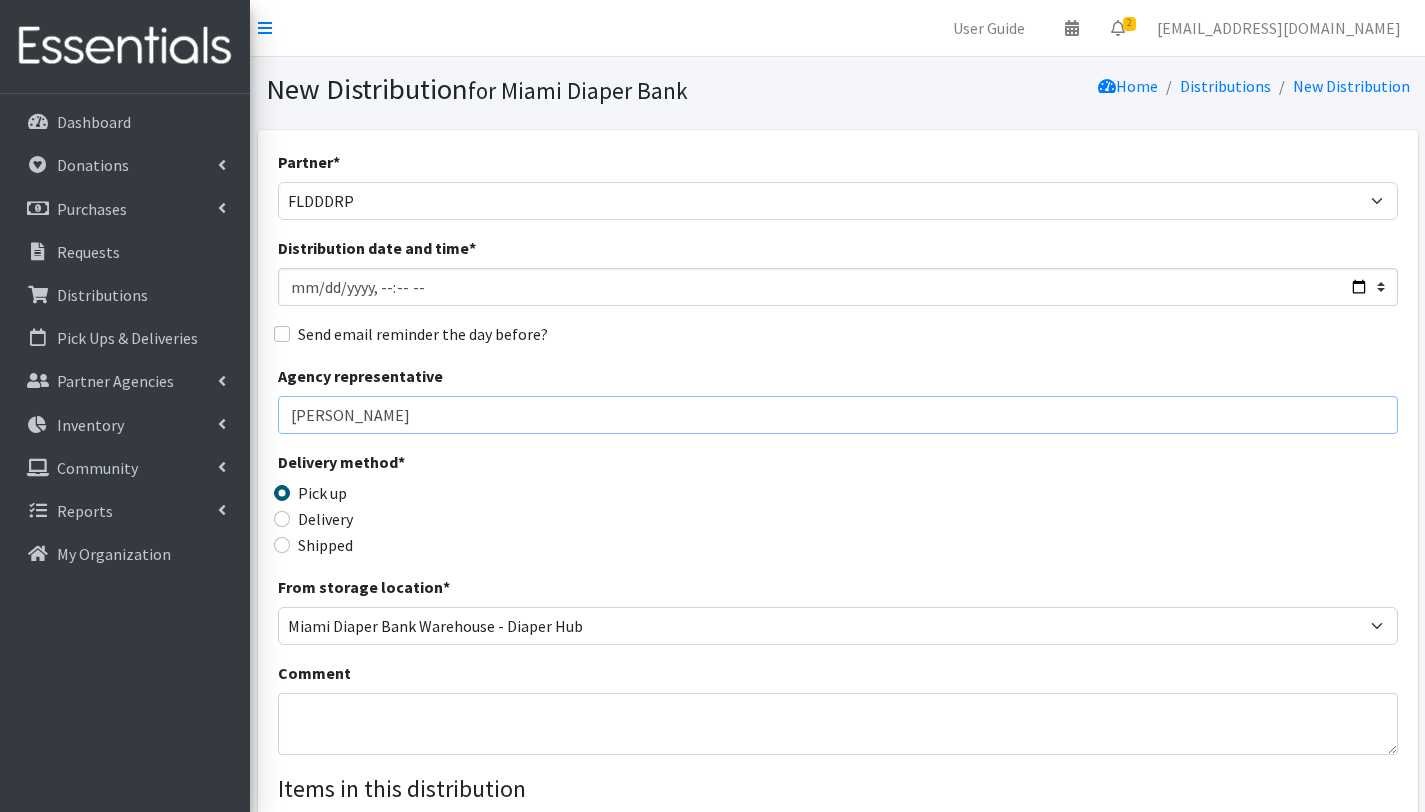 type on "Gabriela Rojas" 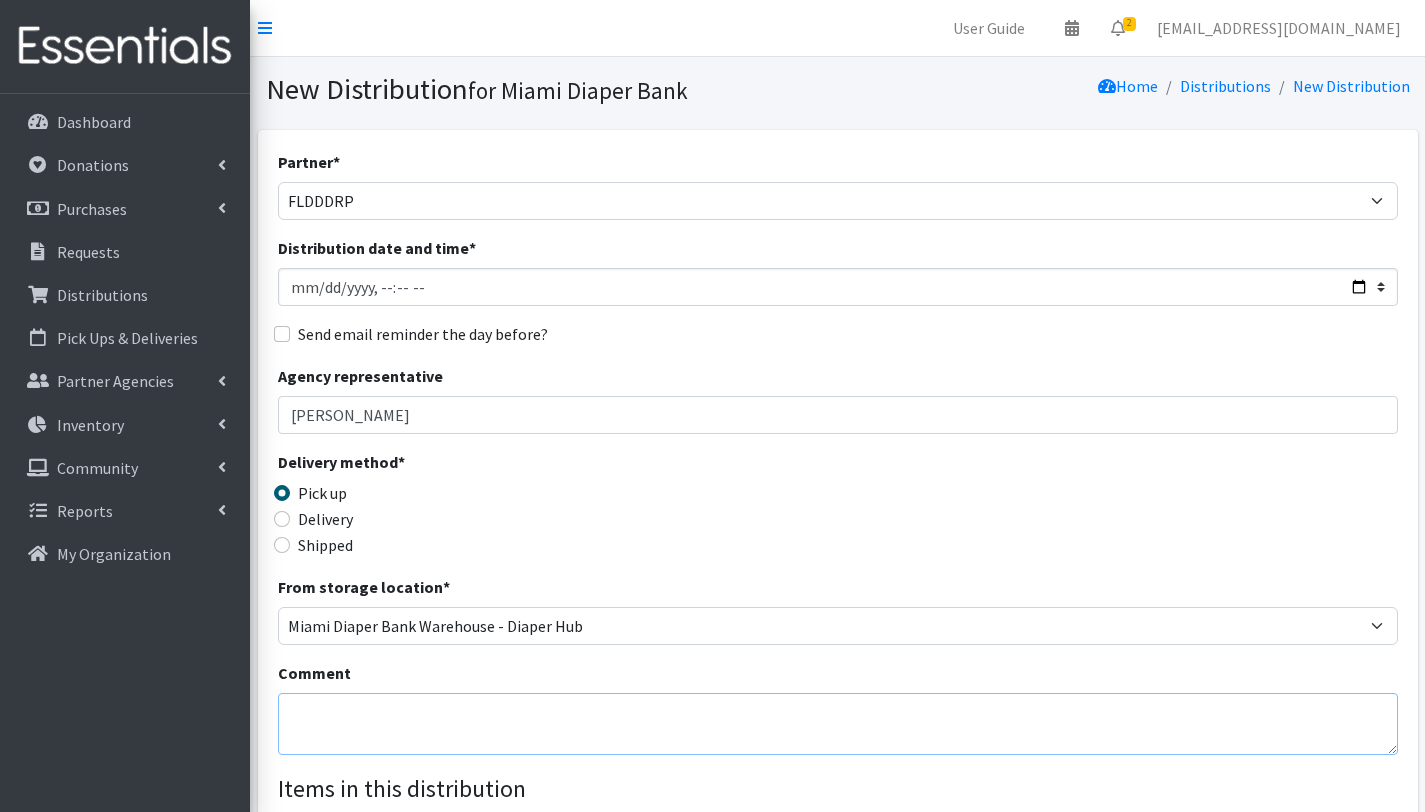 click on "Comment" at bounding box center (838, 724) 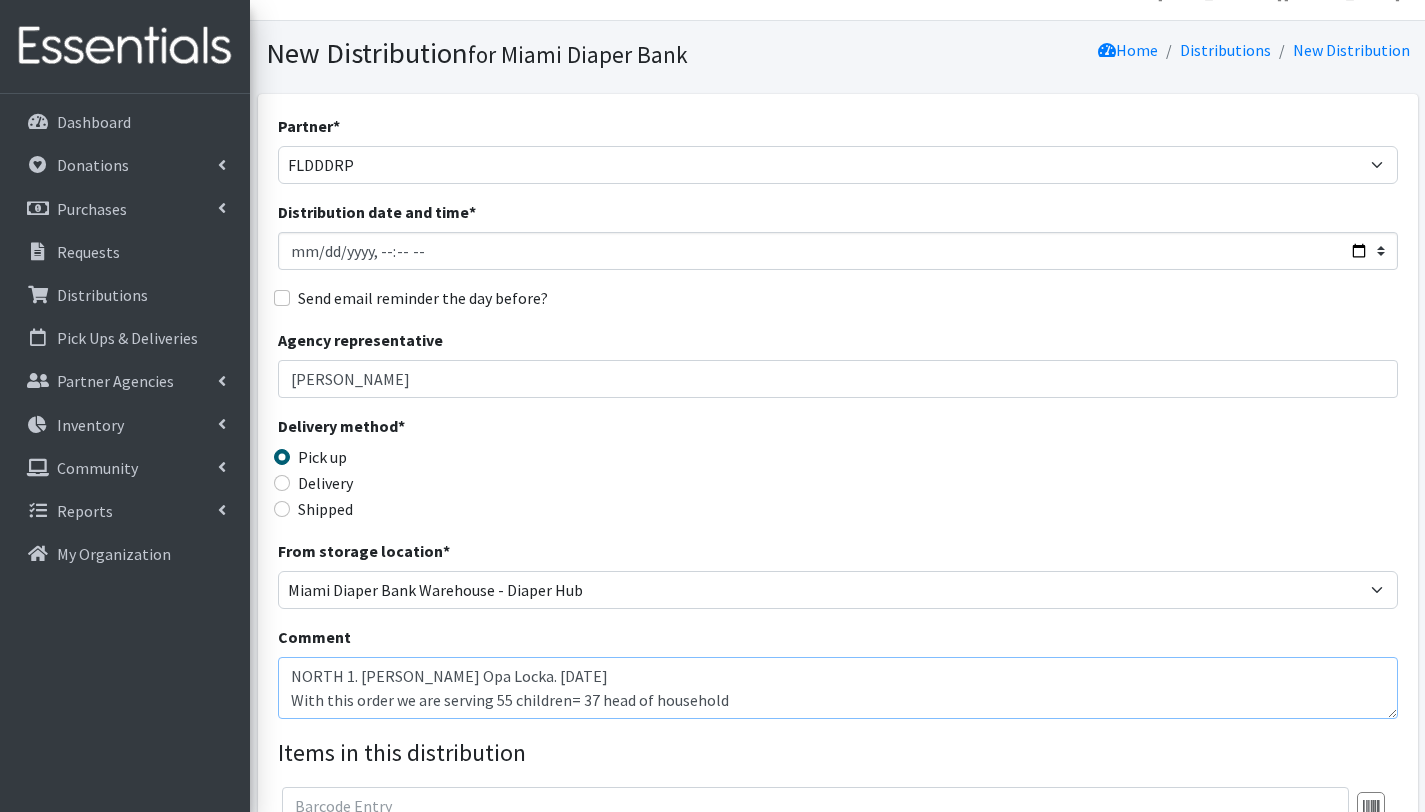 scroll, scrollTop: 36, scrollLeft: 0, axis: vertical 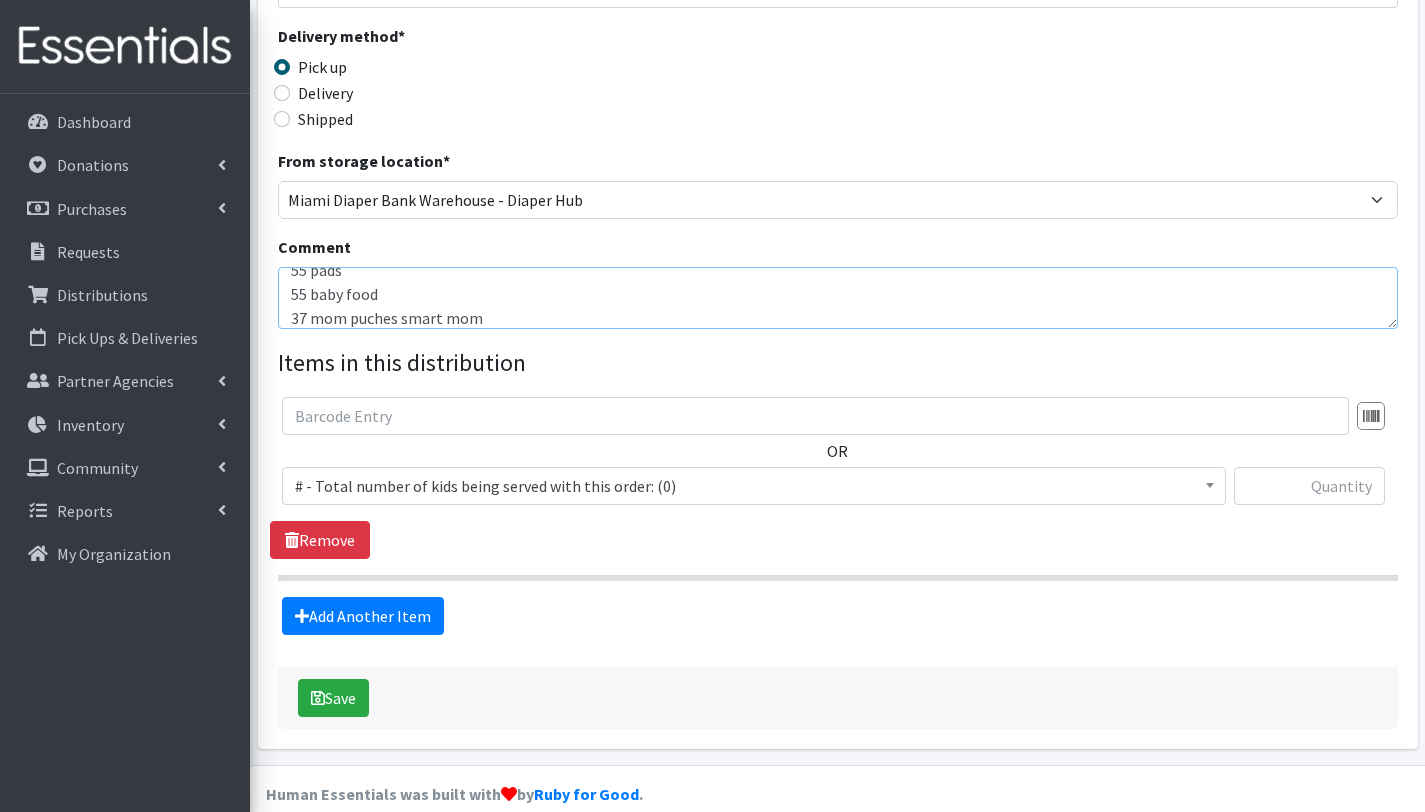 type on "NORTH 1. DD SIMPSON Opa Locka. 07/16/2025
With this order we are serving 55 children= 37 head of household
Other baby essentials()
55 baby wipes
55 pads
55 baby food
37 mom puches smart mom" 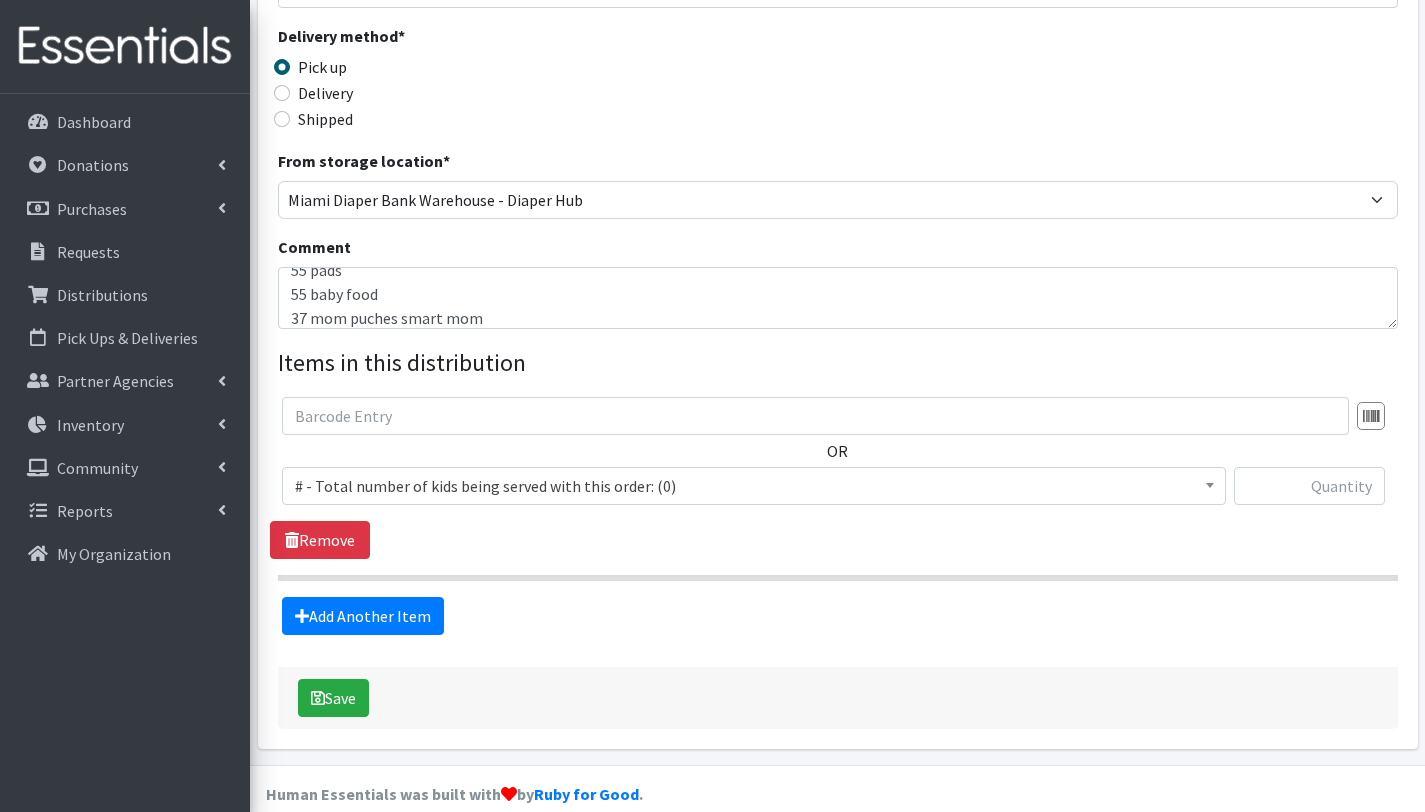 click on "# - Total number of kids being served with this order: (0)" at bounding box center [754, 486] 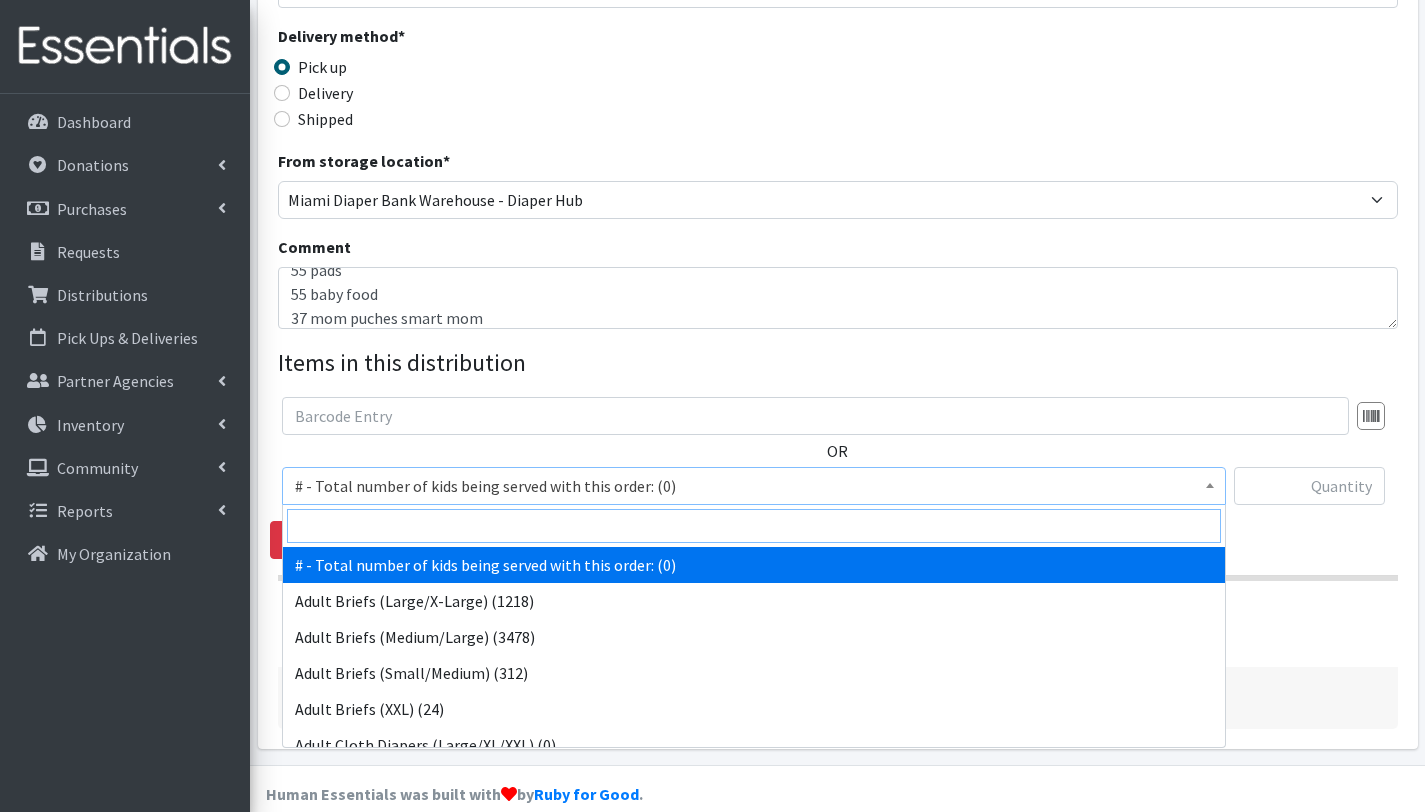 click at bounding box center [754, 526] 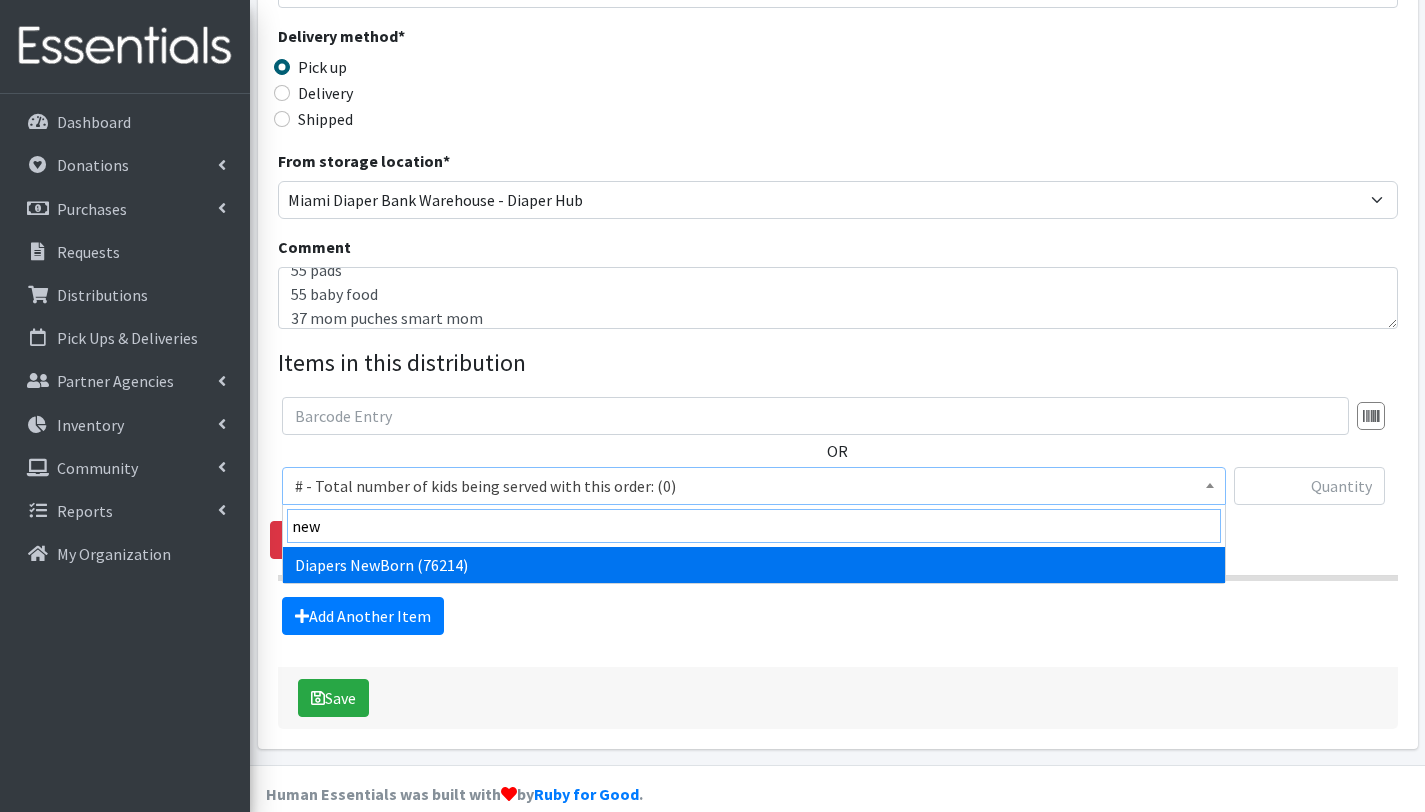 type on "new" 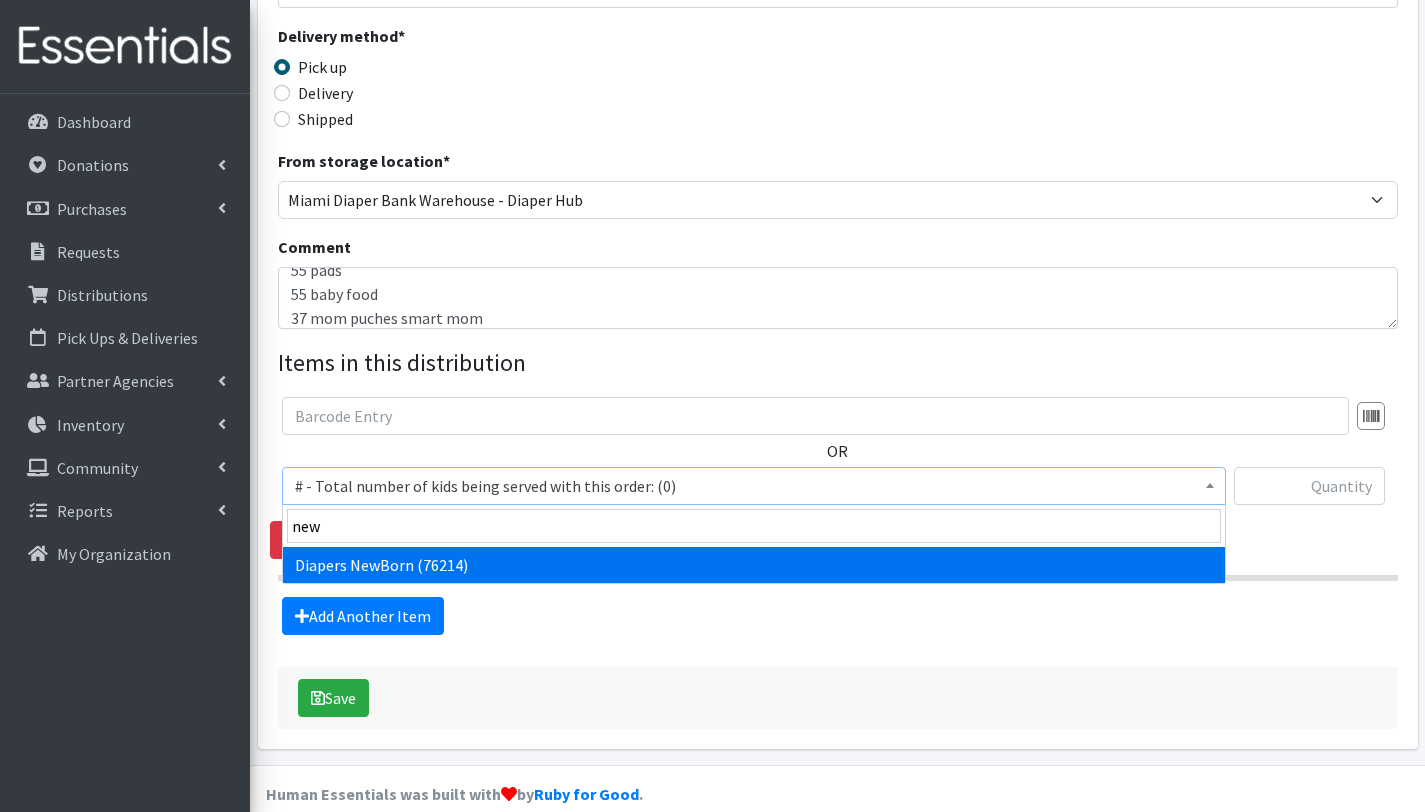 select on "2648" 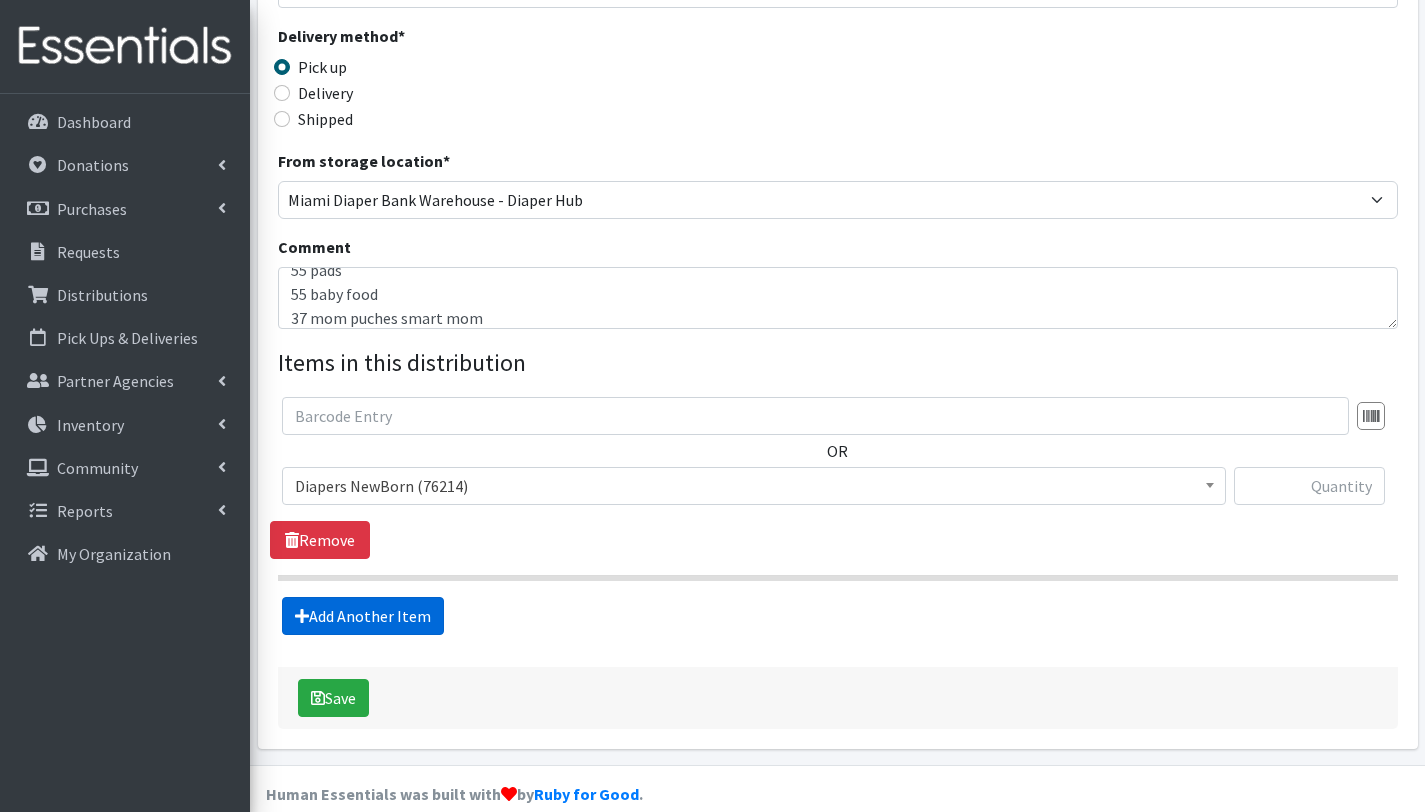 click on "Add Another Item" at bounding box center [363, 616] 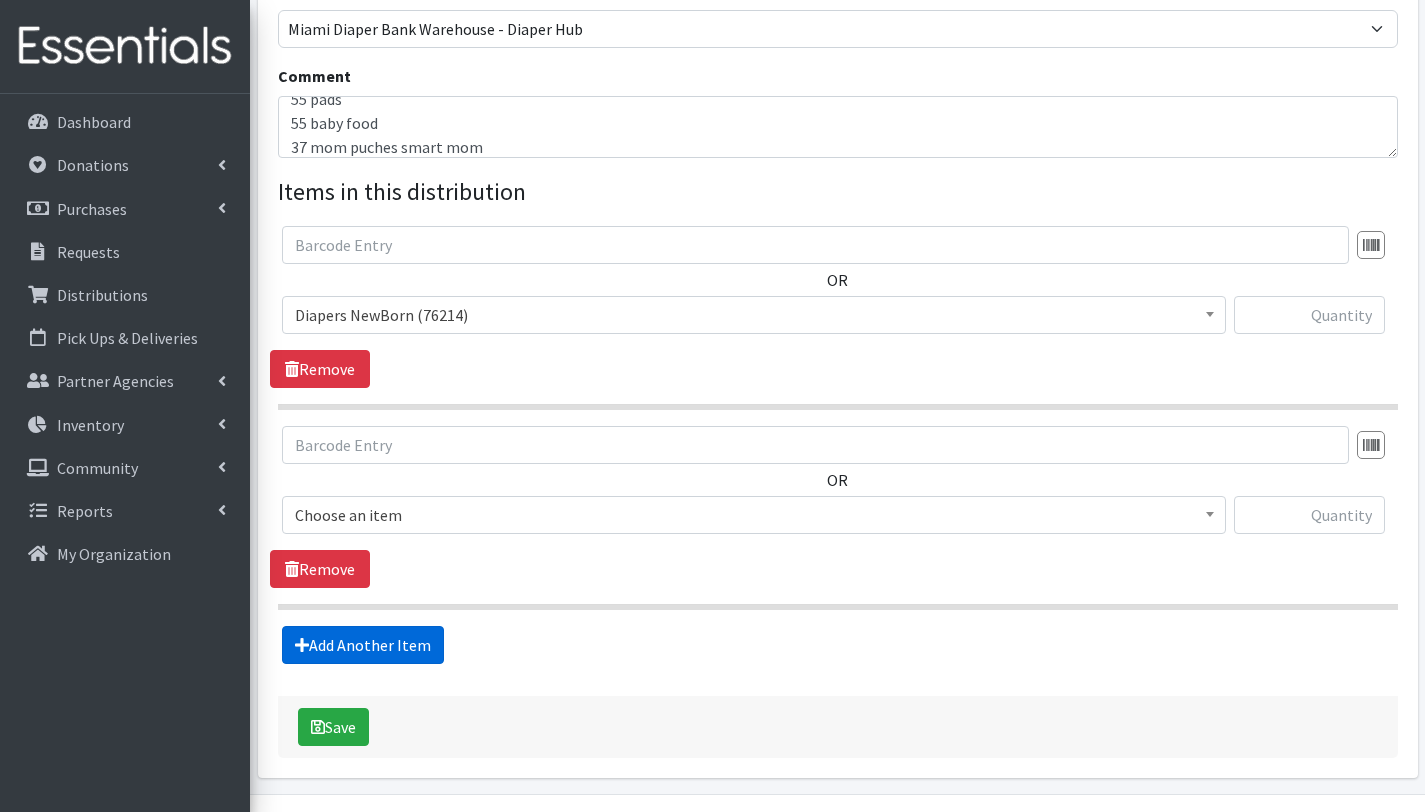 scroll, scrollTop: 653, scrollLeft: 0, axis: vertical 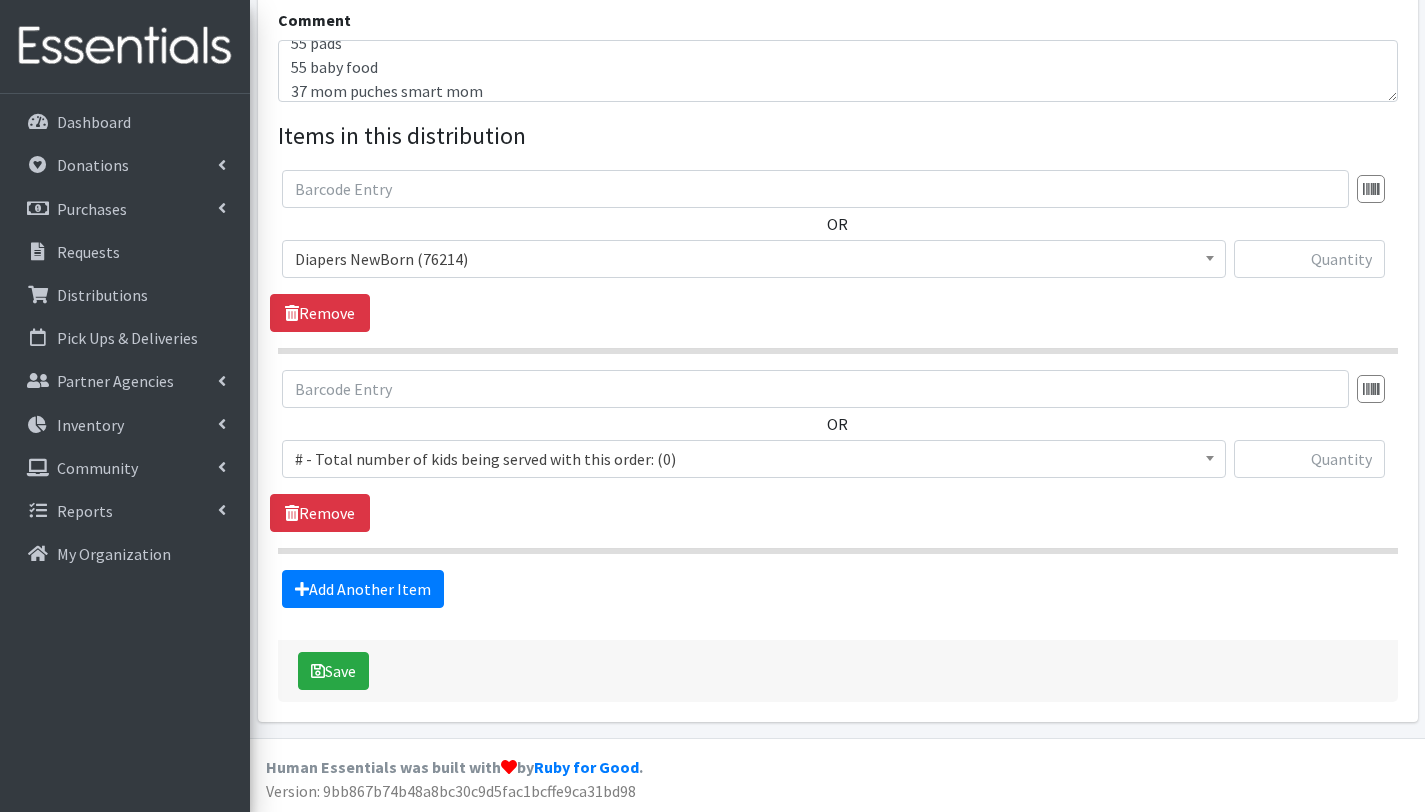 click on "# - Total number of kids being served with this order: (0)" at bounding box center [754, 459] 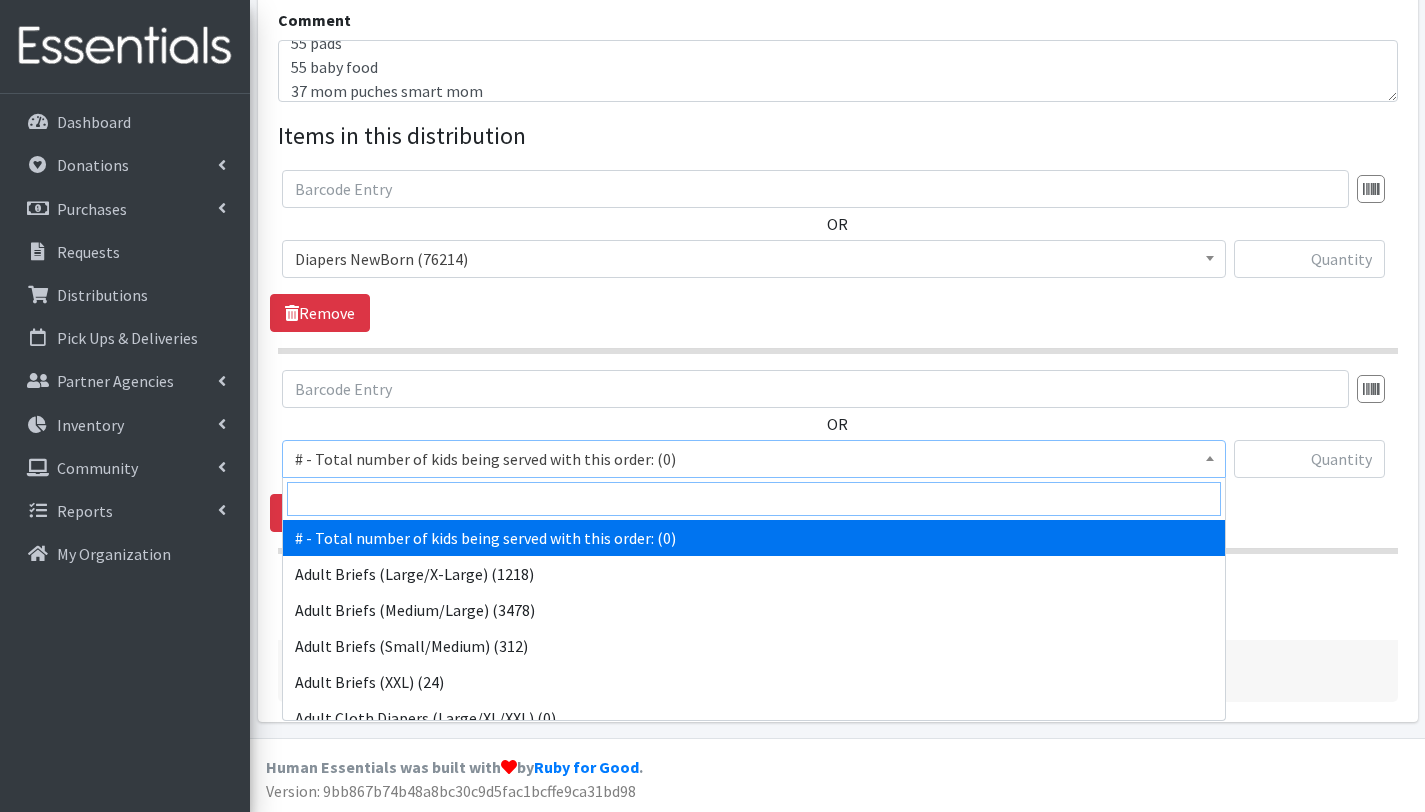 click at bounding box center (754, 499) 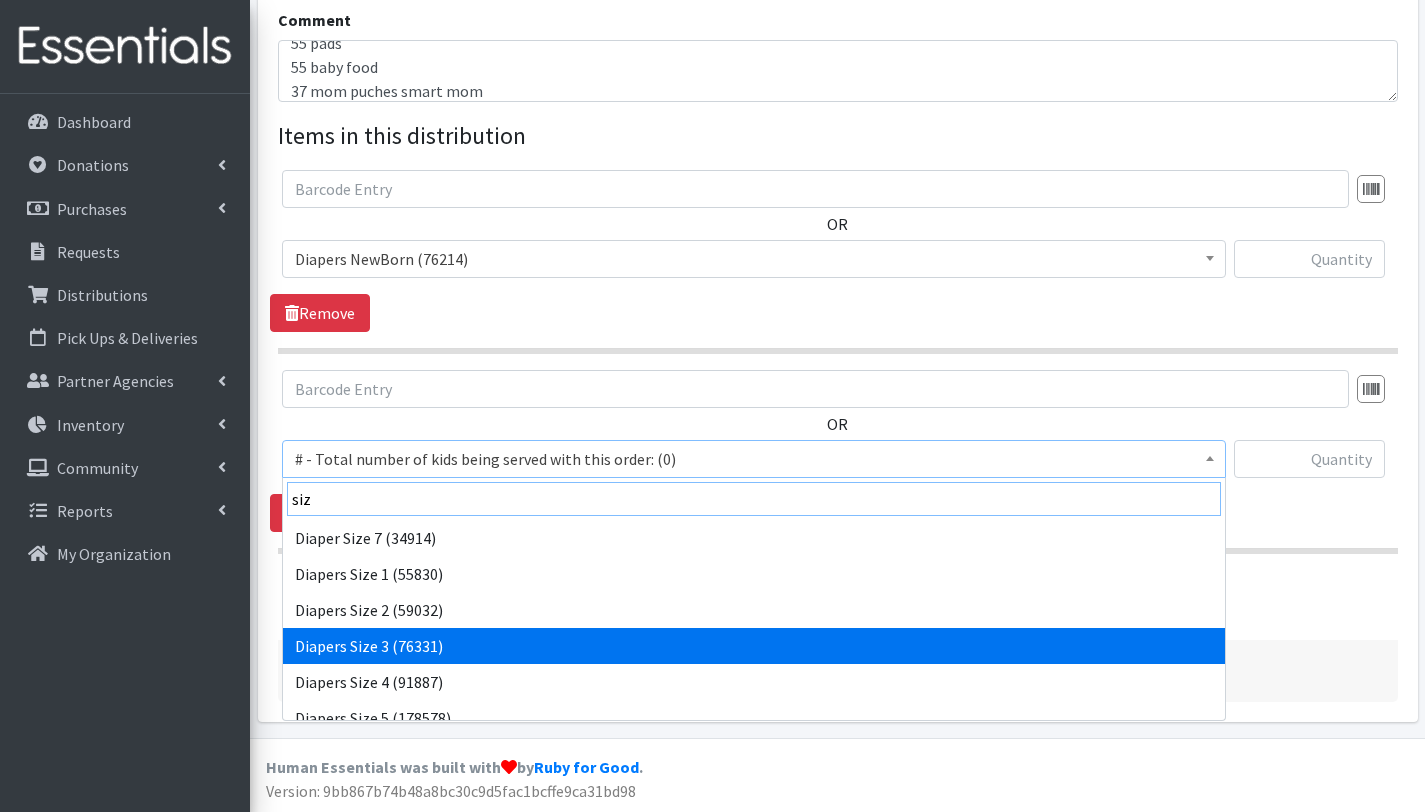 type on "siz" 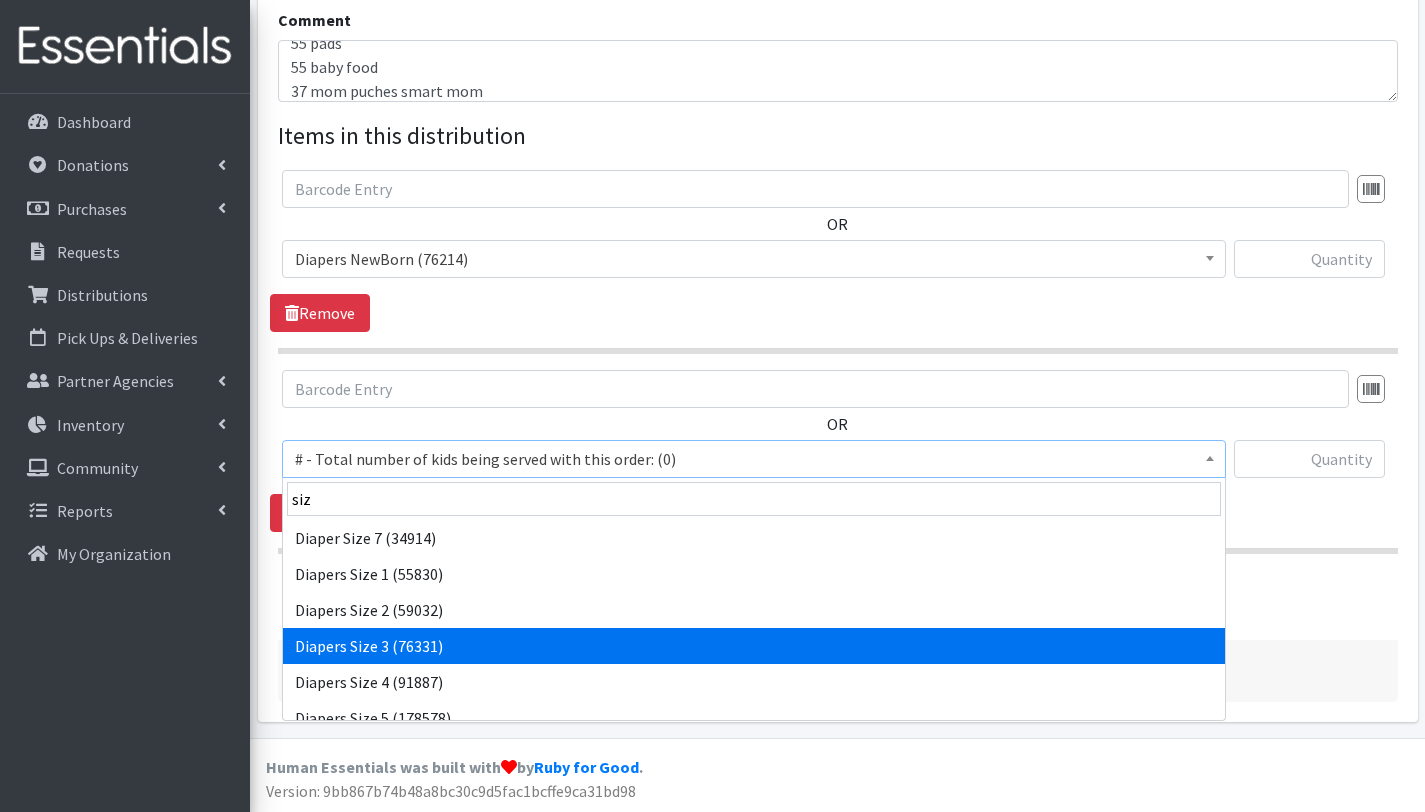 select on "2655" 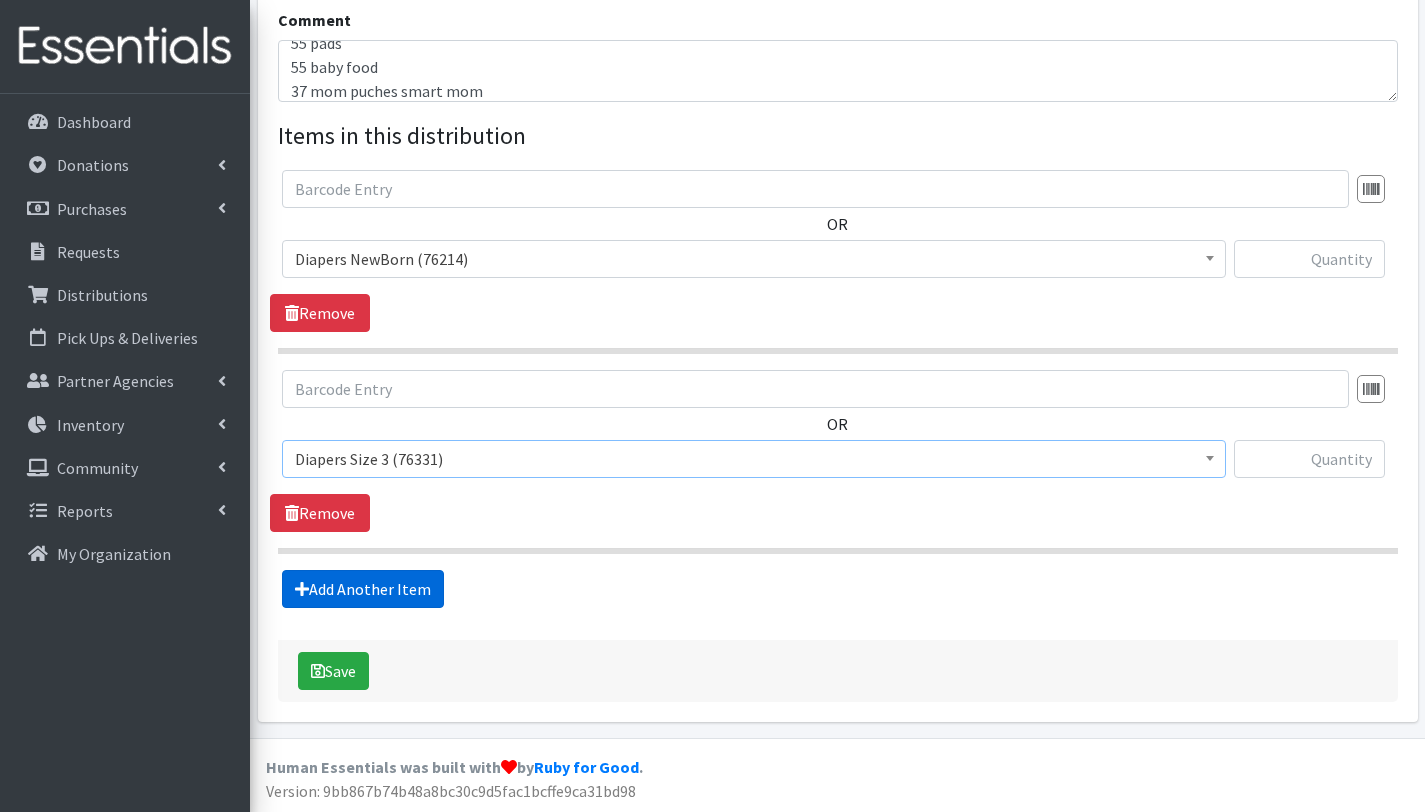 click on "Add Another Item" at bounding box center [363, 589] 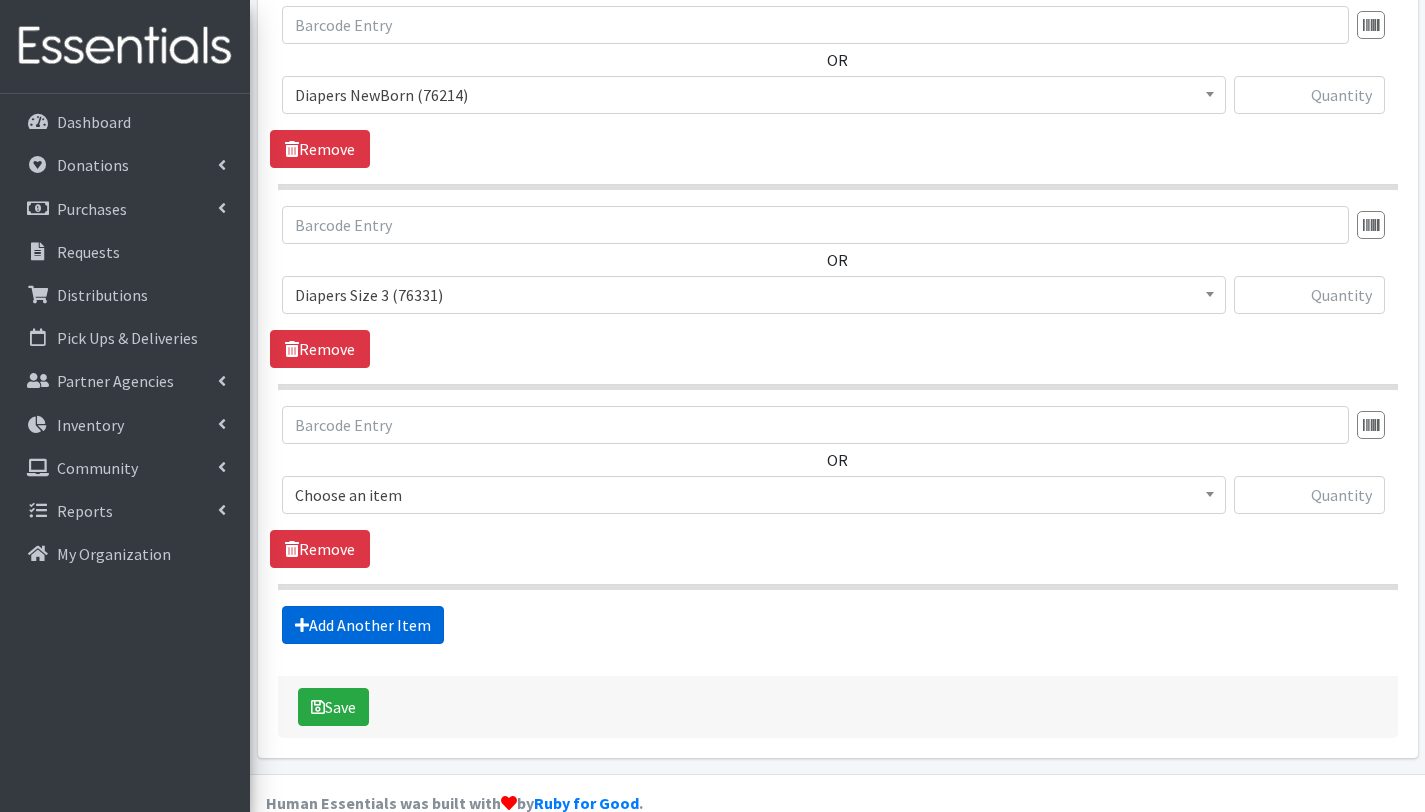 scroll, scrollTop: 853, scrollLeft: 0, axis: vertical 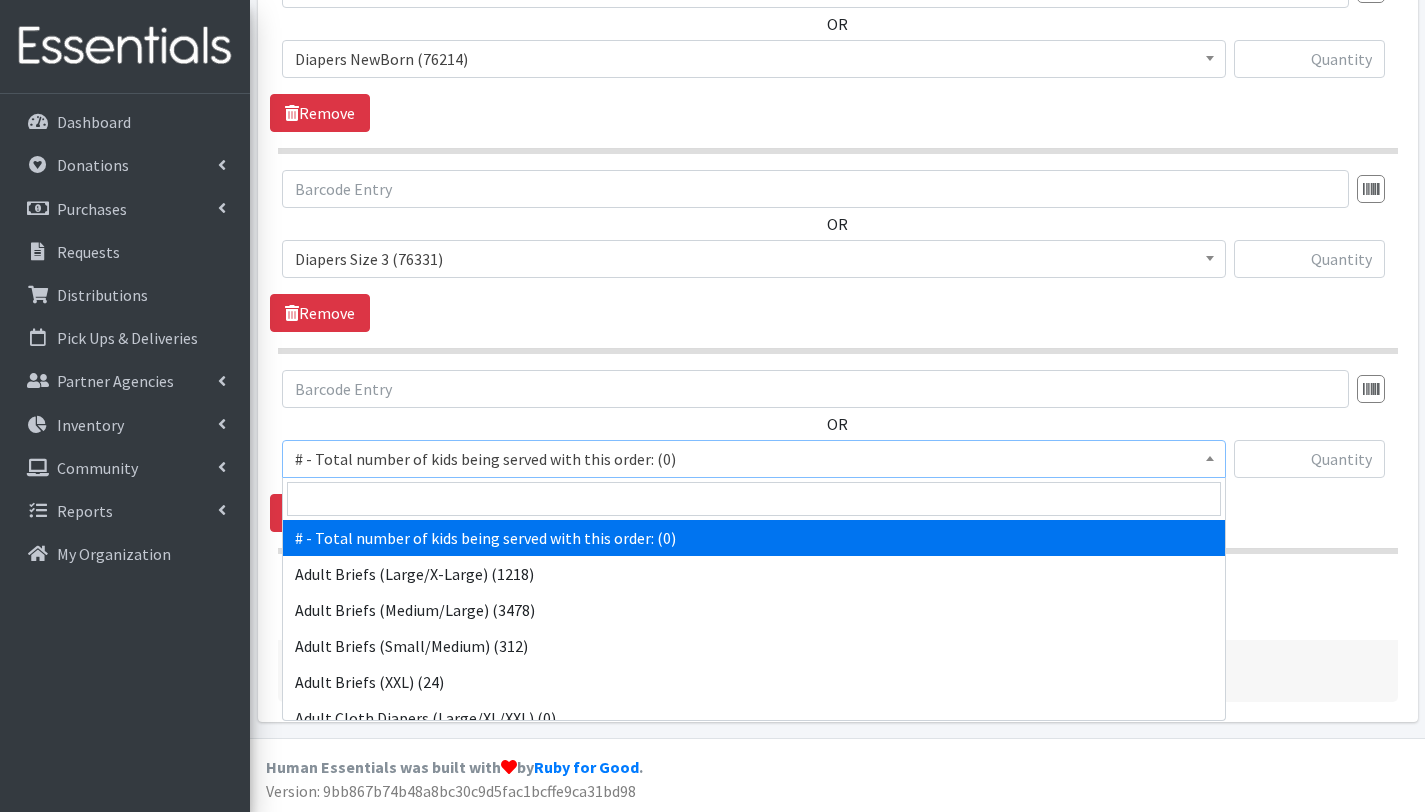 click on "# - Total number of kids being served with this order: (0)" at bounding box center [754, 459] 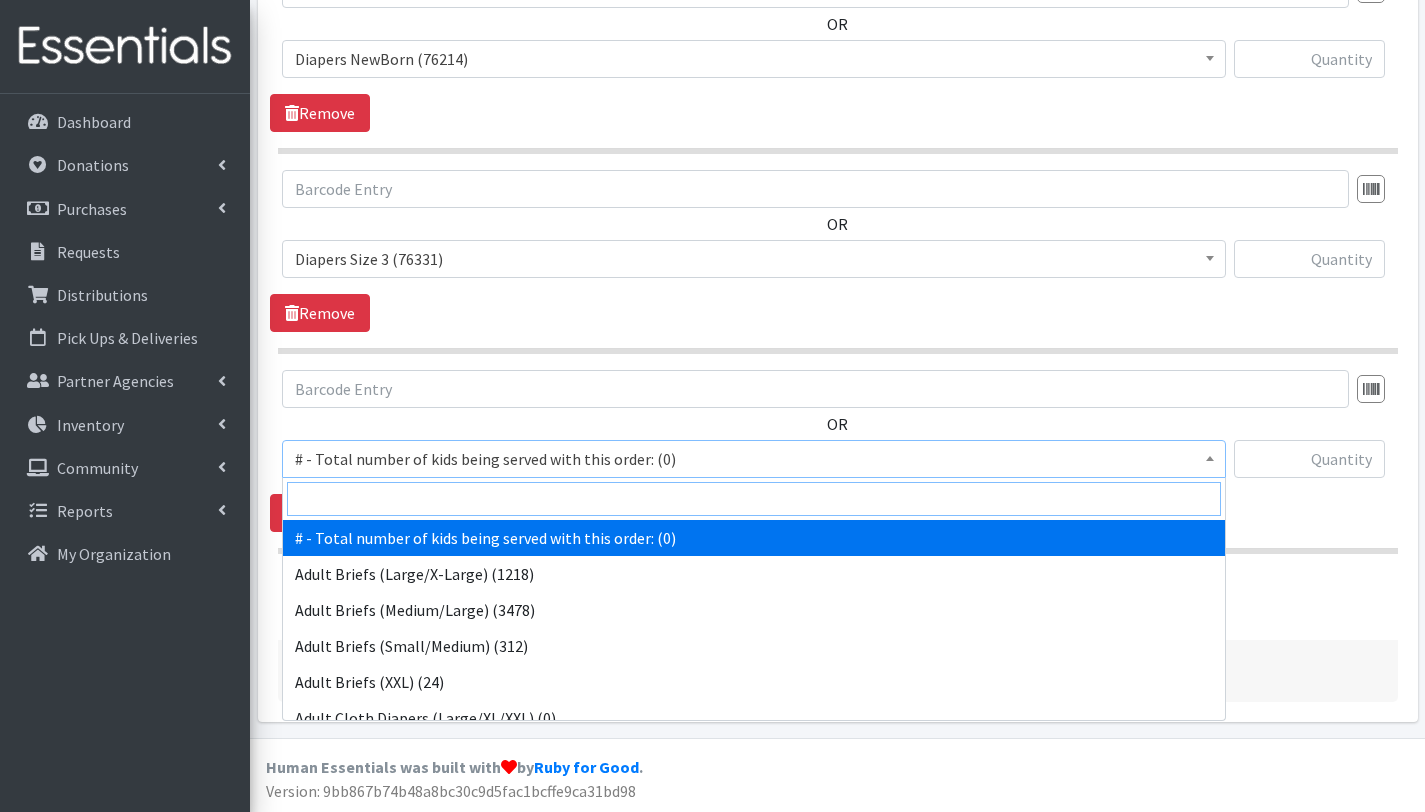 click at bounding box center (754, 499) 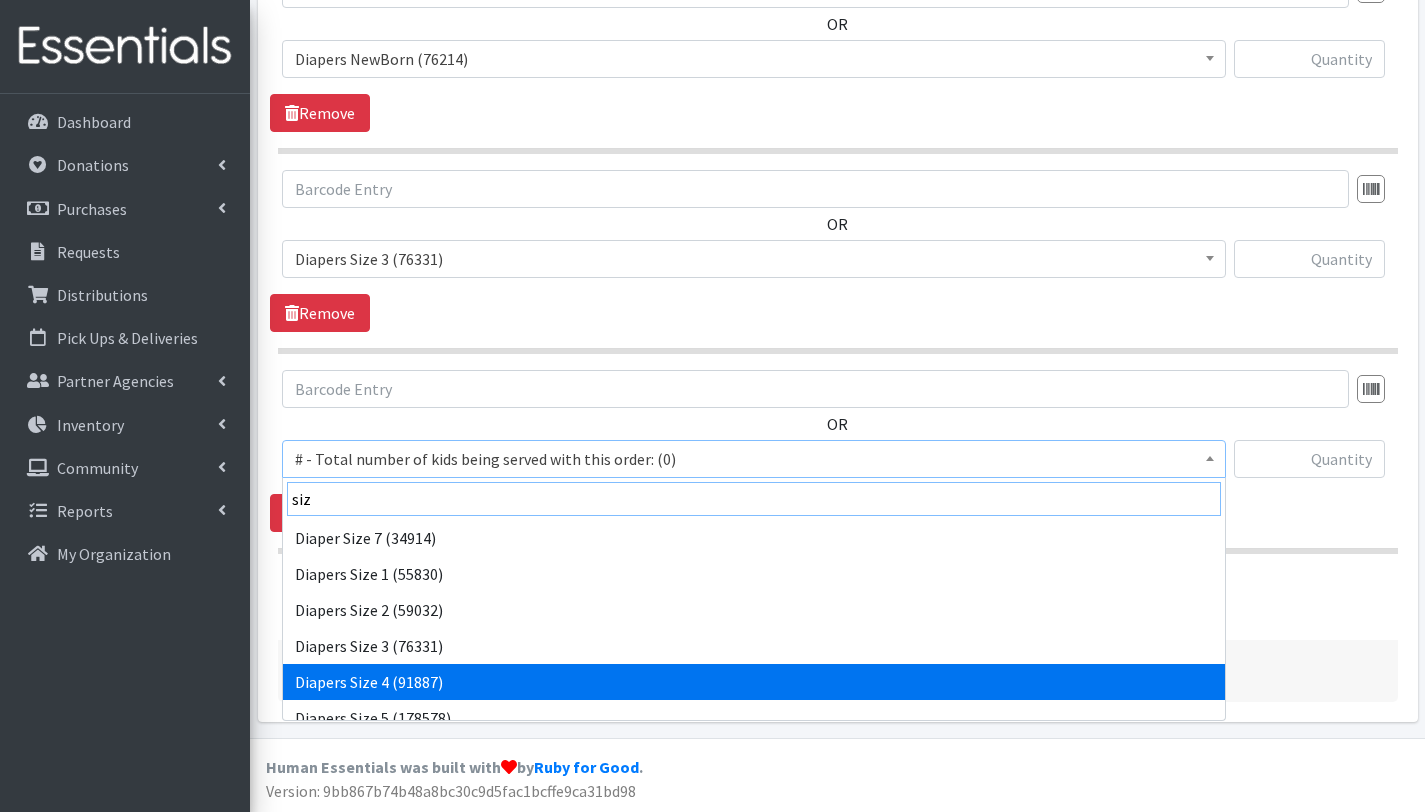 type on "siz" 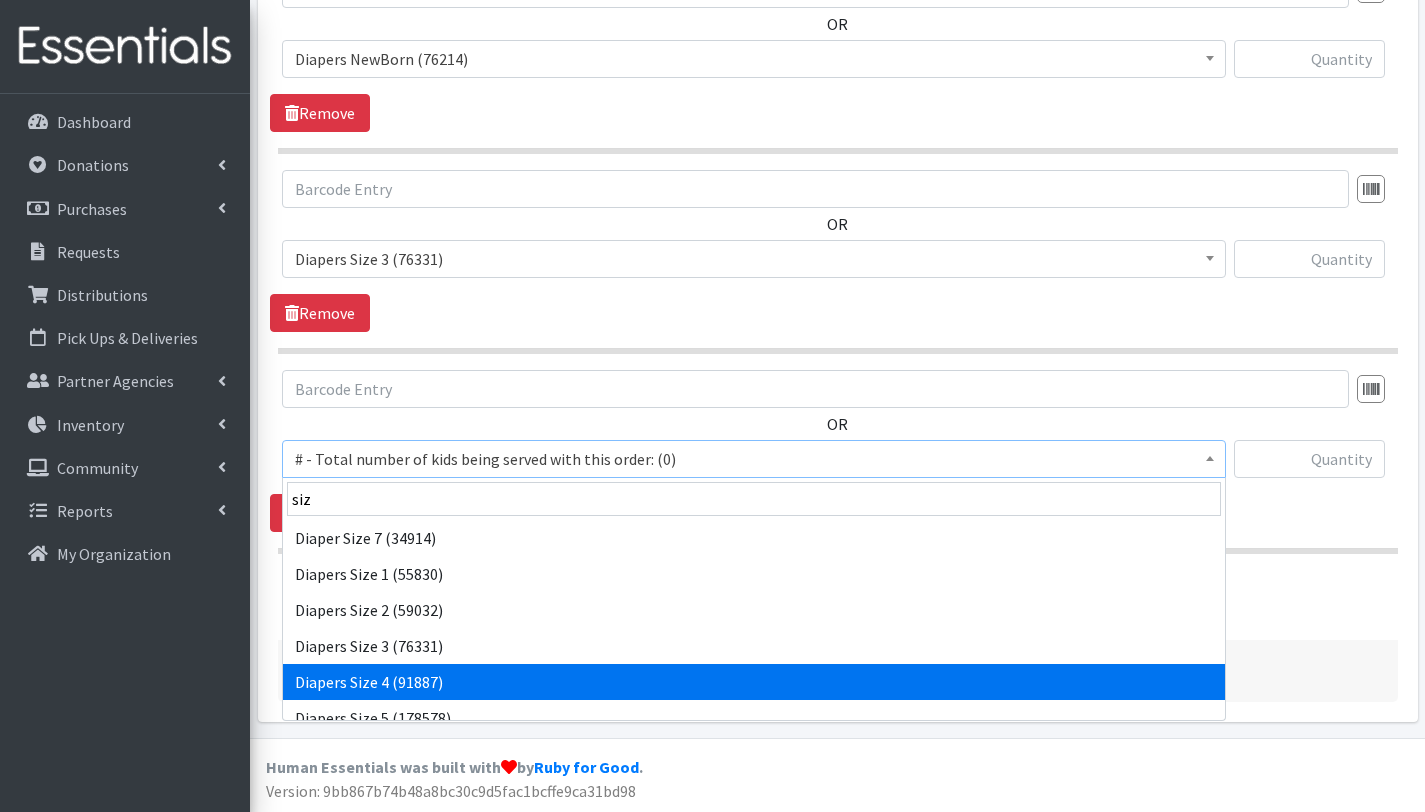 select on "2661" 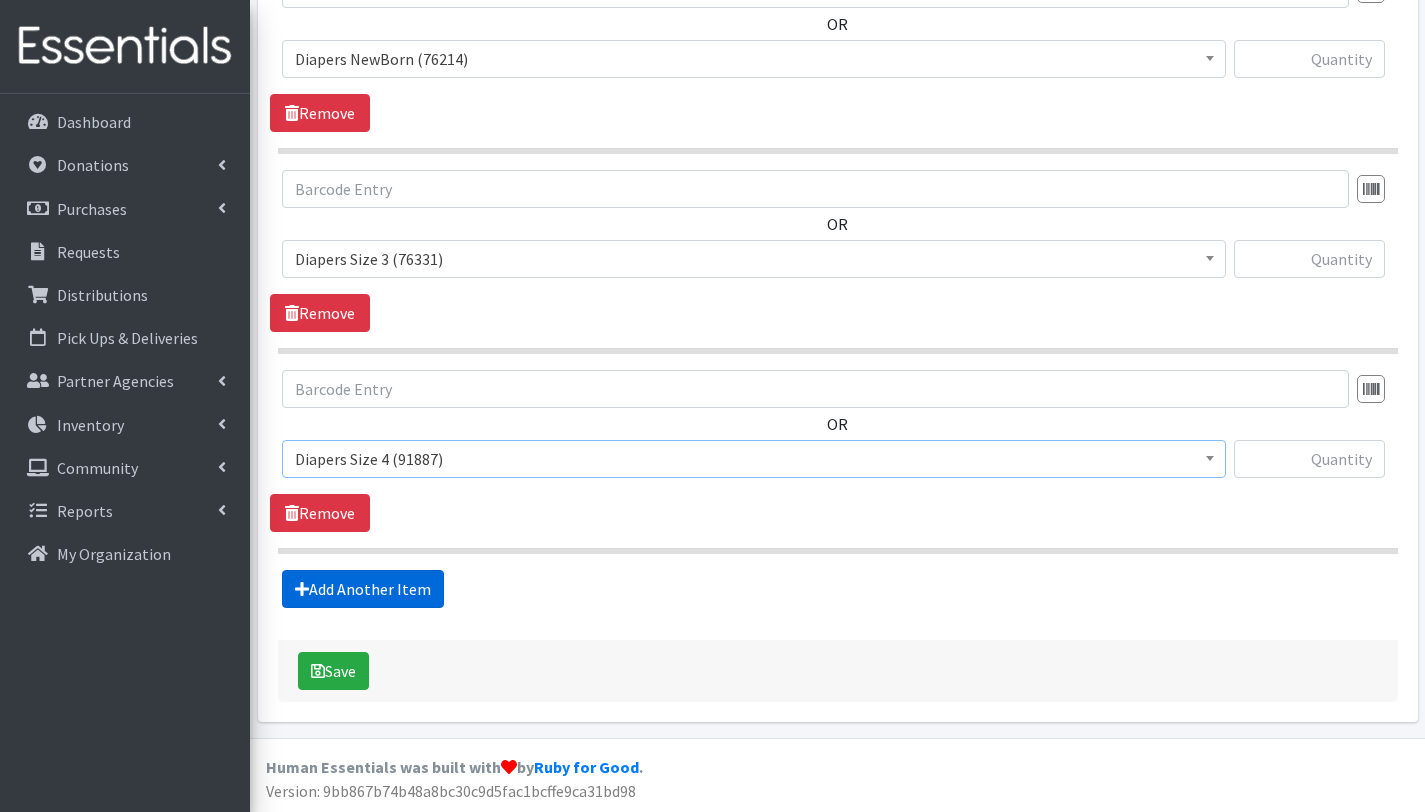 click on "Add Another Item" at bounding box center (363, 589) 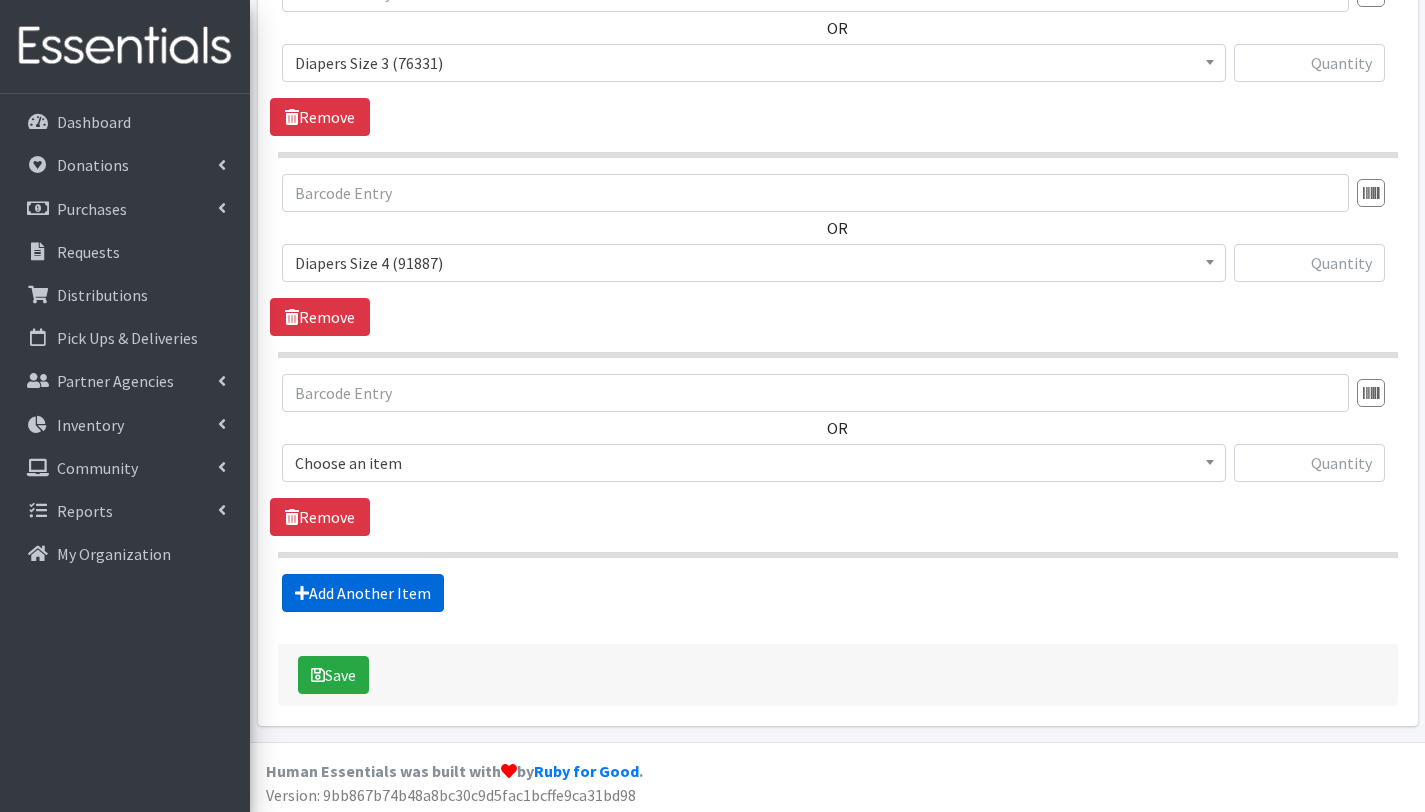 scroll, scrollTop: 1053, scrollLeft: 0, axis: vertical 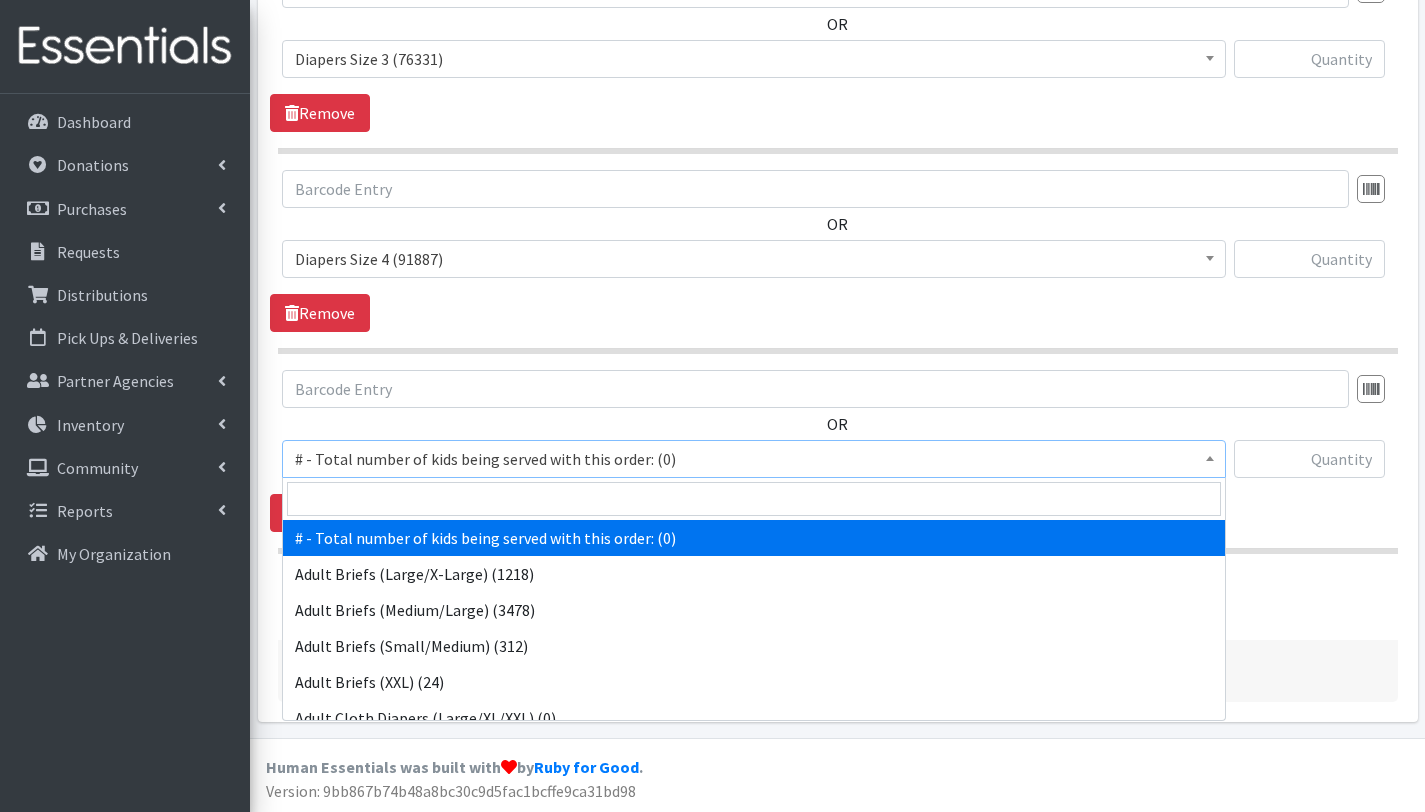 click on "# - Total number of kids being served with this order: (0)" at bounding box center (754, 459) 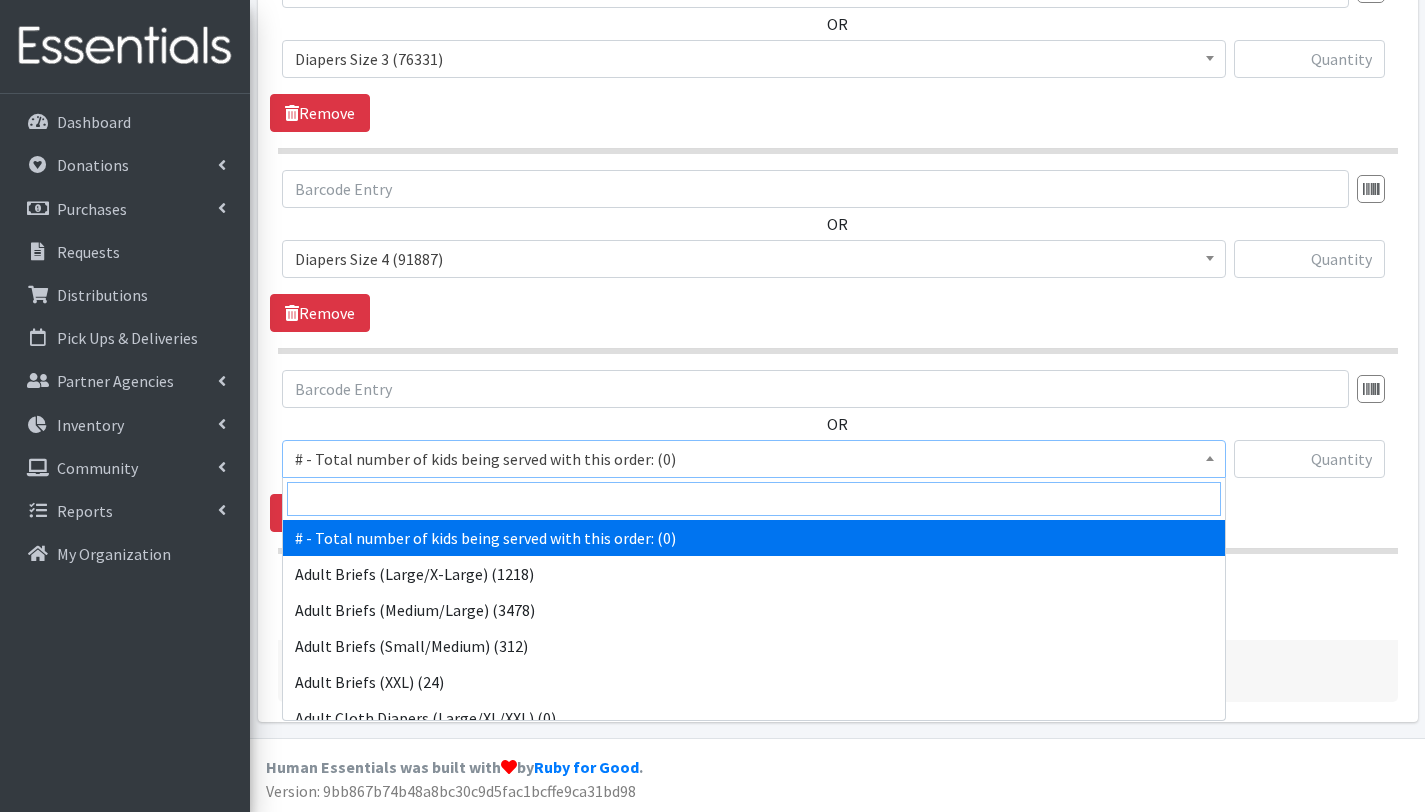 click at bounding box center (754, 499) 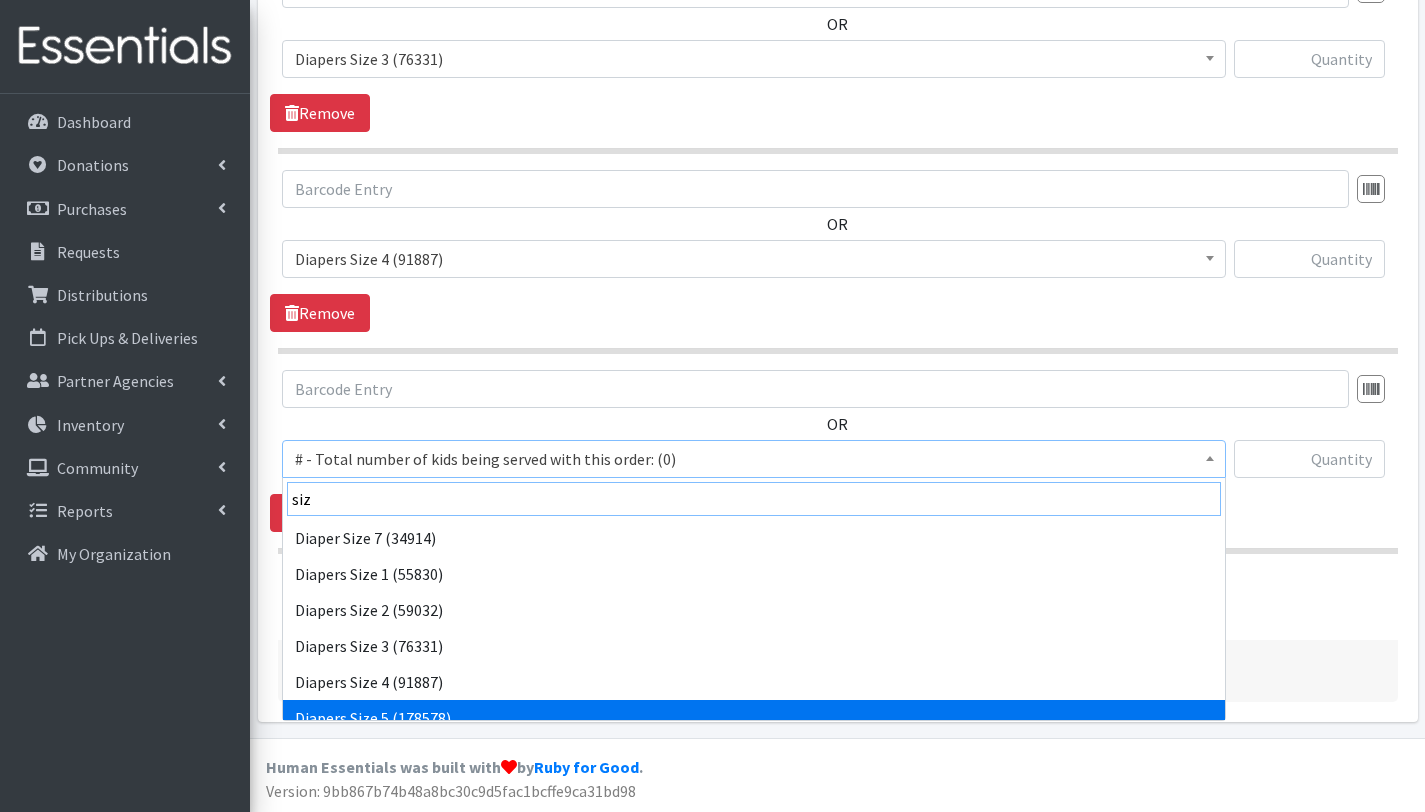 type on "siz" 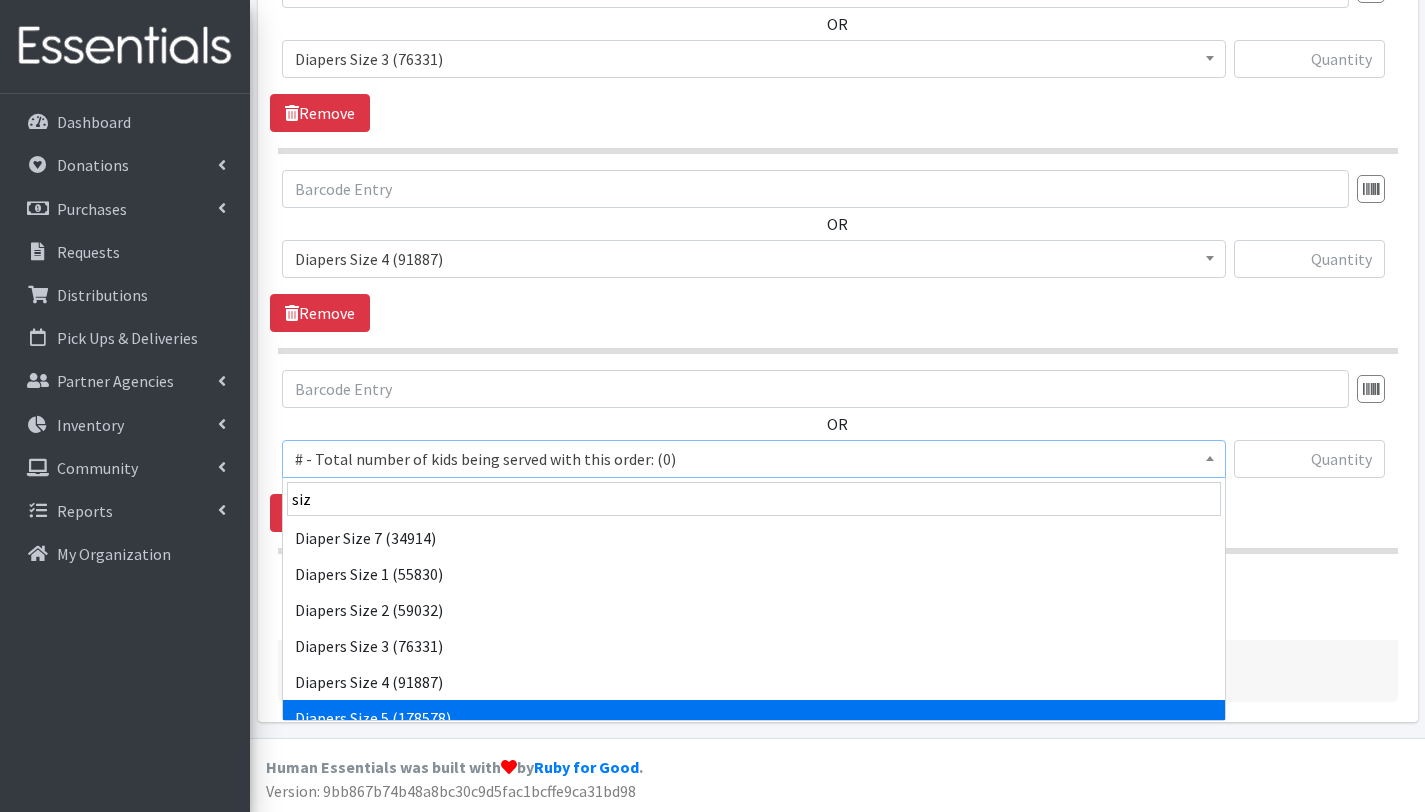 select on "2652" 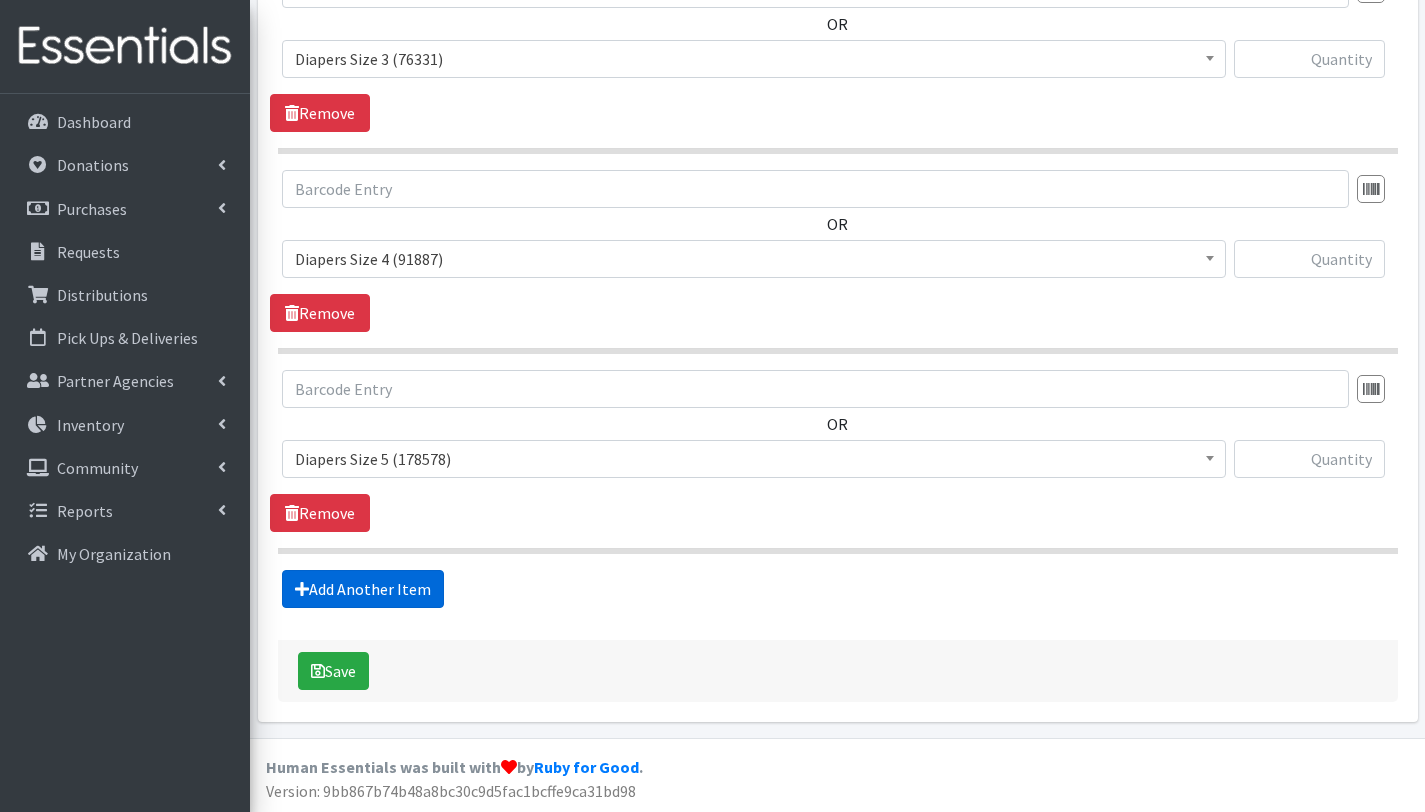 click on "Add Another Item" at bounding box center [363, 589] 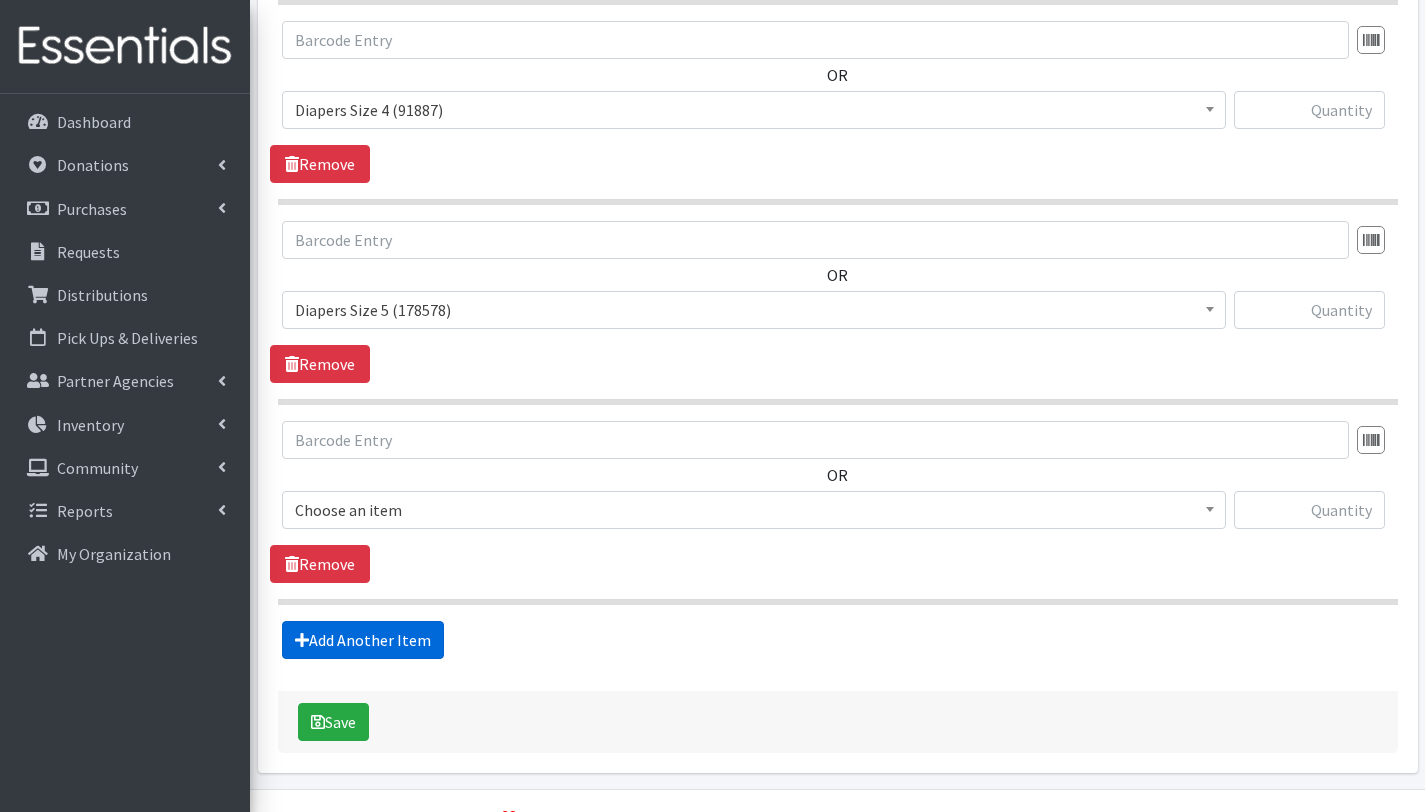 scroll, scrollTop: 1253, scrollLeft: 0, axis: vertical 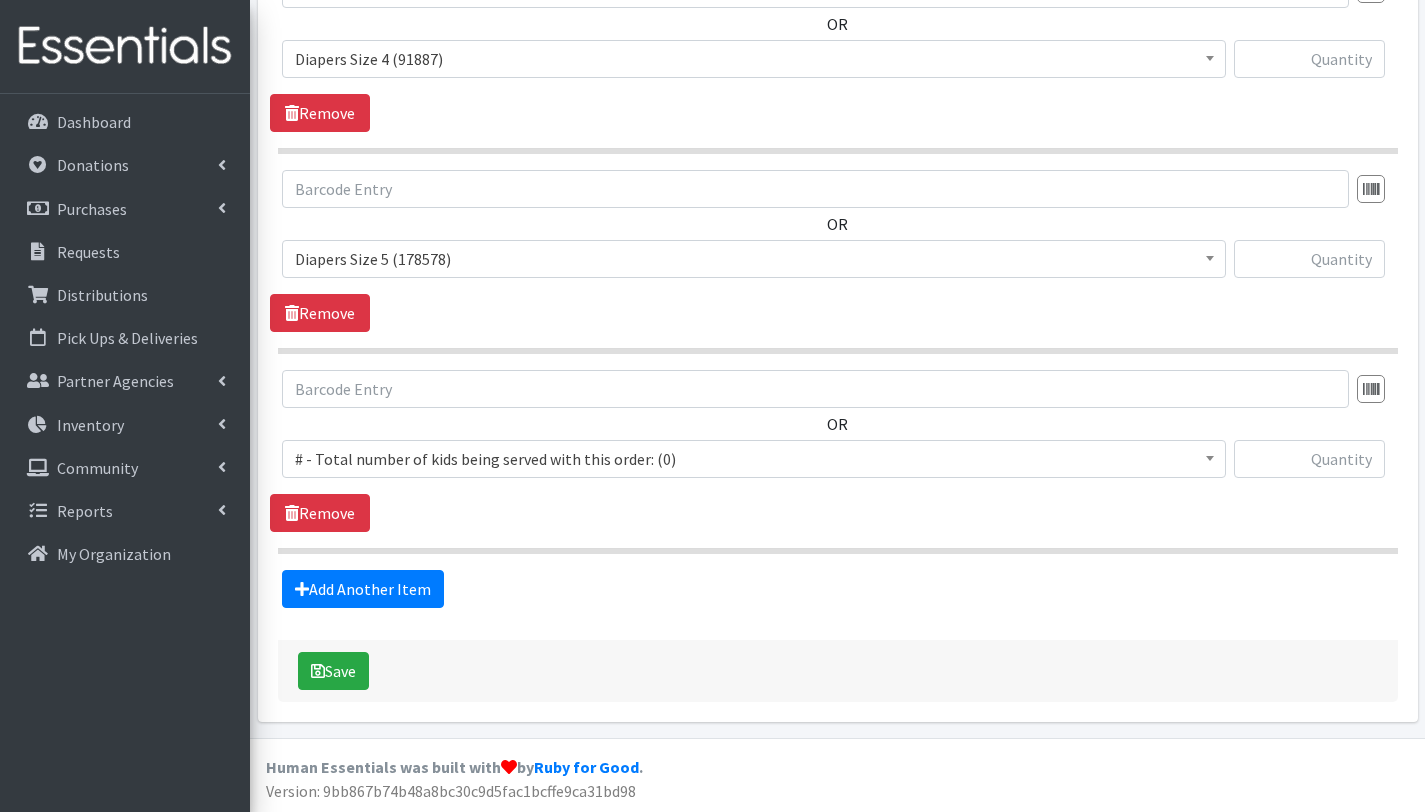 click on "# - Total number of kids being served with this order: (0)" at bounding box center (754, 459) 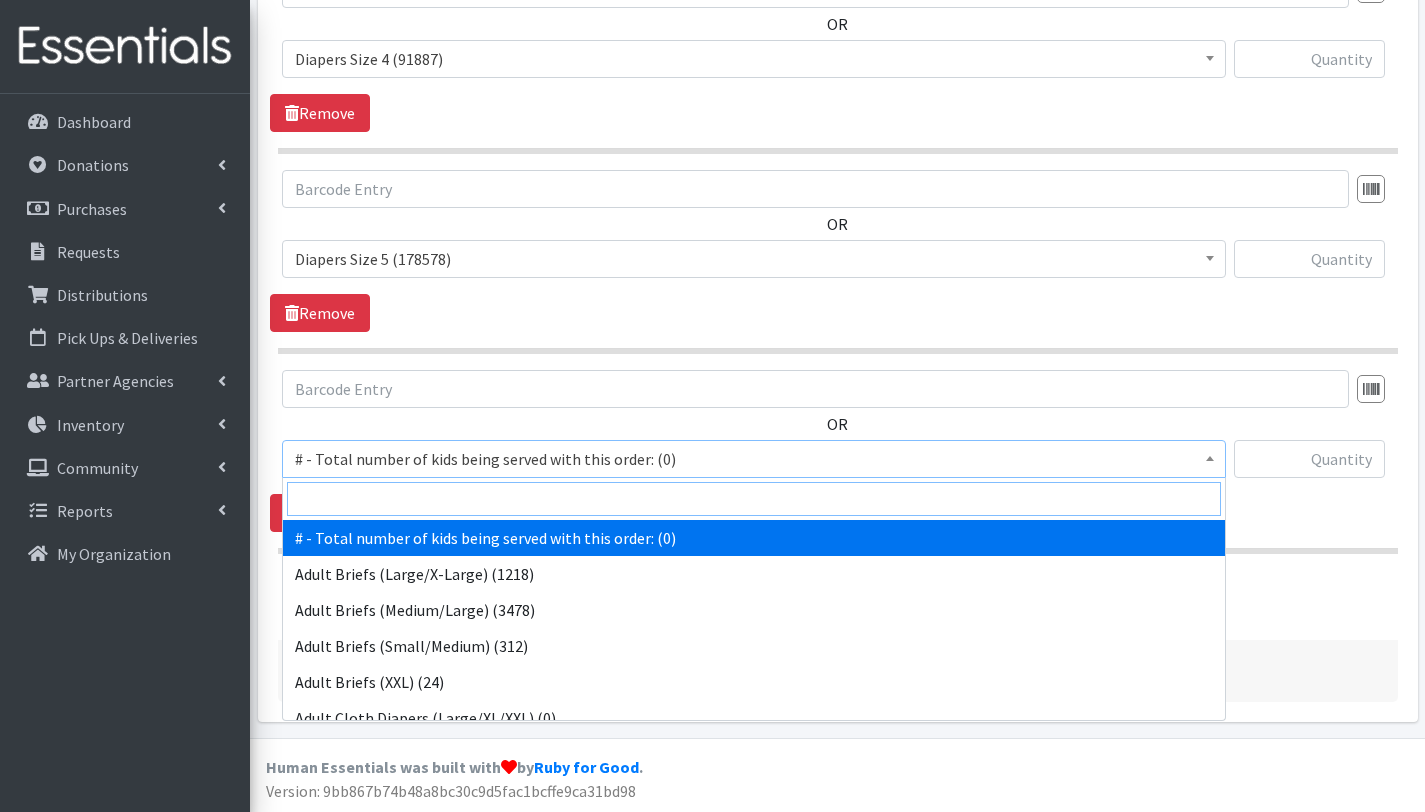 click at bounding box center [754, 499] 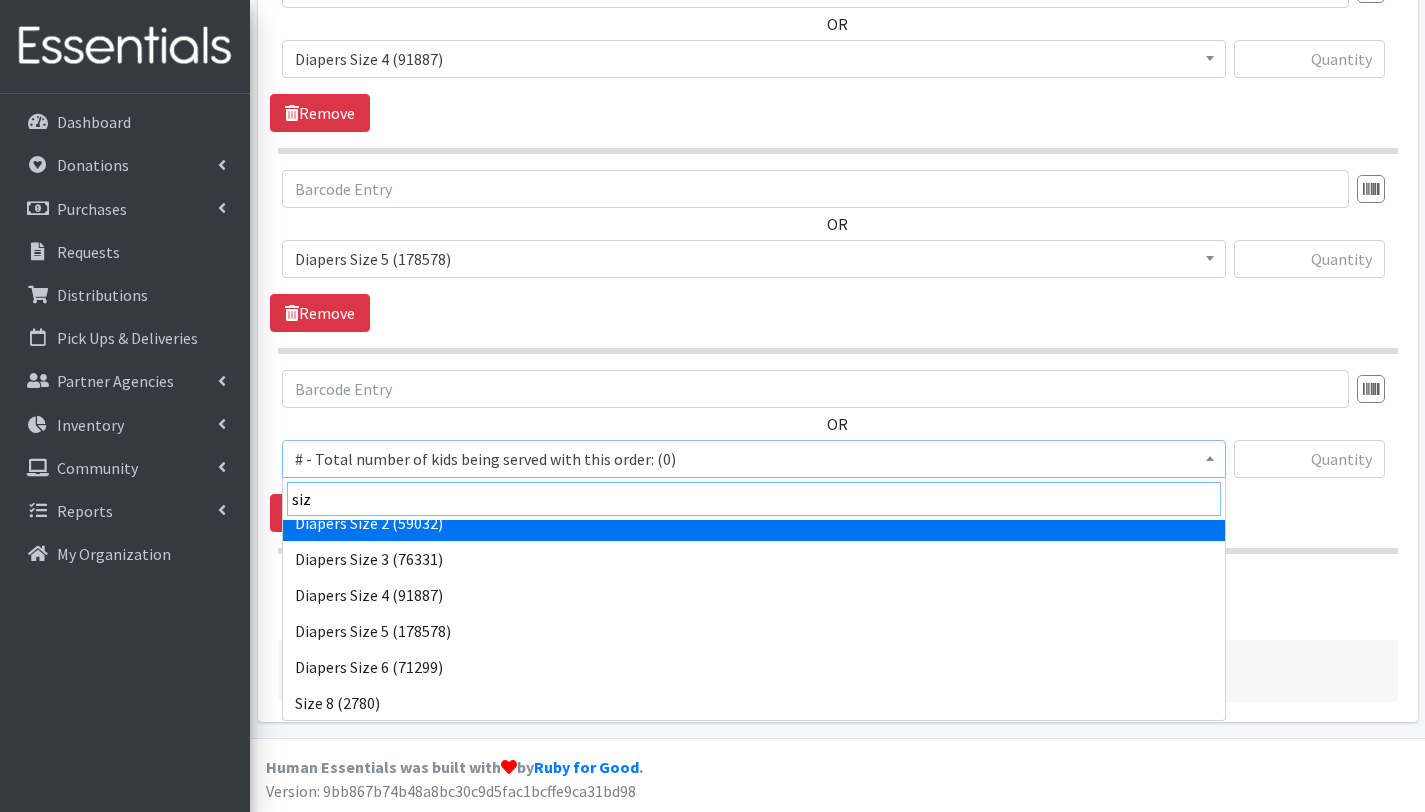 scroll, scrollTop: 88, scrollLeft: 0, axis: vertical 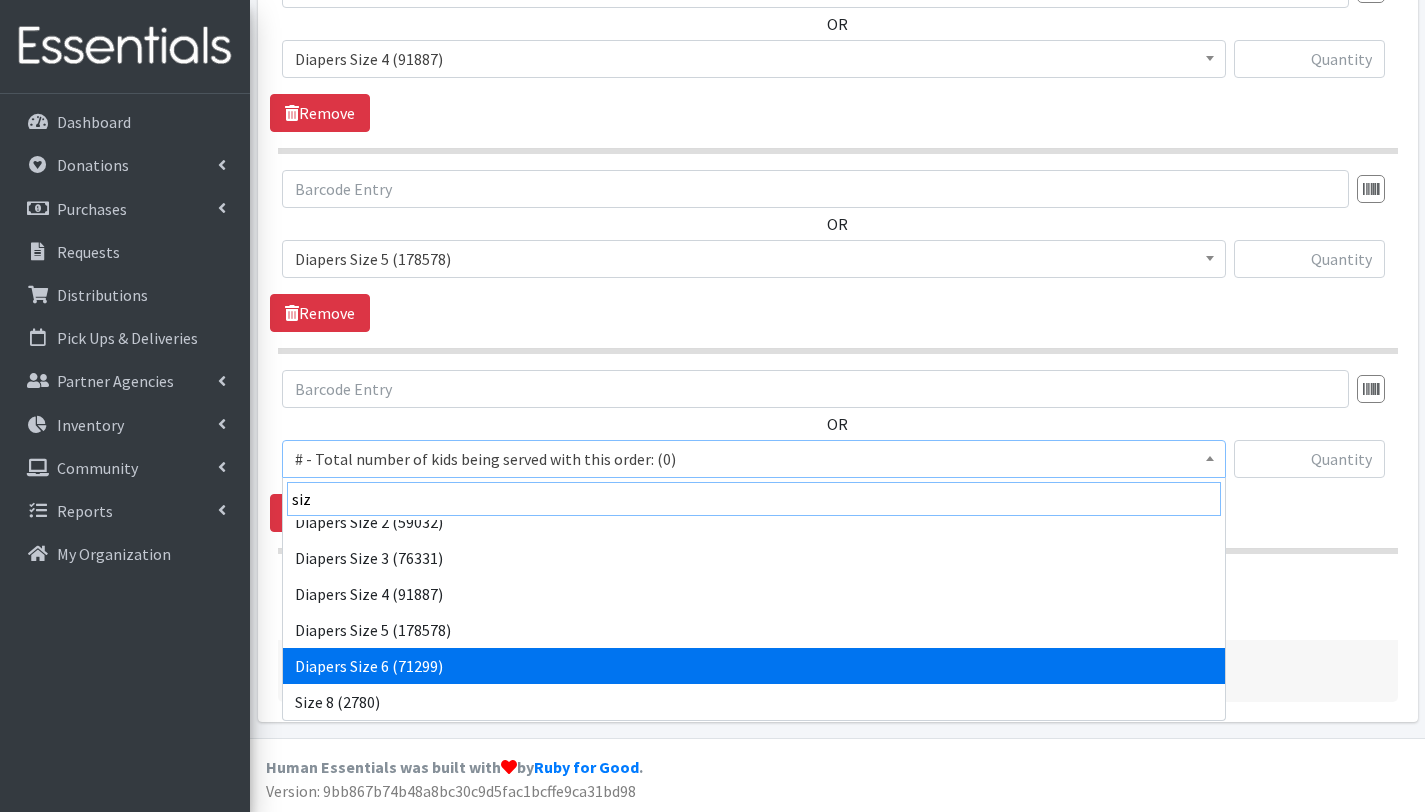 type on "siz" 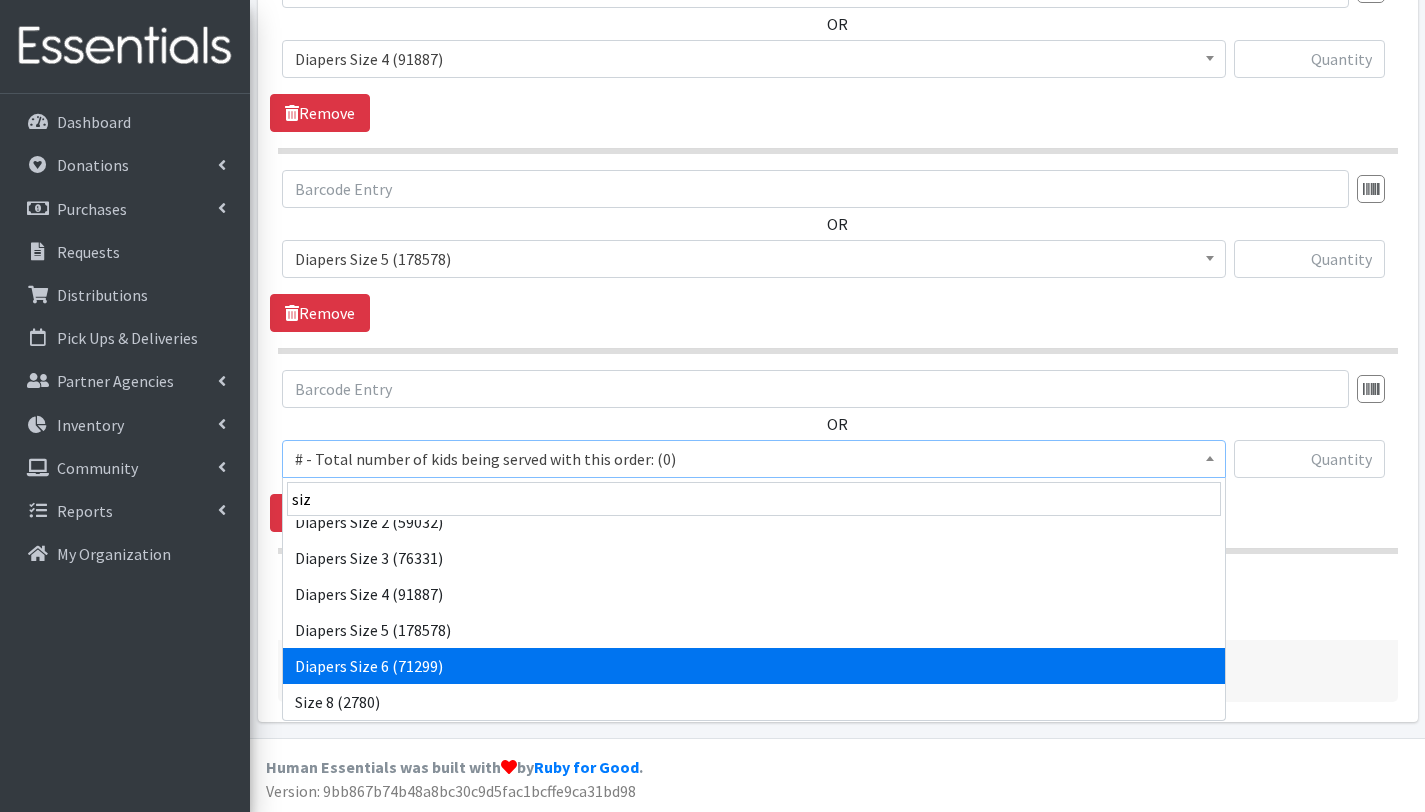 select on "2674" 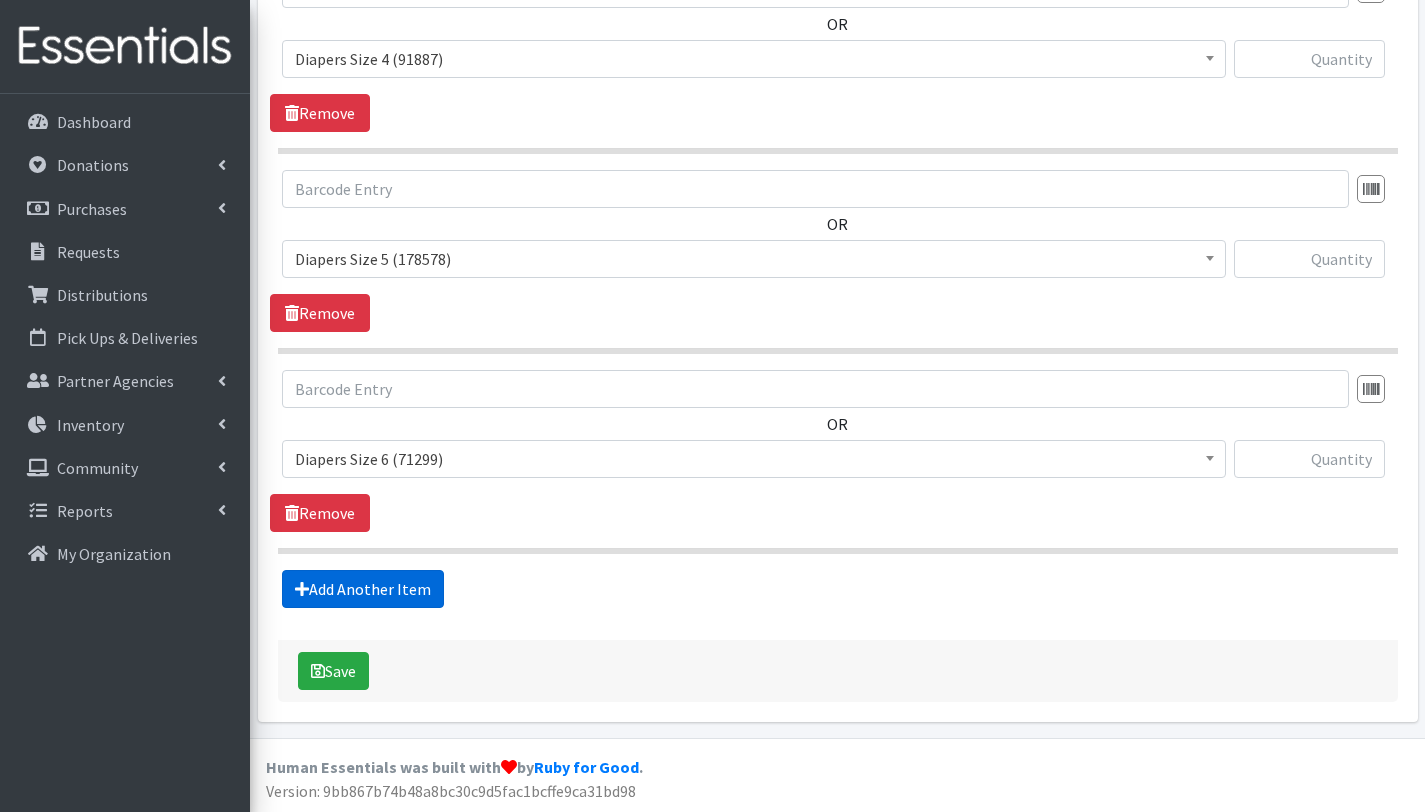 click on "Add Another Item" at bounding box center (363, 589) 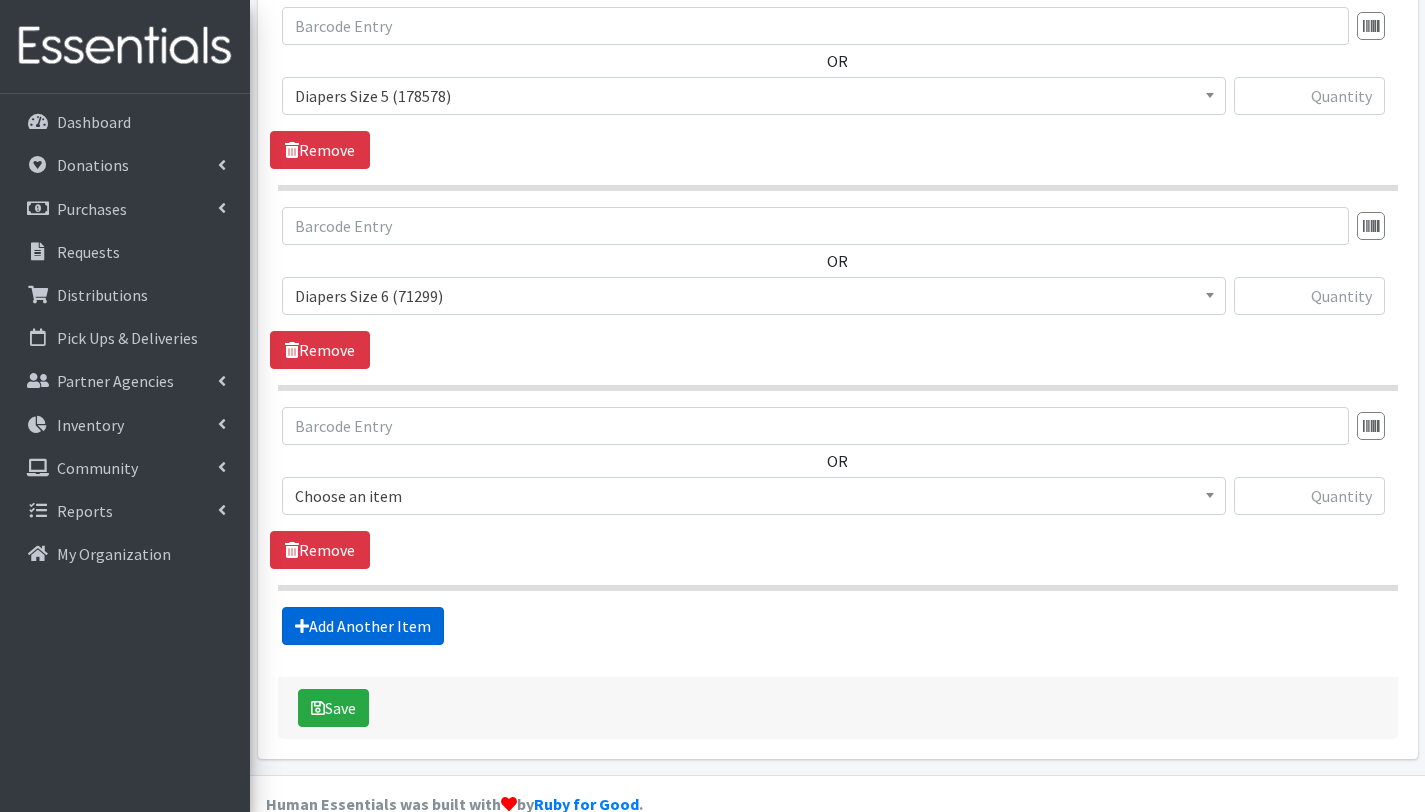 scroll, scrollTop: 1453, scrollLeft: 0, axis: vertical 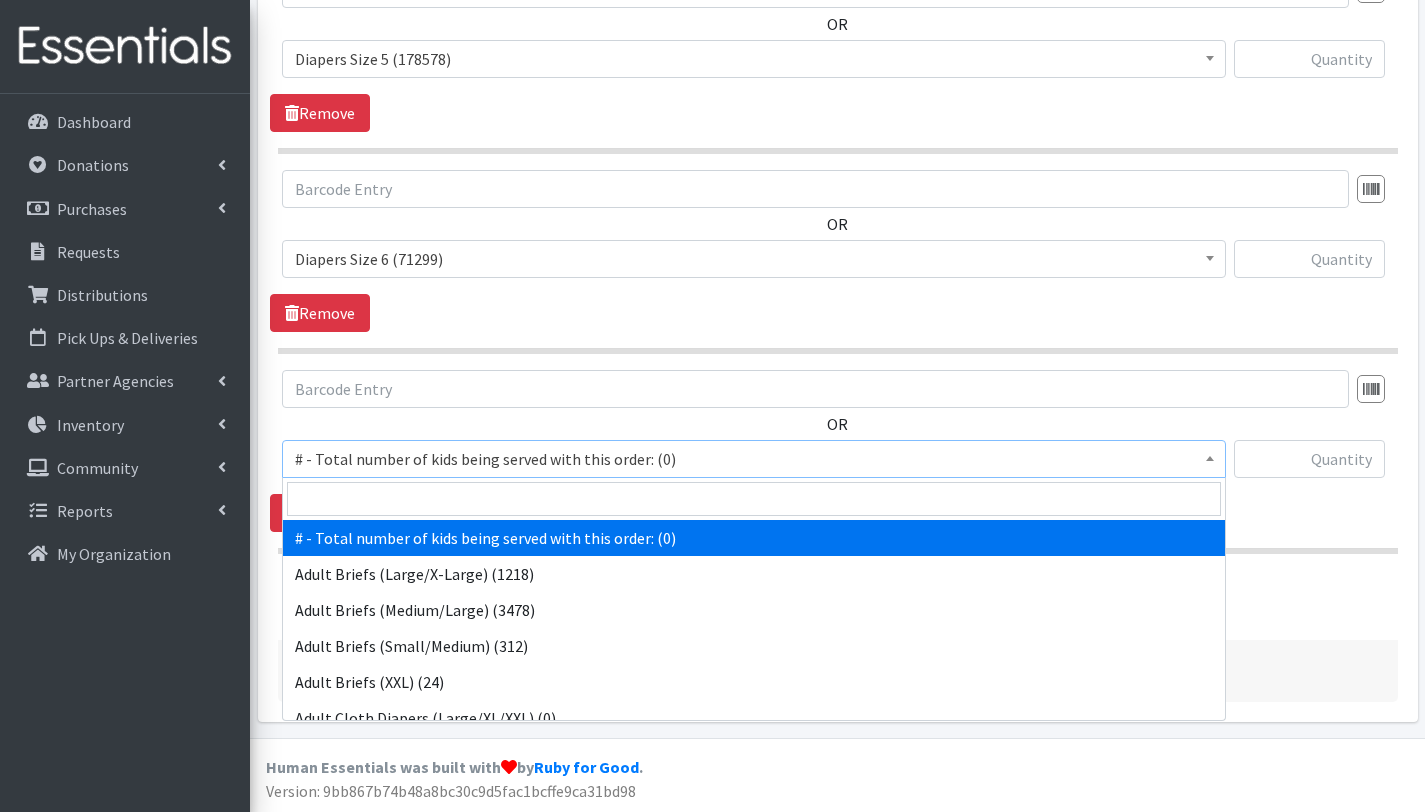 click on "# - Total number of kids being served with this order: (0)" at bounding box center (754, 459) 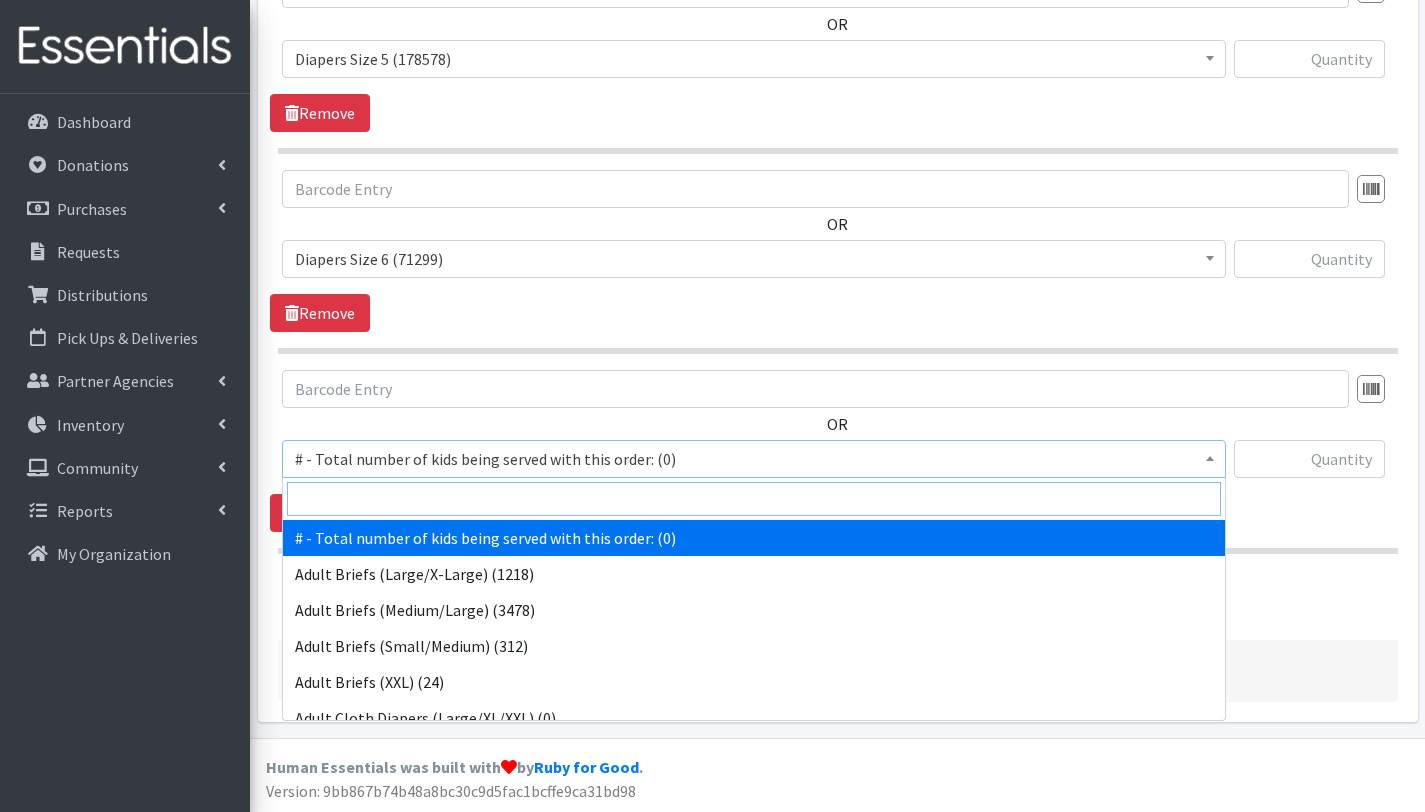 click at bounding box center (754, 499) 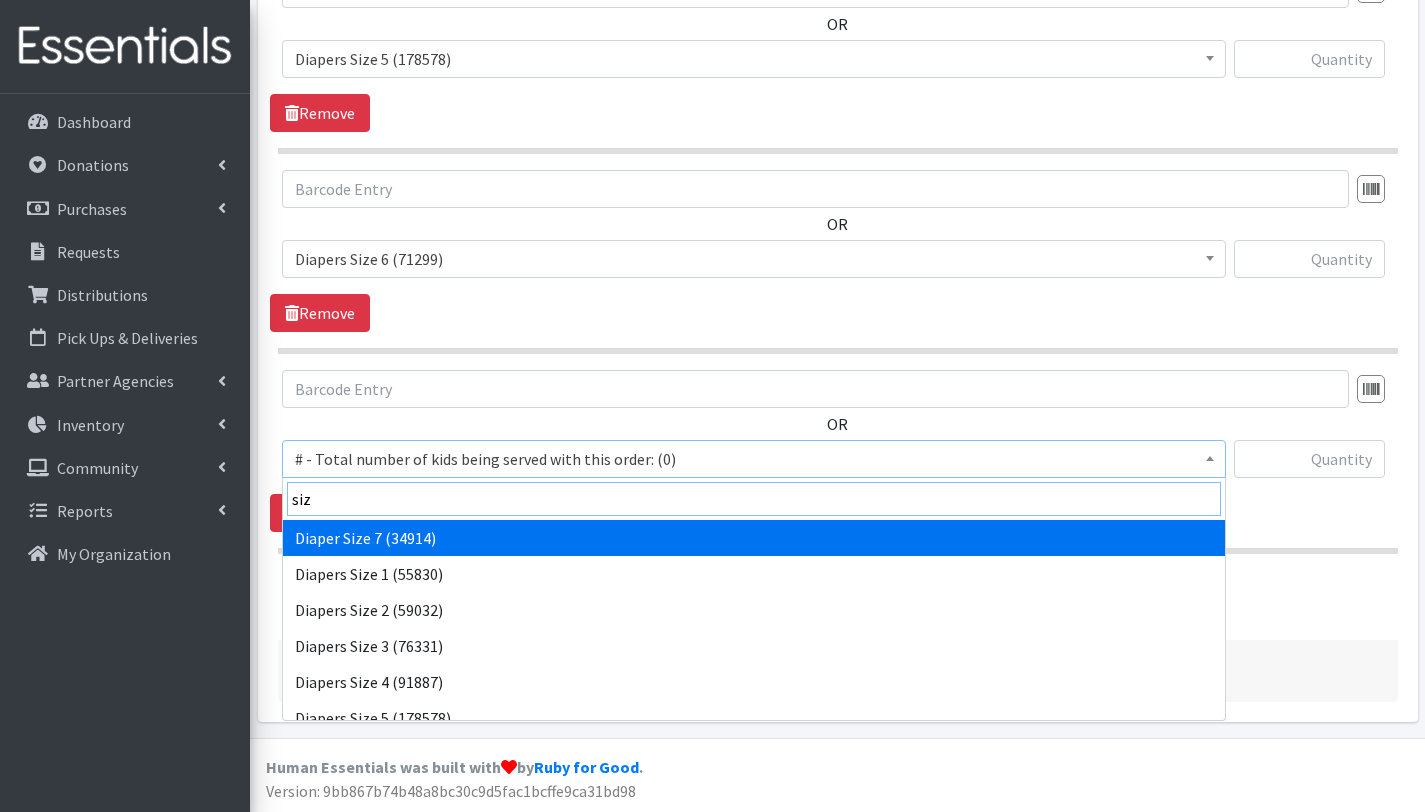 type on "siz" 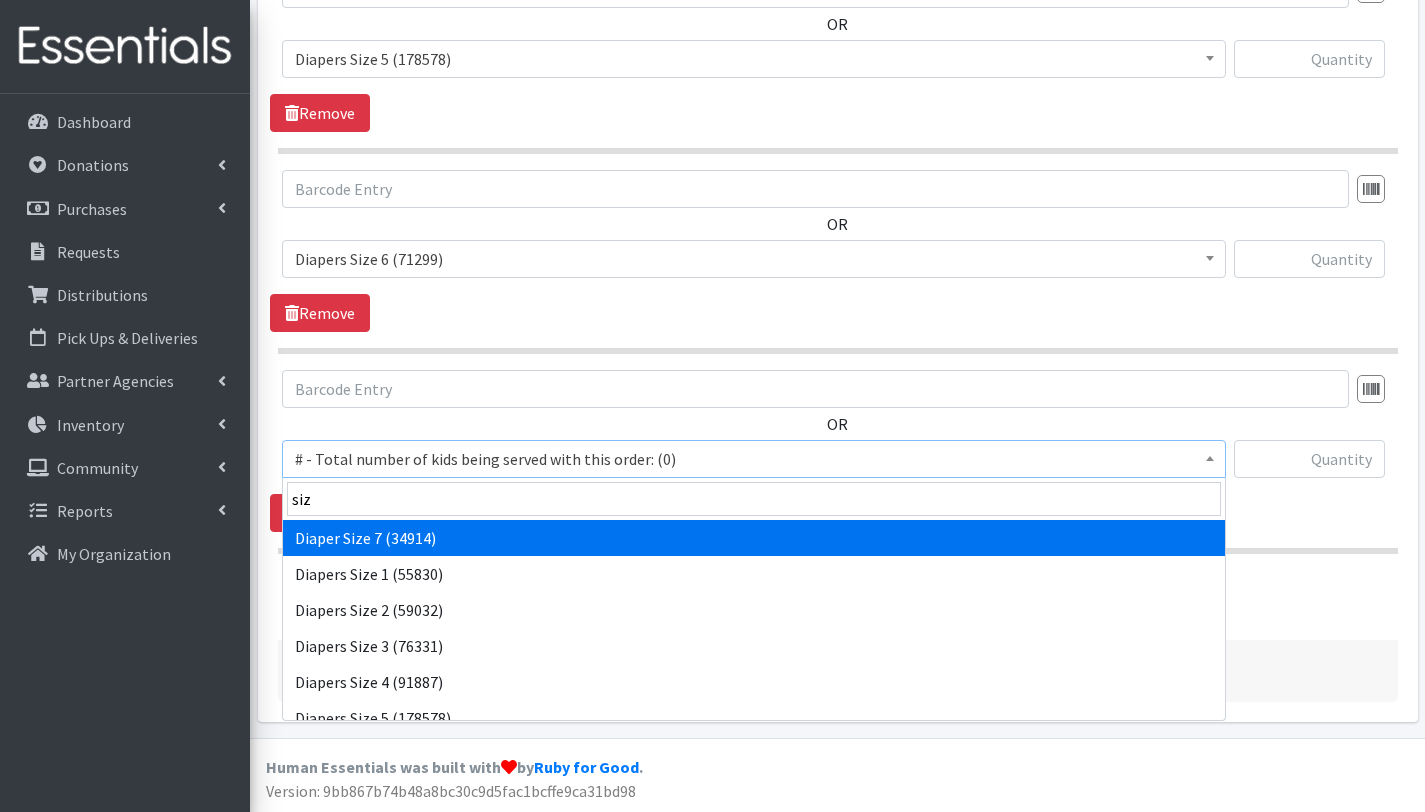 select on "12644" 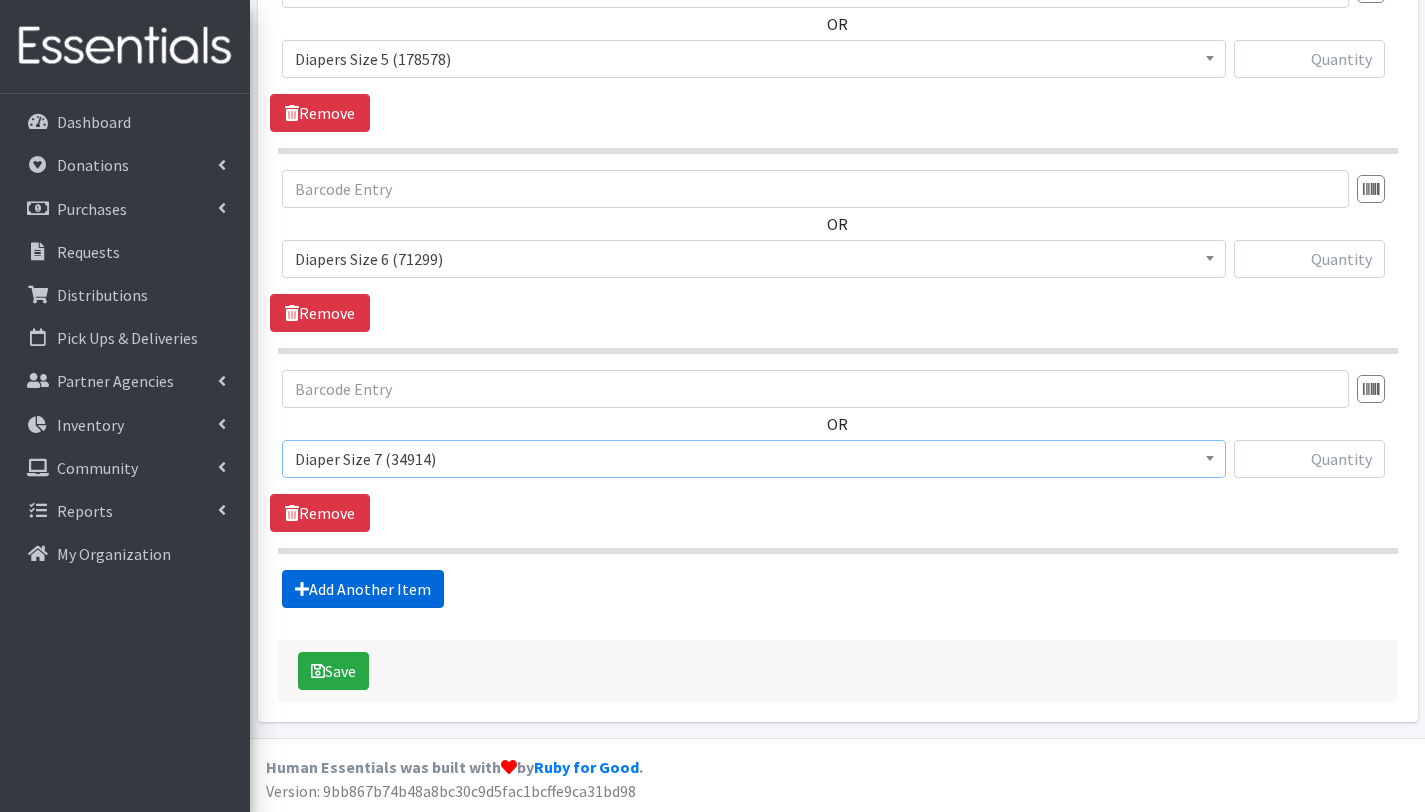 click on "Add Another Item" at bounding box center [363, 589] 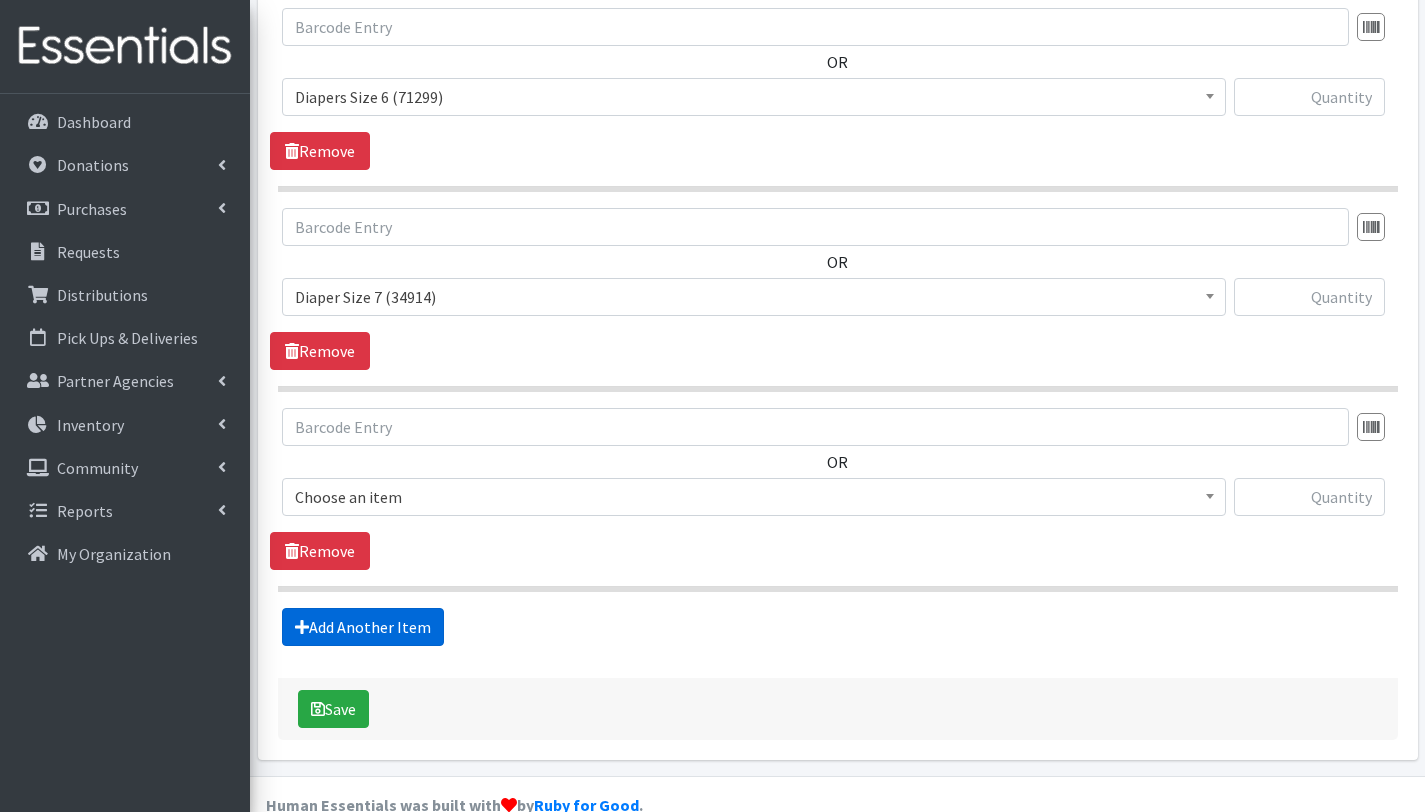 scroll, scrollTop: 1653, scrollLeft: 0, axis: vertical 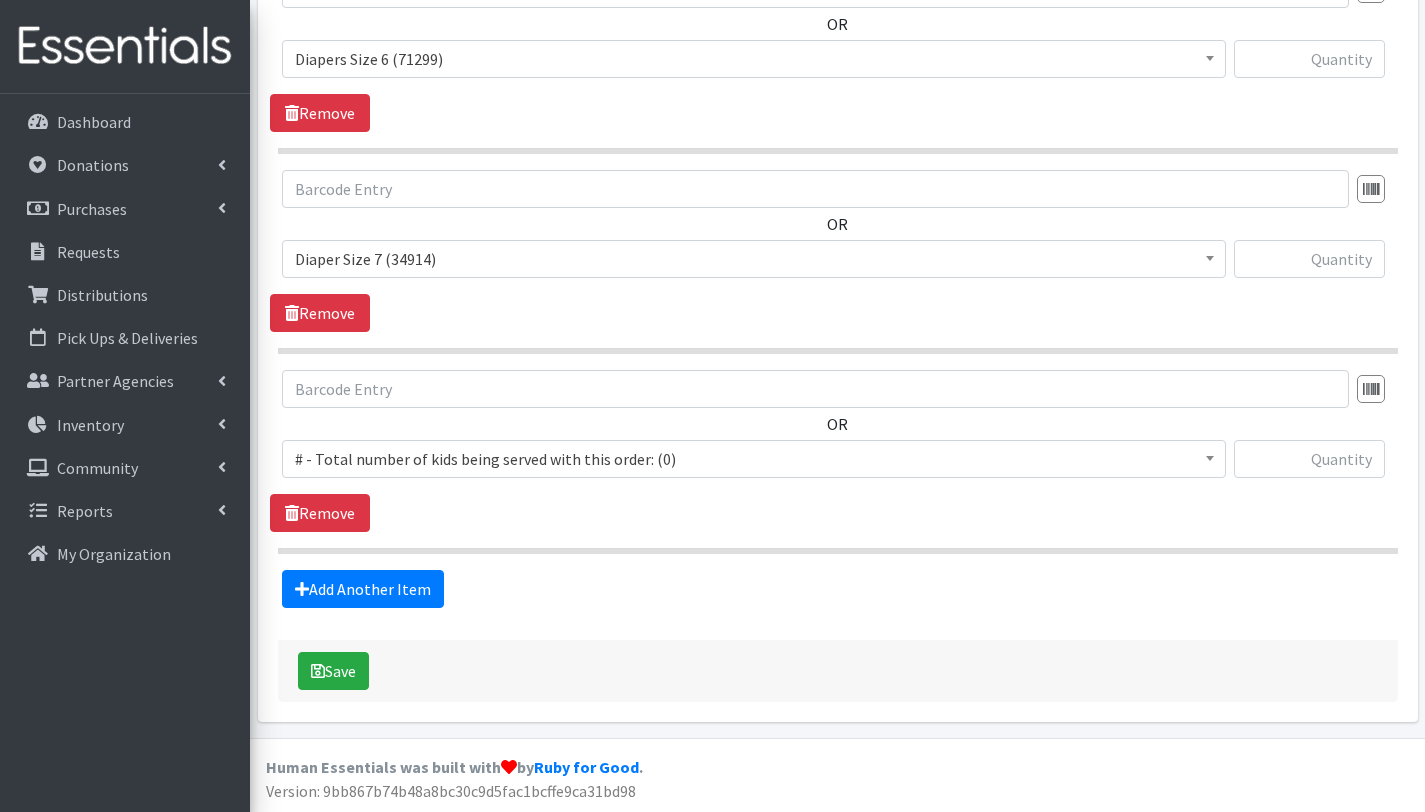 click on "# - Total number of kids being served with this order: (0)" at bounding box center (754, 459) 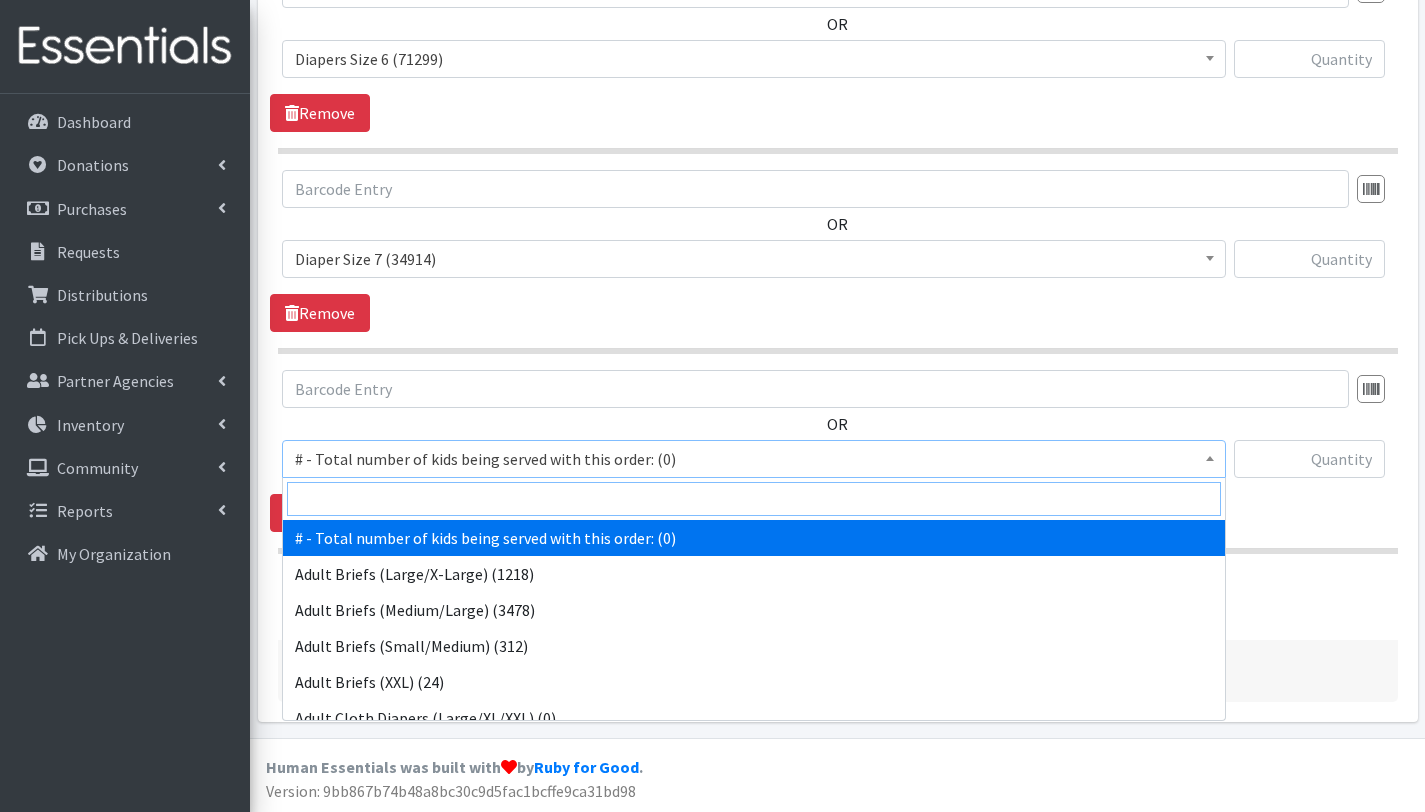click at bounding box center [754, 499] 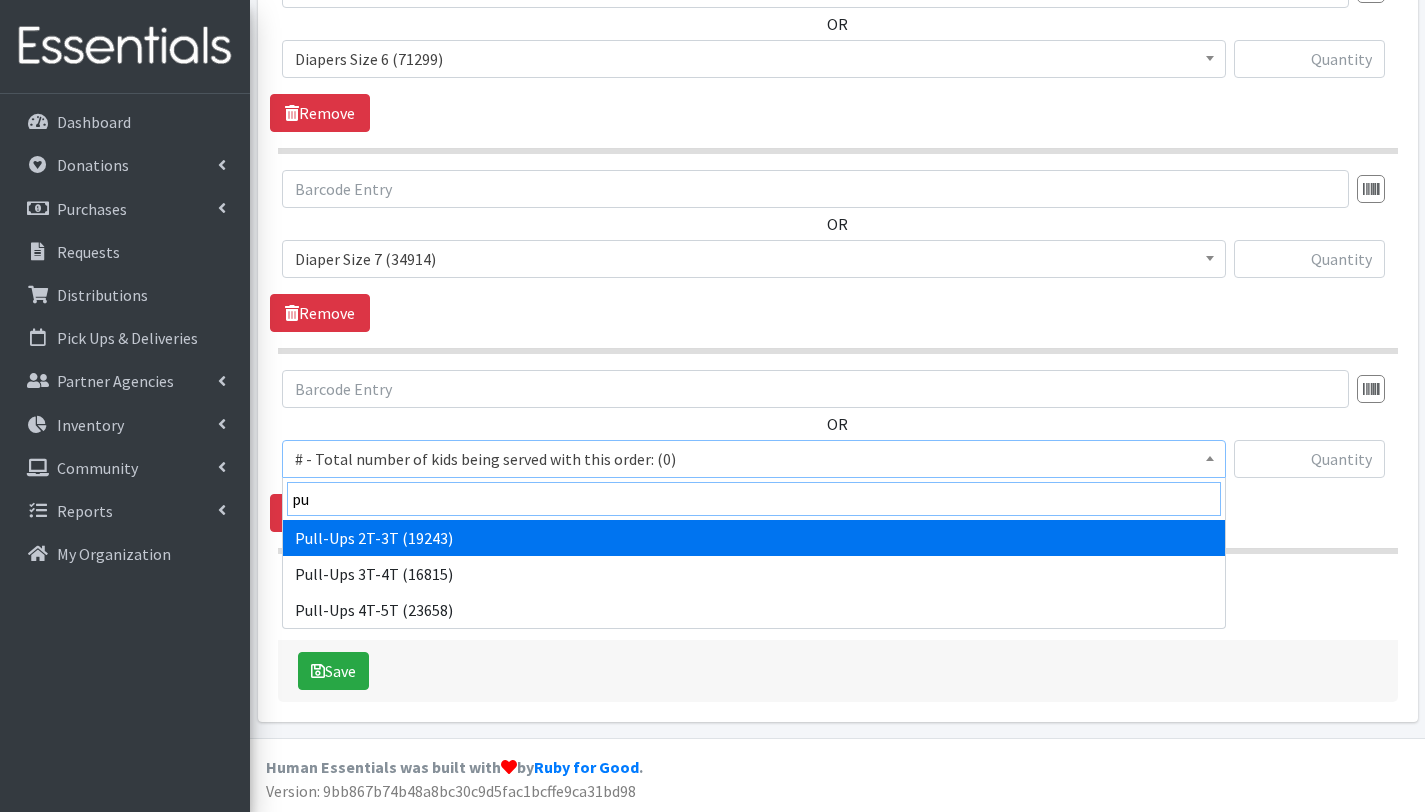 type on "pu" 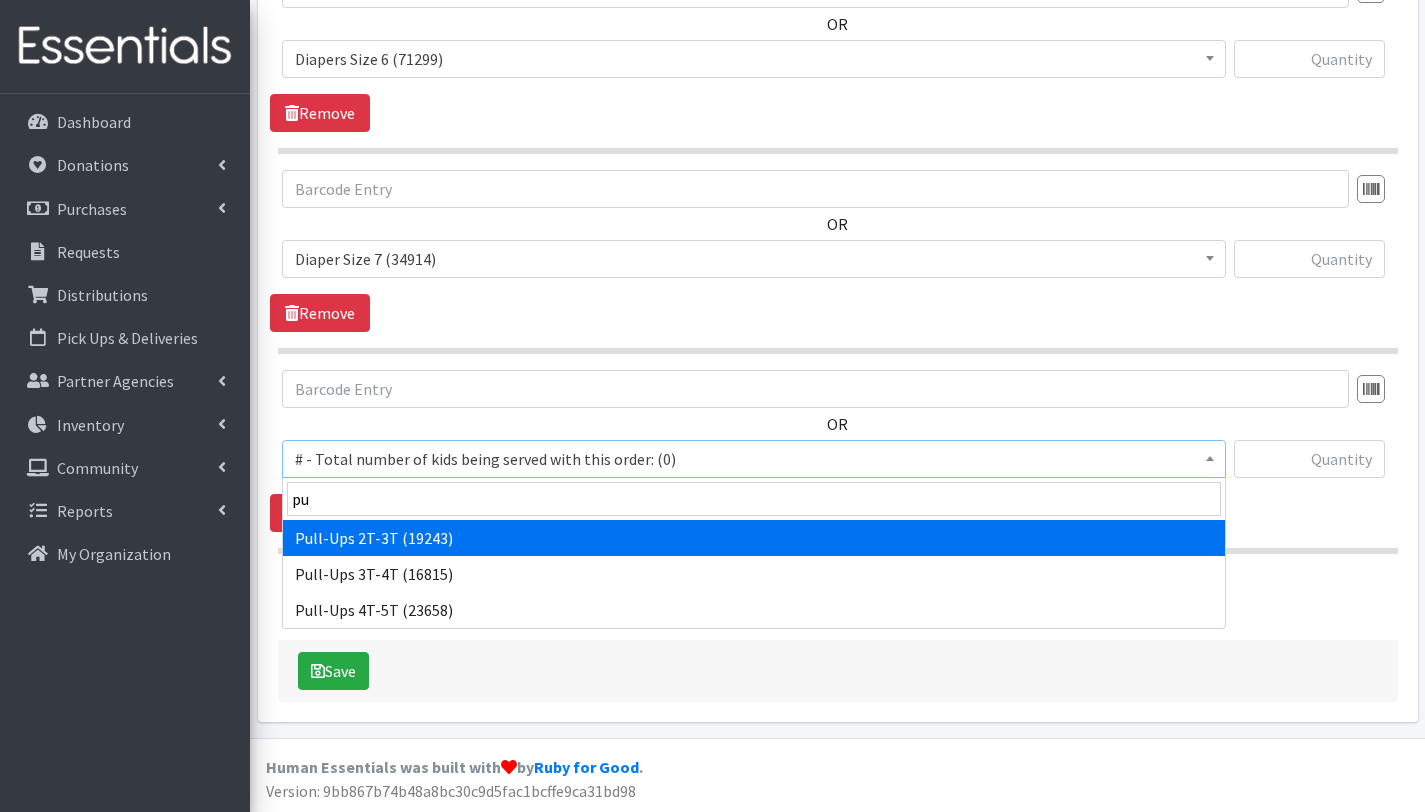 select on "2644" 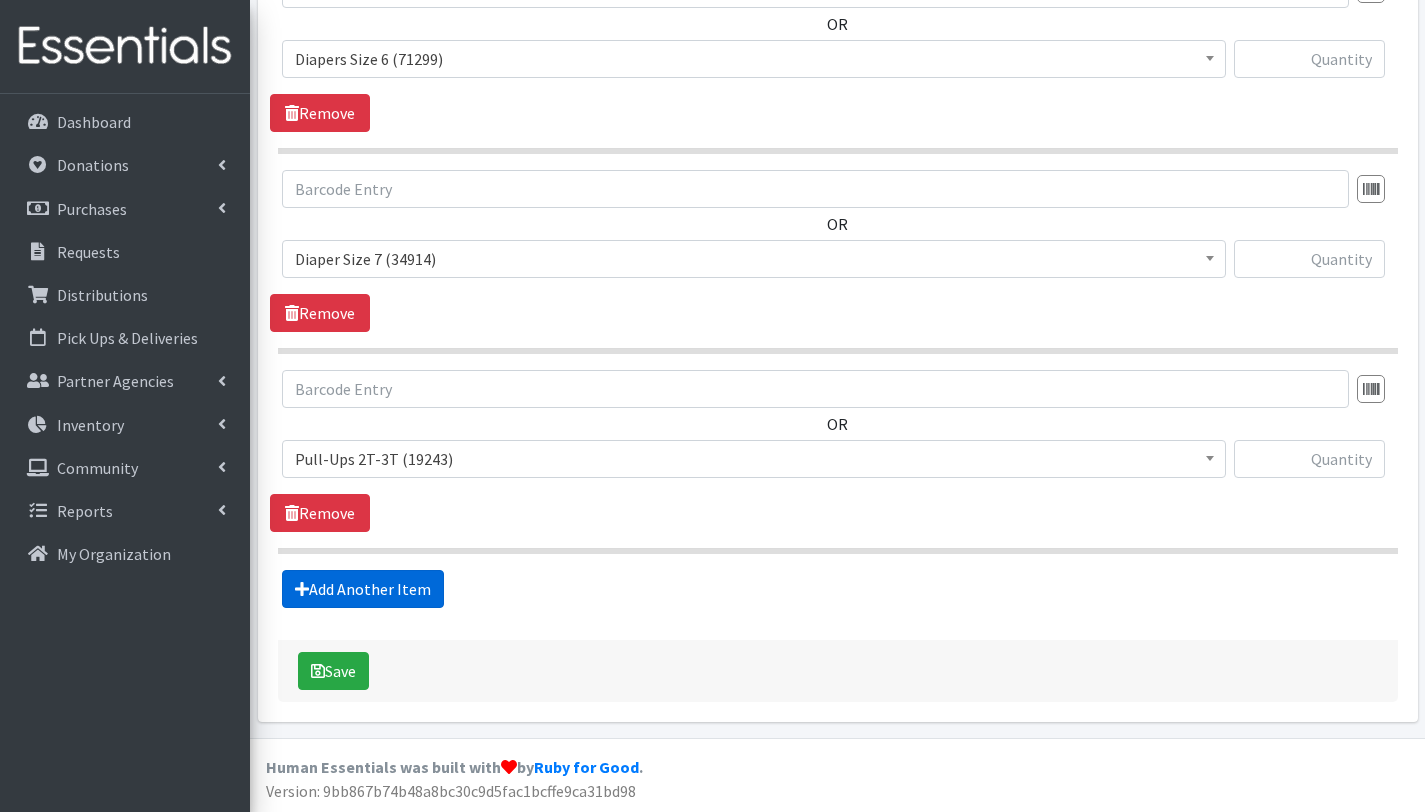click on "Add Another Item" at bounding box center (363, 589) 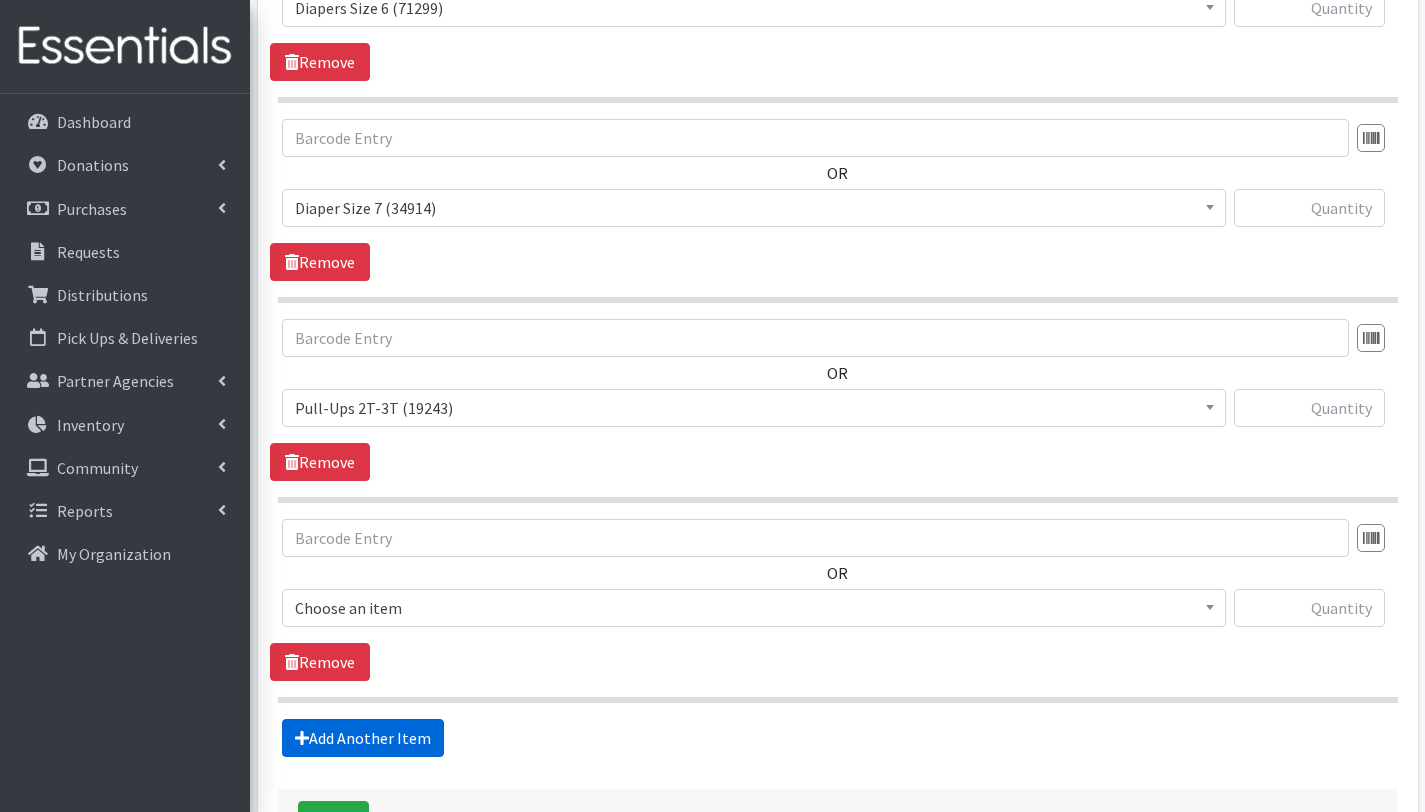 scroll, scrollTop: 1853, scrollLeft: 0, axis: vertical 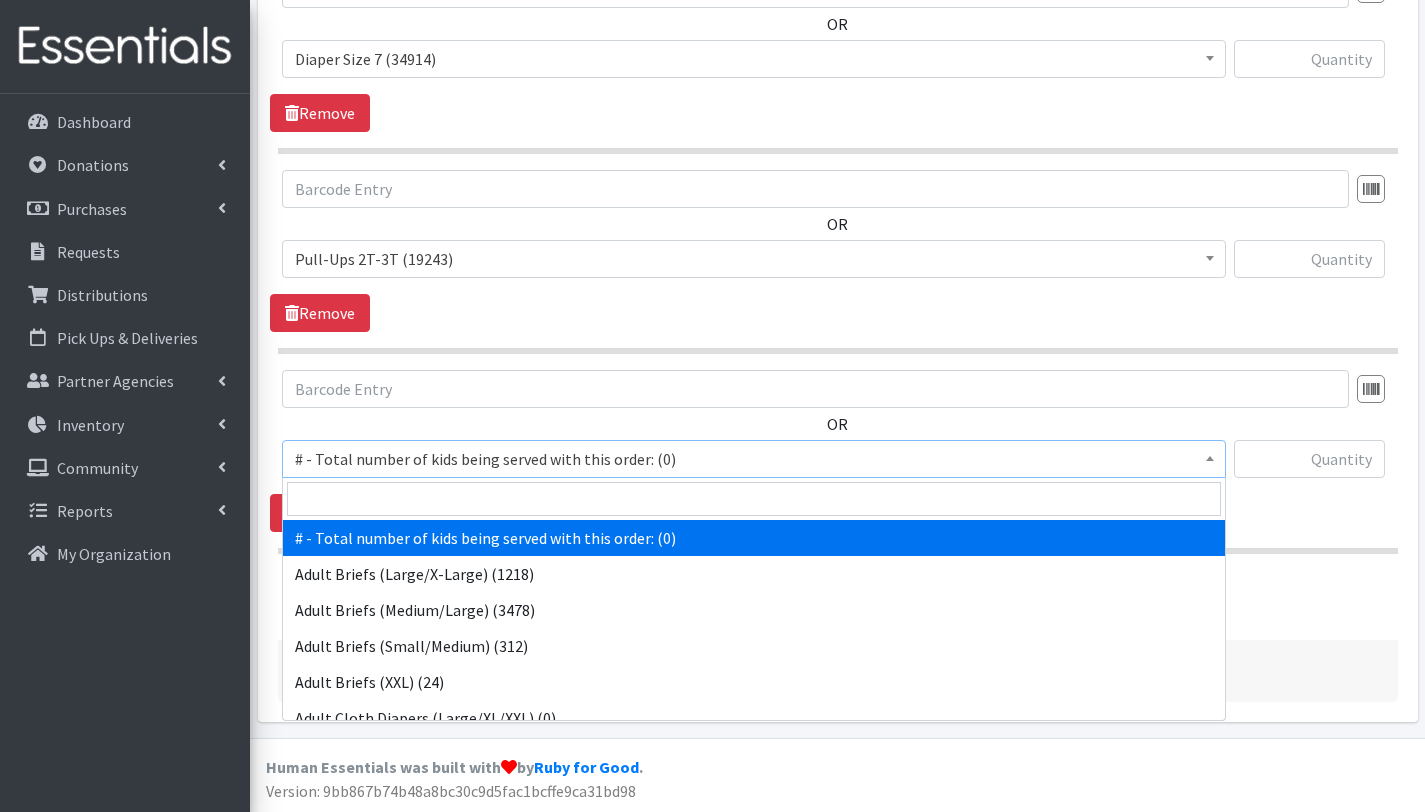 click on "# - Total number of kids being served with this order: (0)" at bounding box center (754, 459) 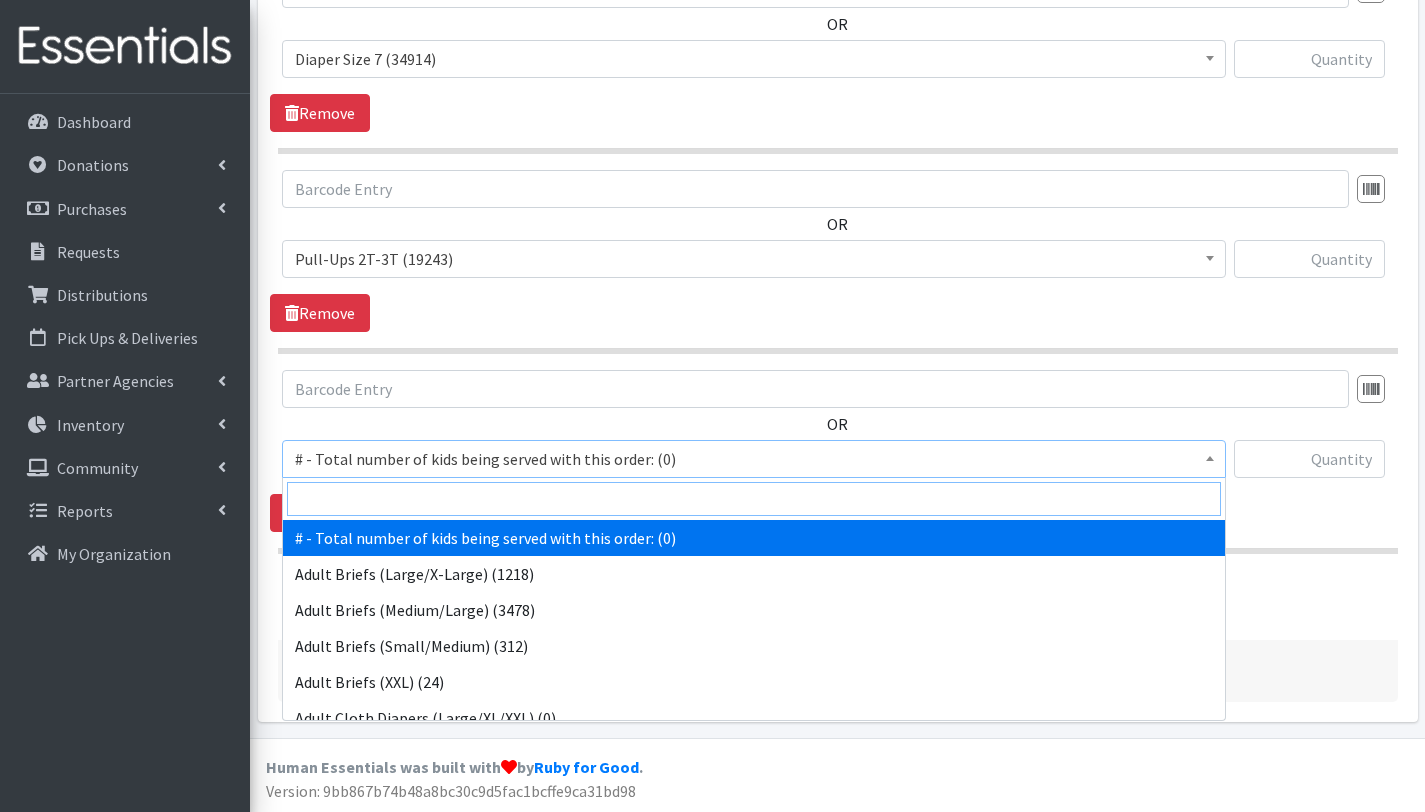 click at bounding box center [754, 499] 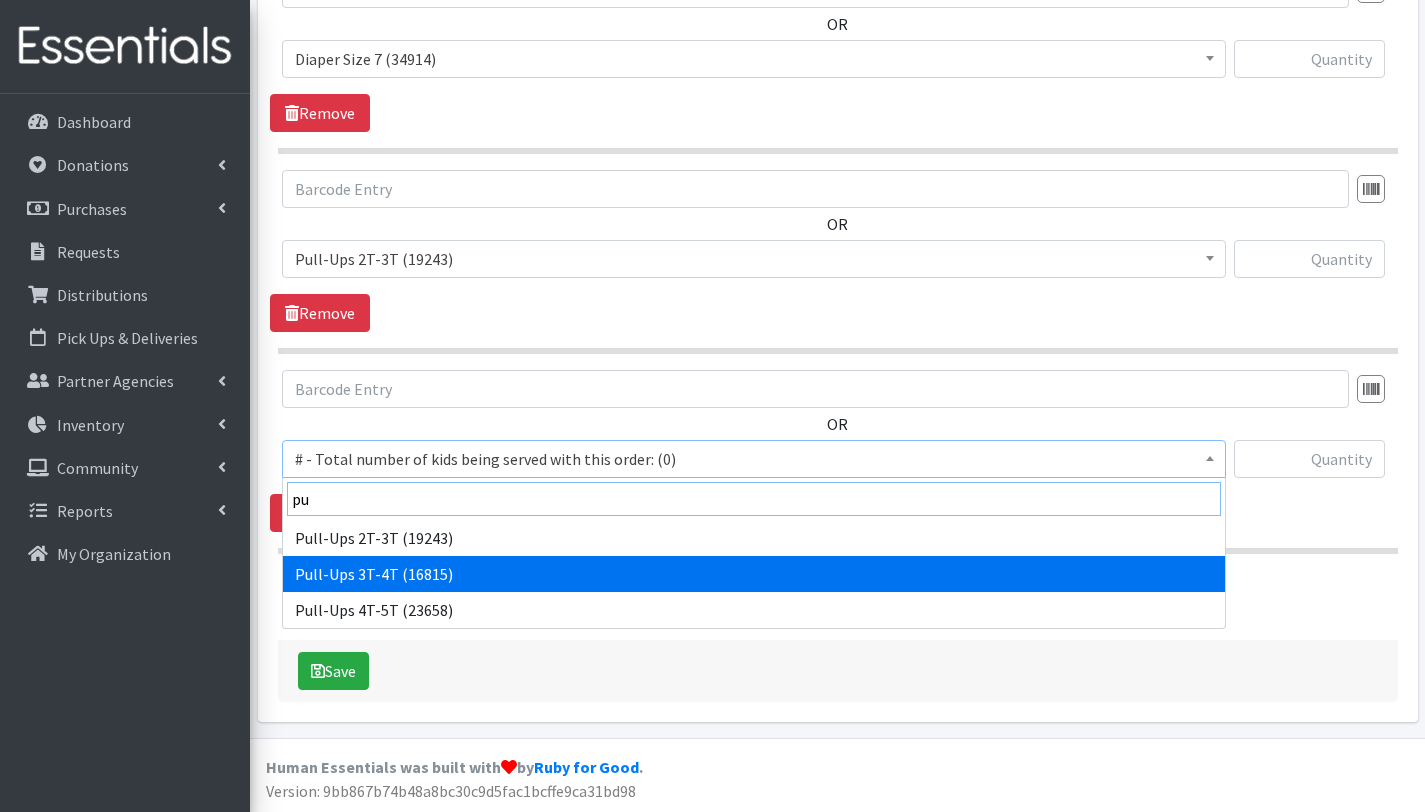type on "pu" 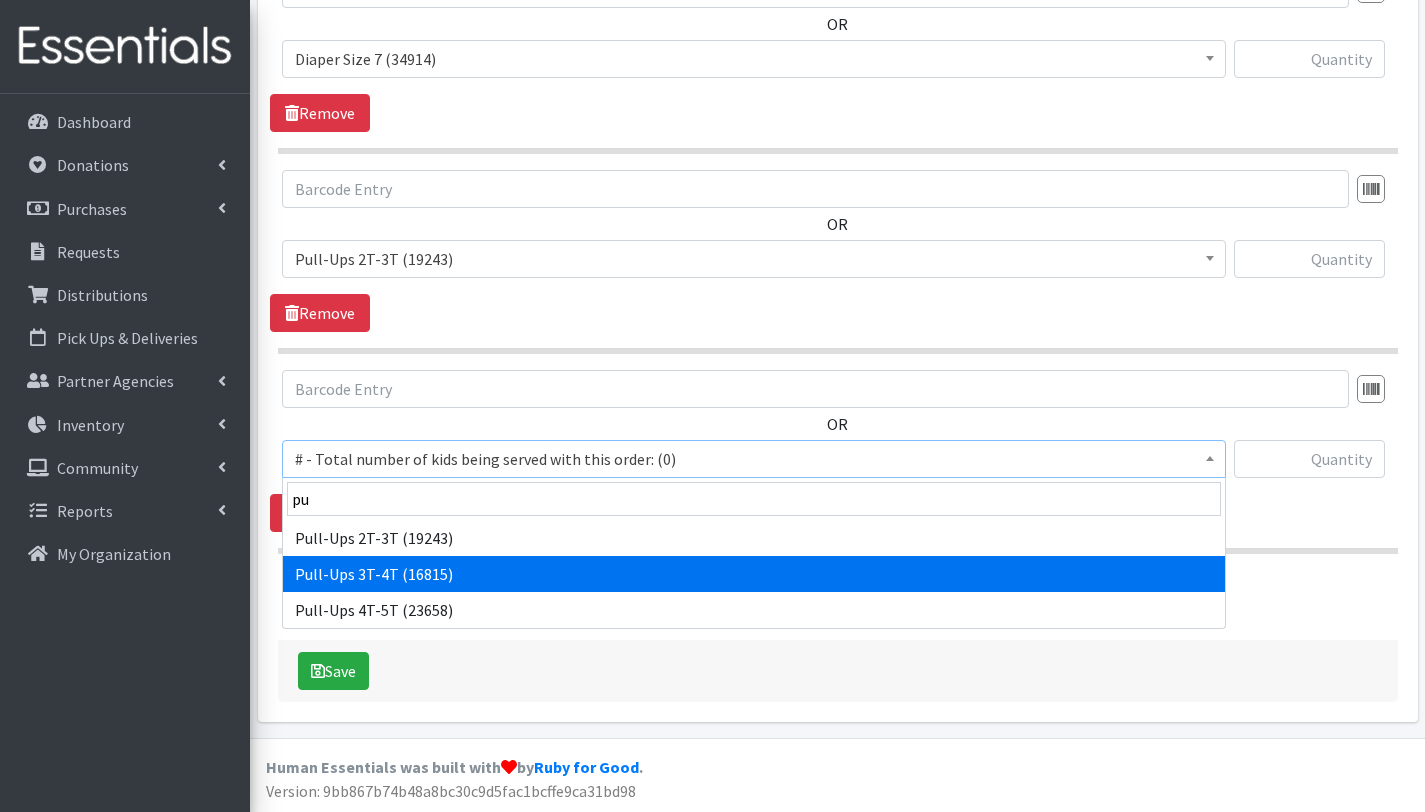 select on "2679" 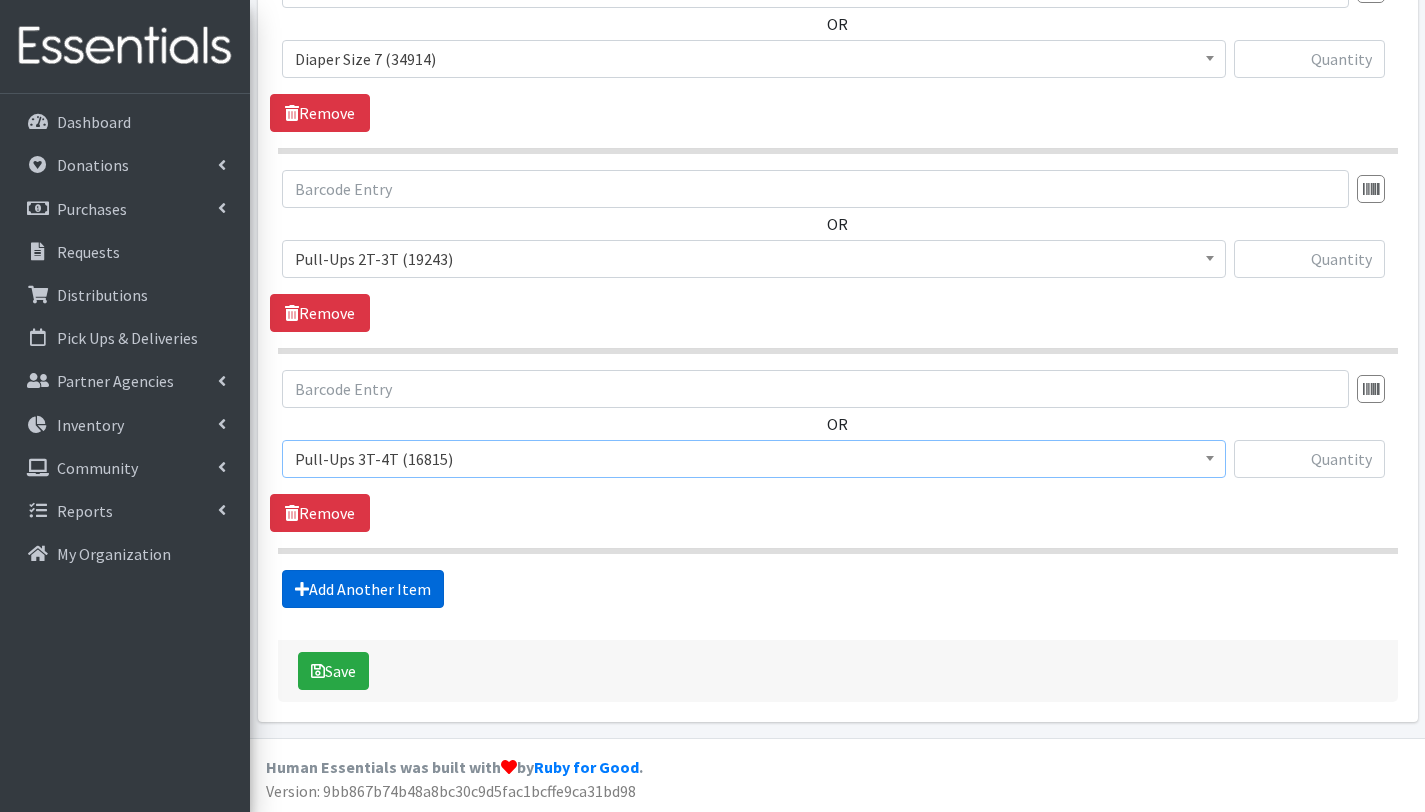 click on "Add Another Item" at bounding box center [363, 589] 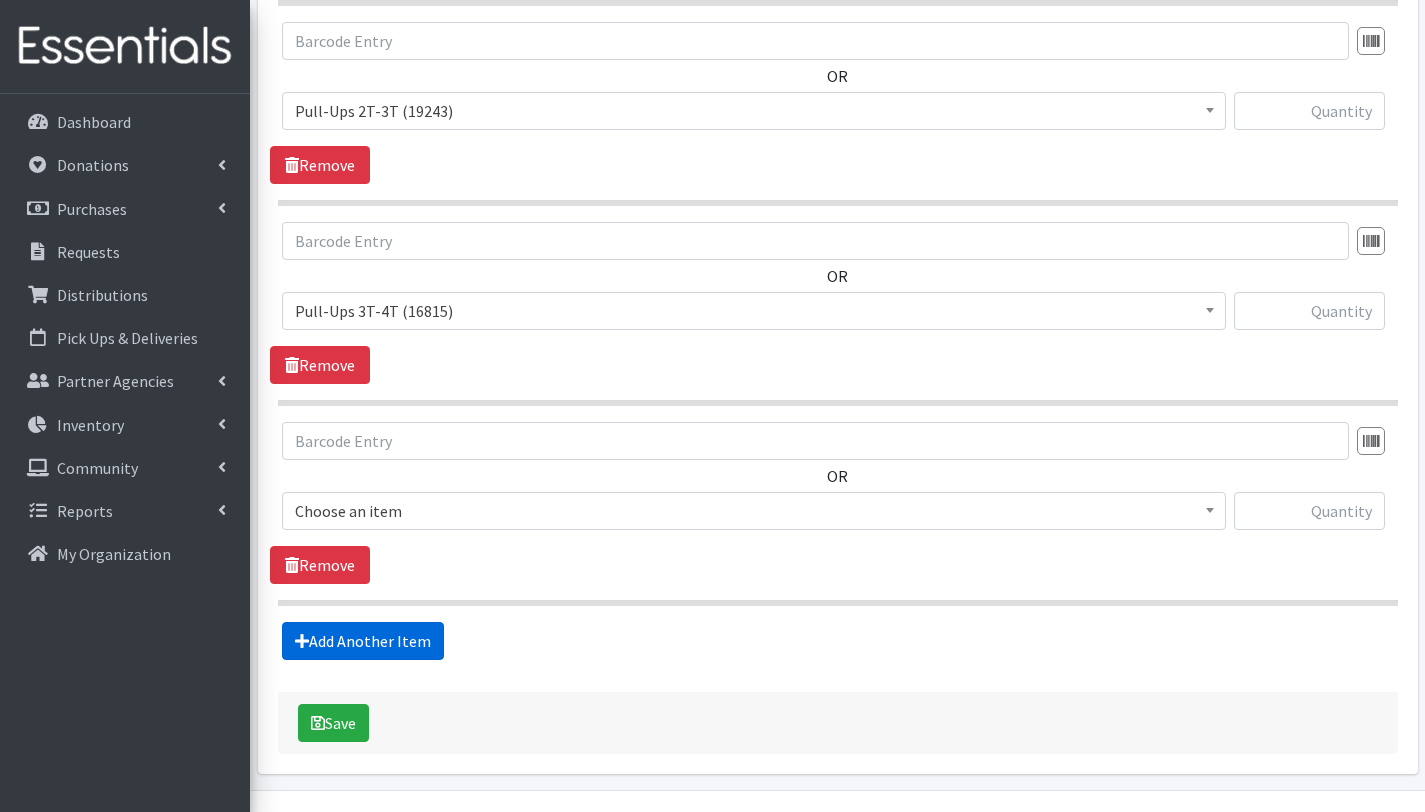 scroll, scrollTop: 2053, scrollLeft: 0, axis: vertical 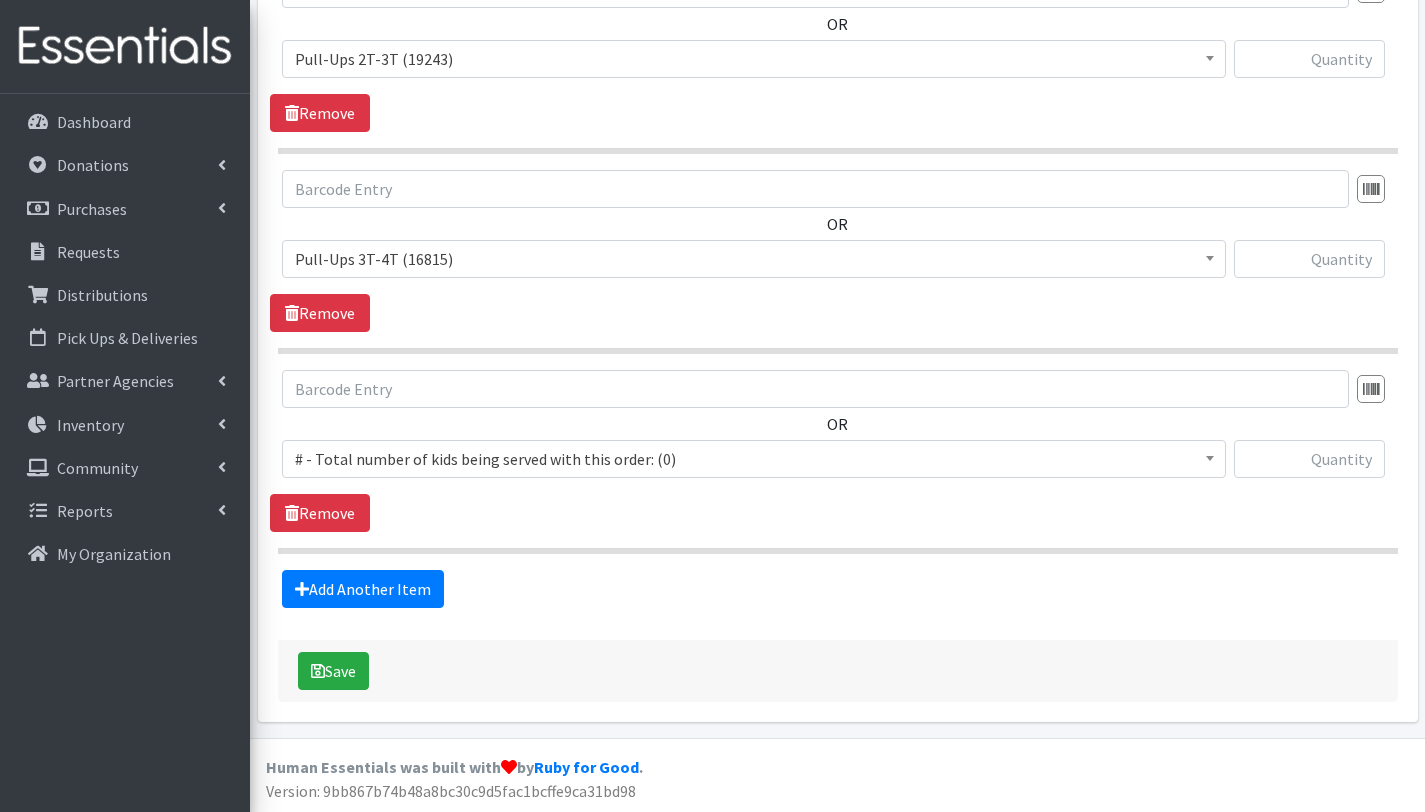 click on "# - Total number of kids being served with this order: (0)" at bounding box center [754, 459] 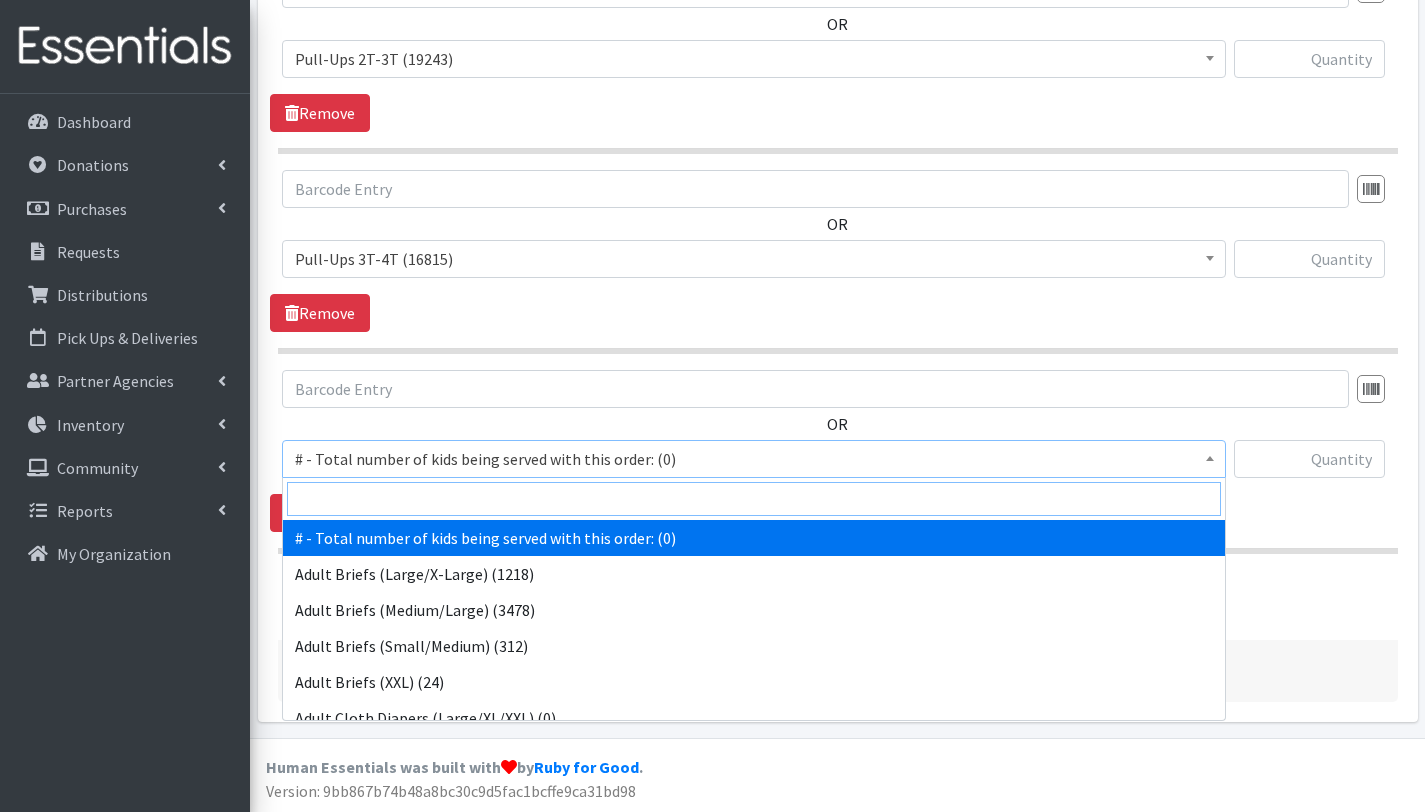 click at bounding box center (754, 499) 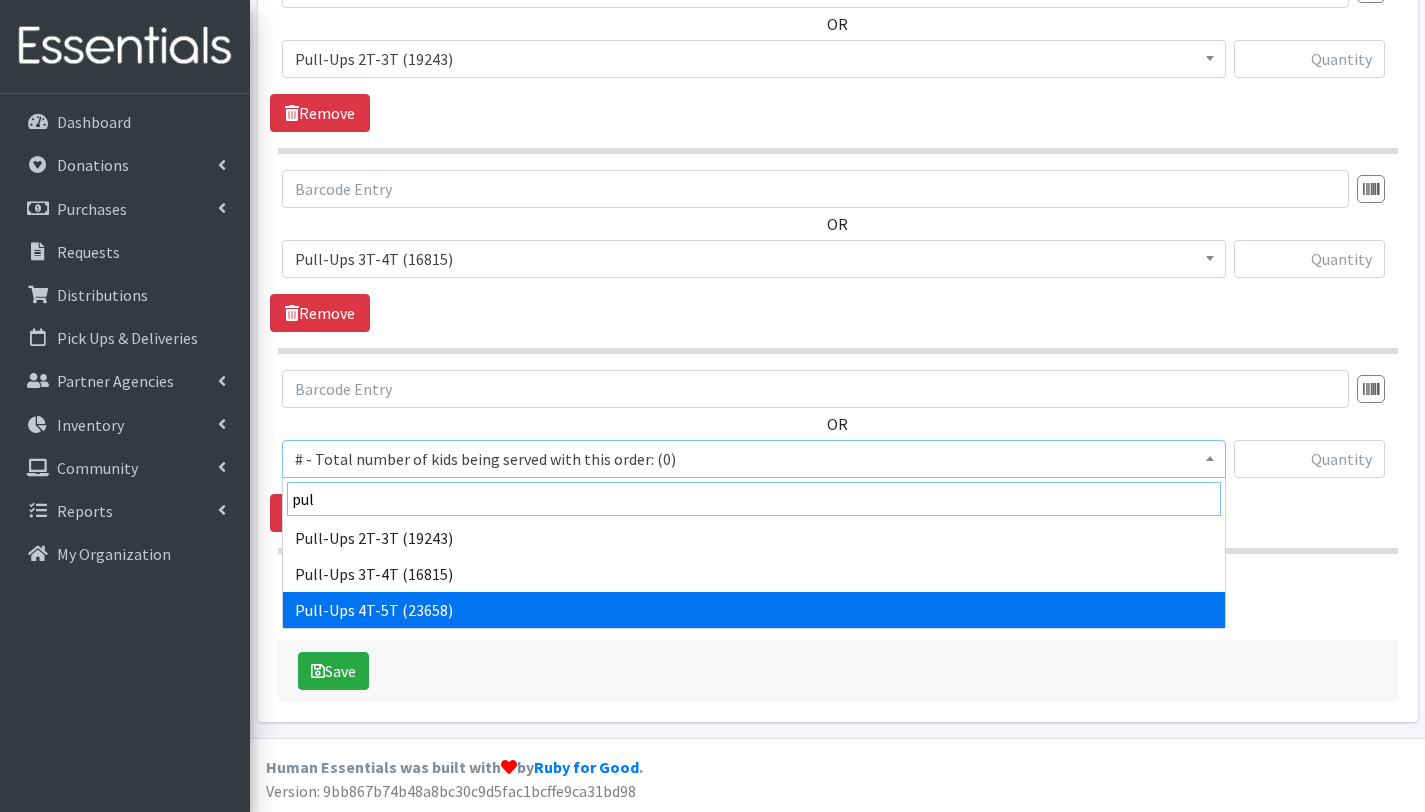 type on "pul" 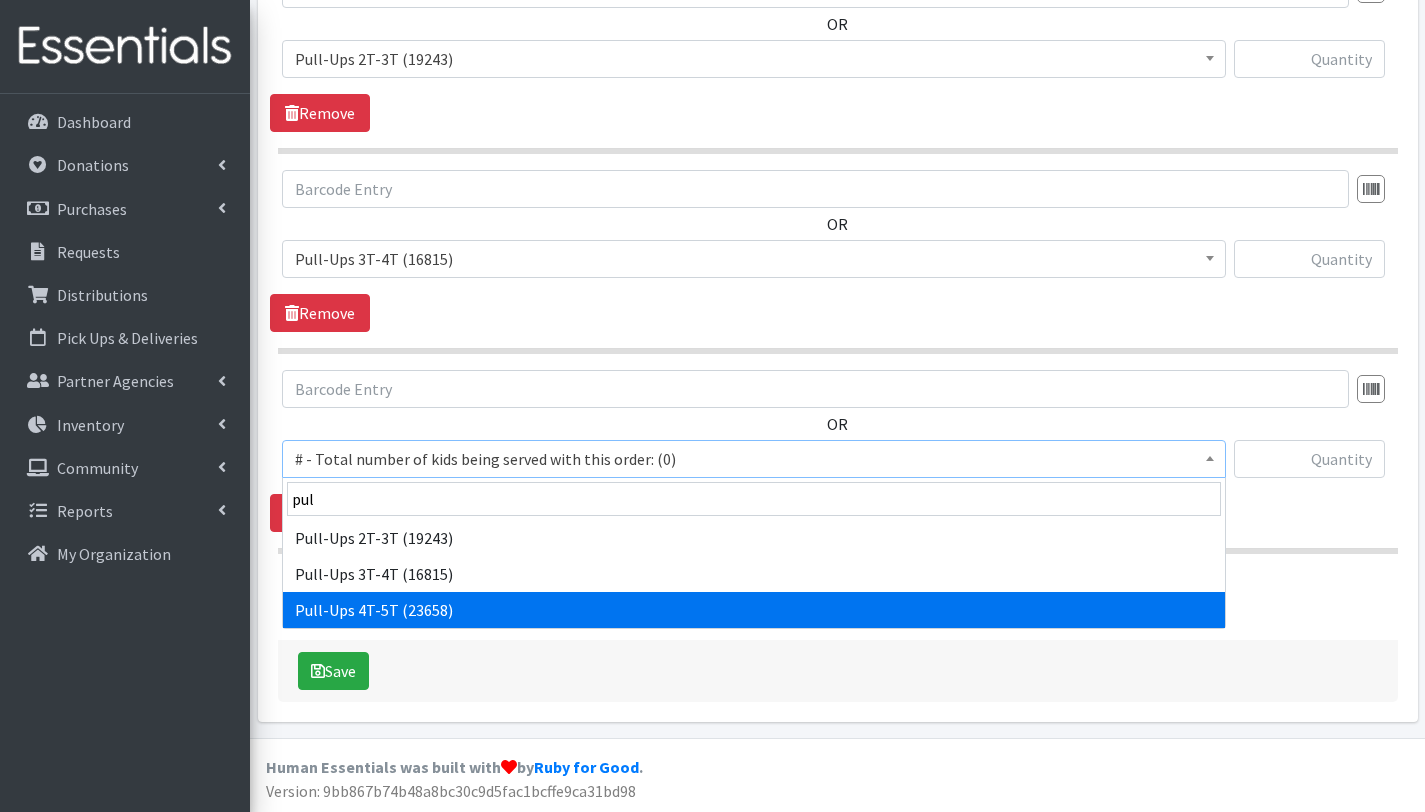 select on "2680" 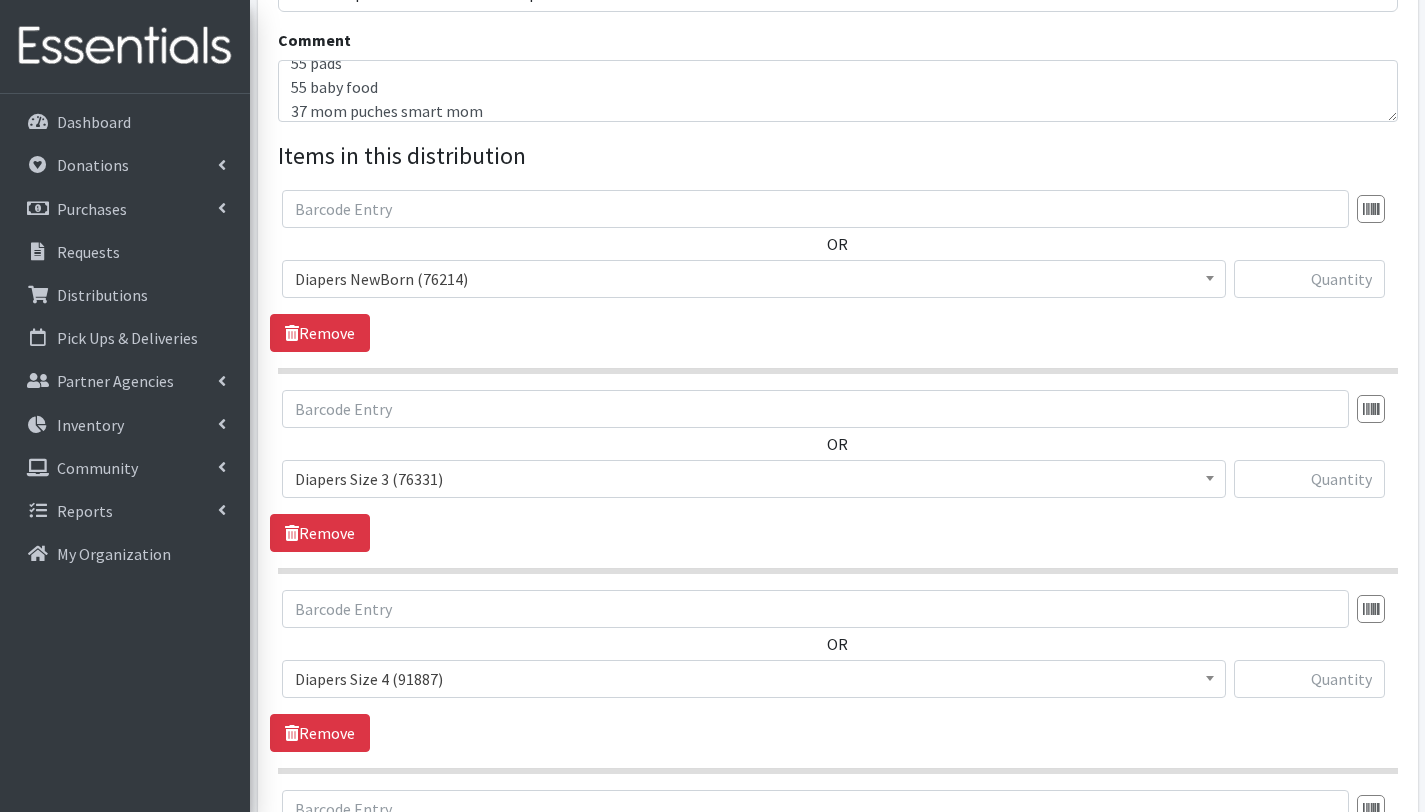 scroll, scrollTop: 639, scrollLeft: 0, axis: vertical 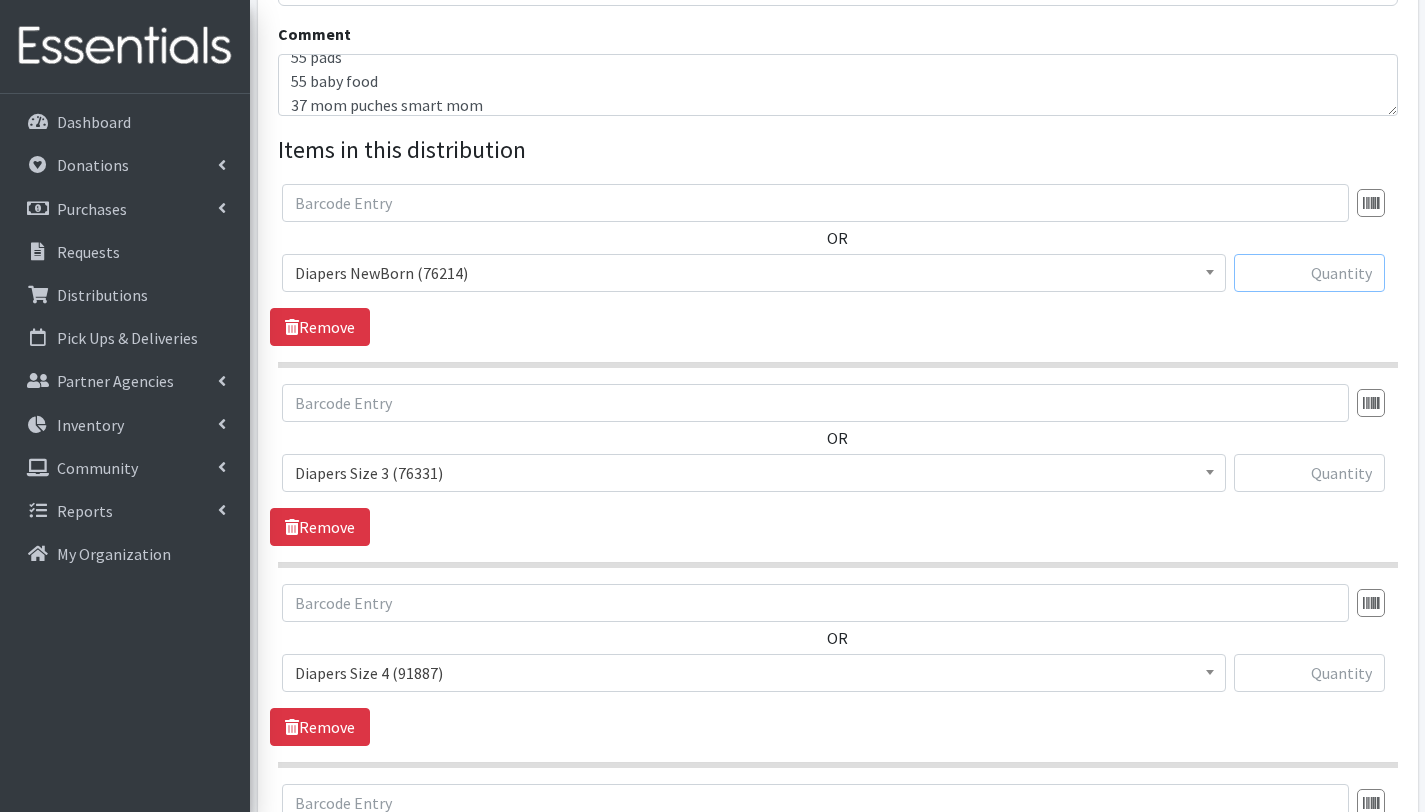 click at bounding box center (1309, 273) 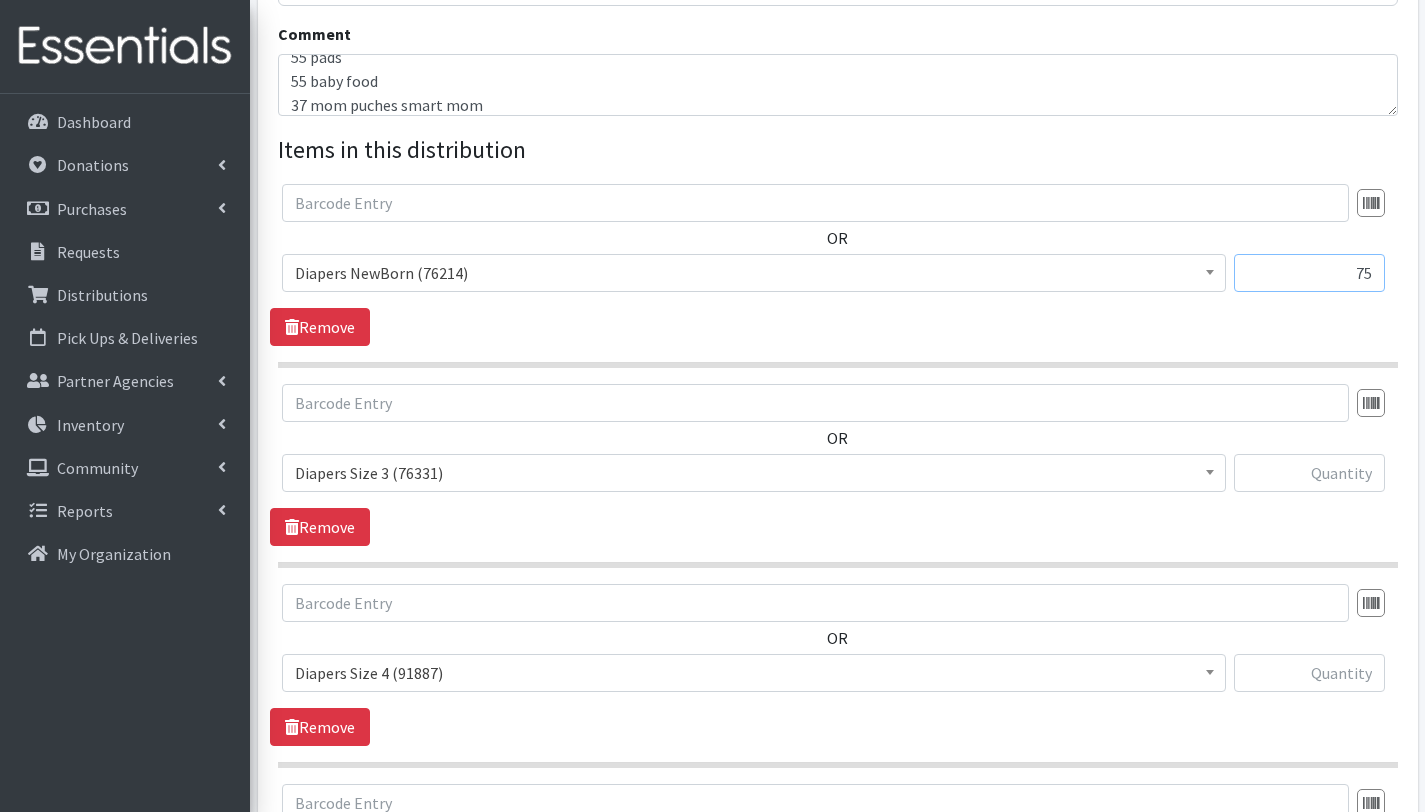 type on "75" 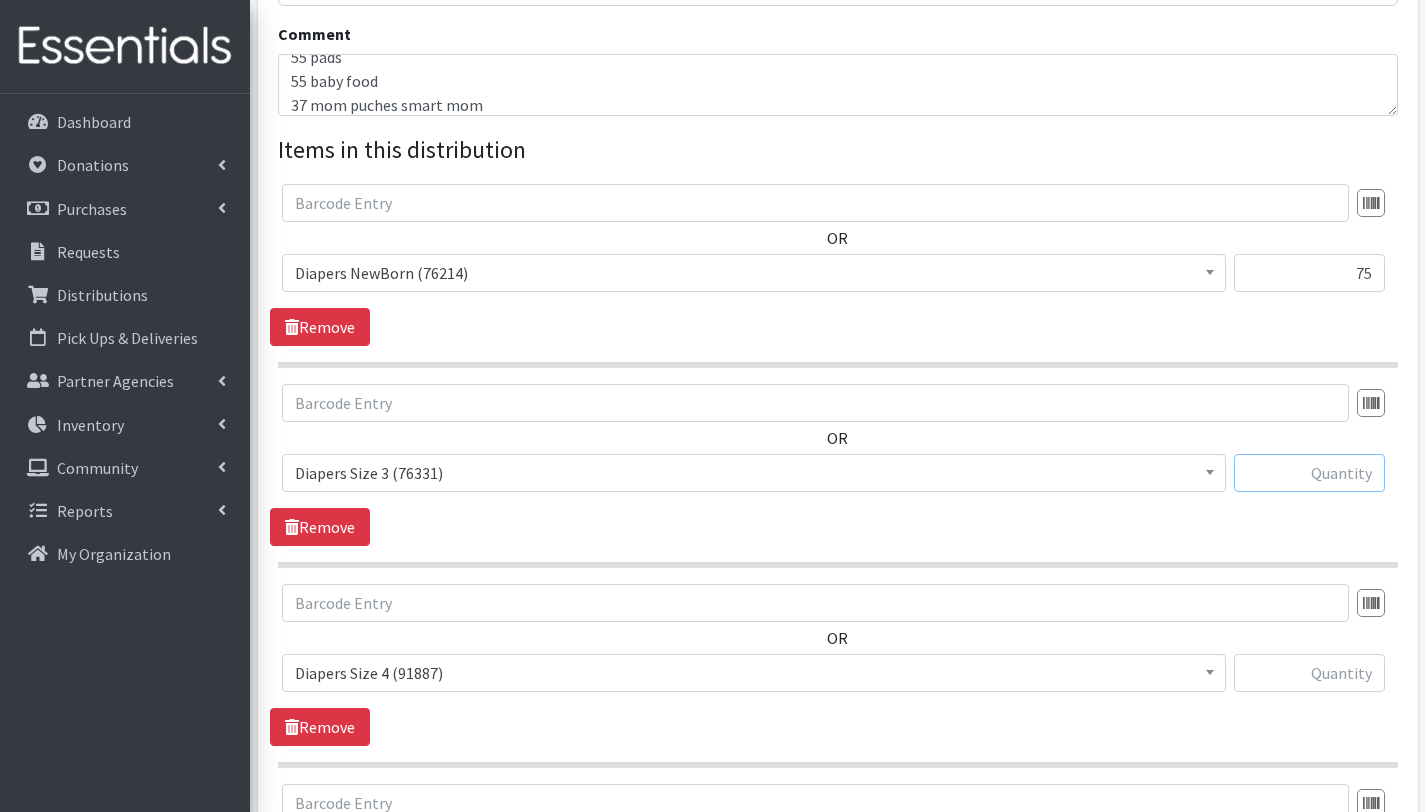click at bounding box center (1309, 473) 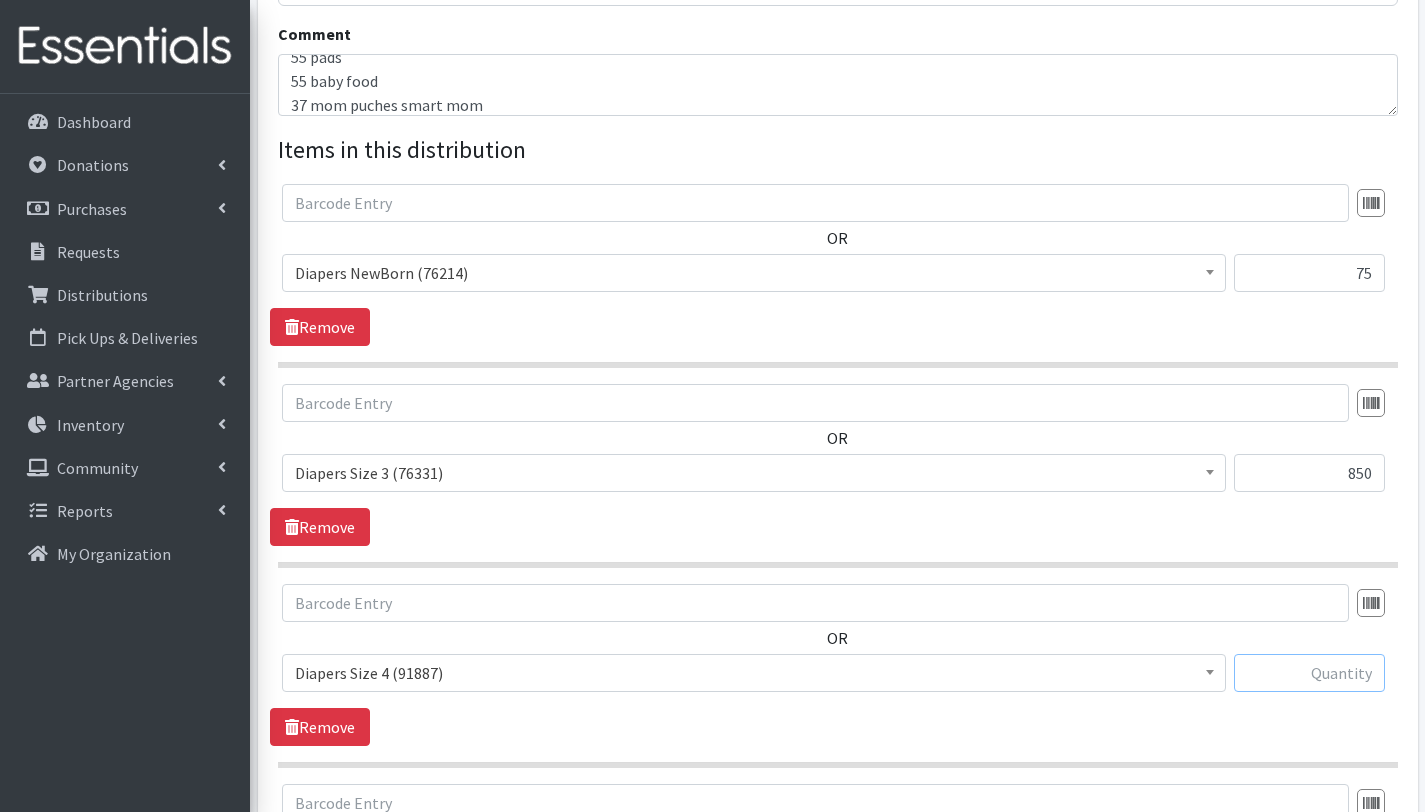 click at bounding box center (1309, 673) 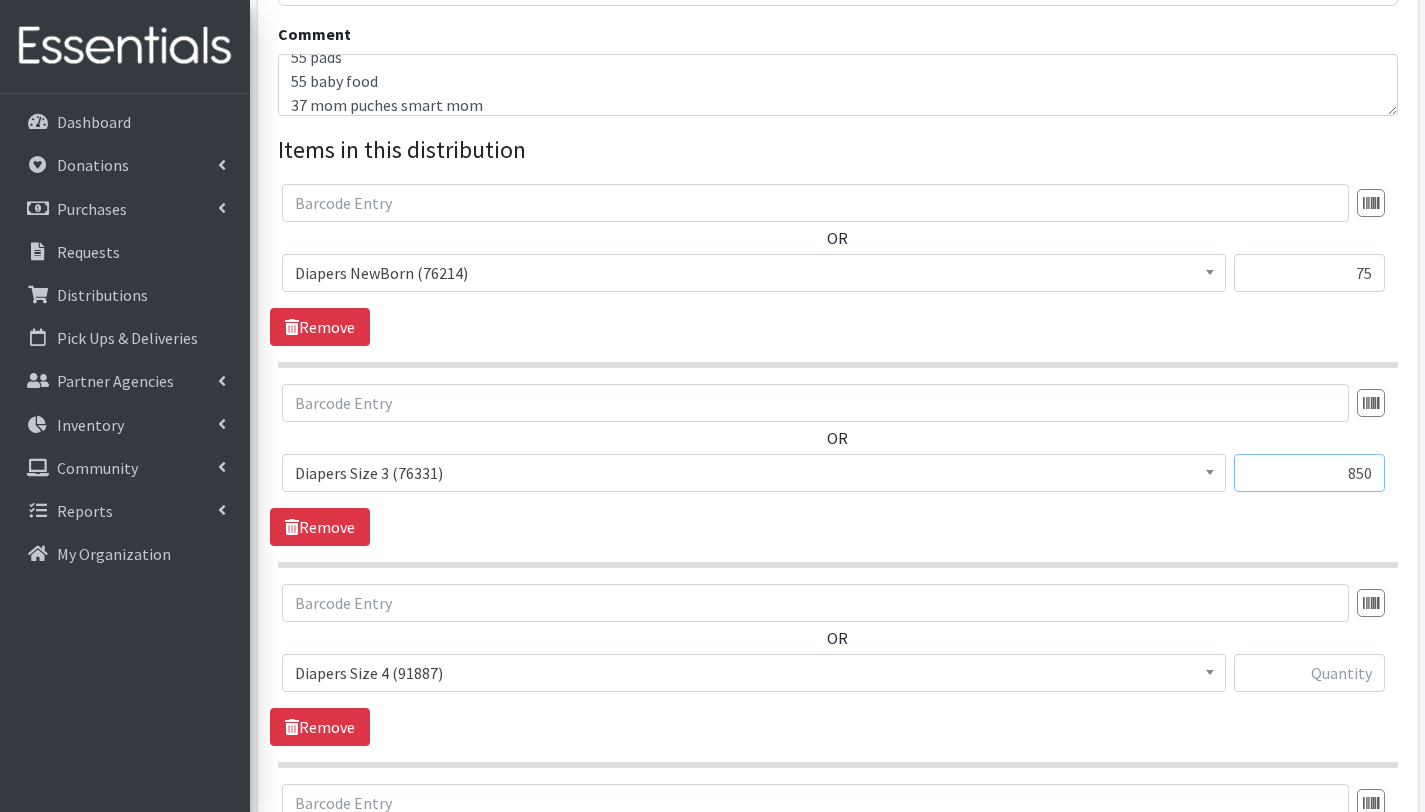 click on "850" at bounding box center (1309, 473) 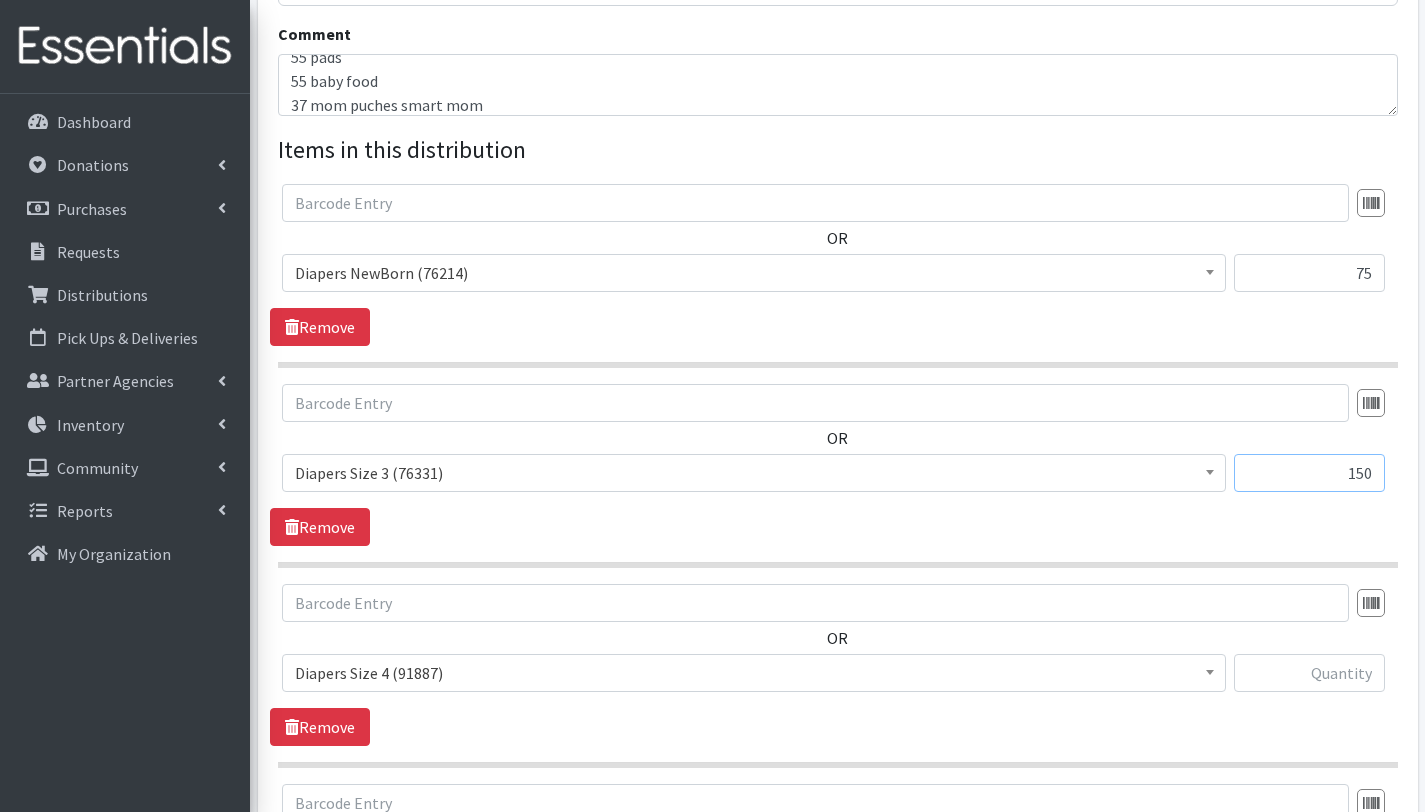 type on "150" 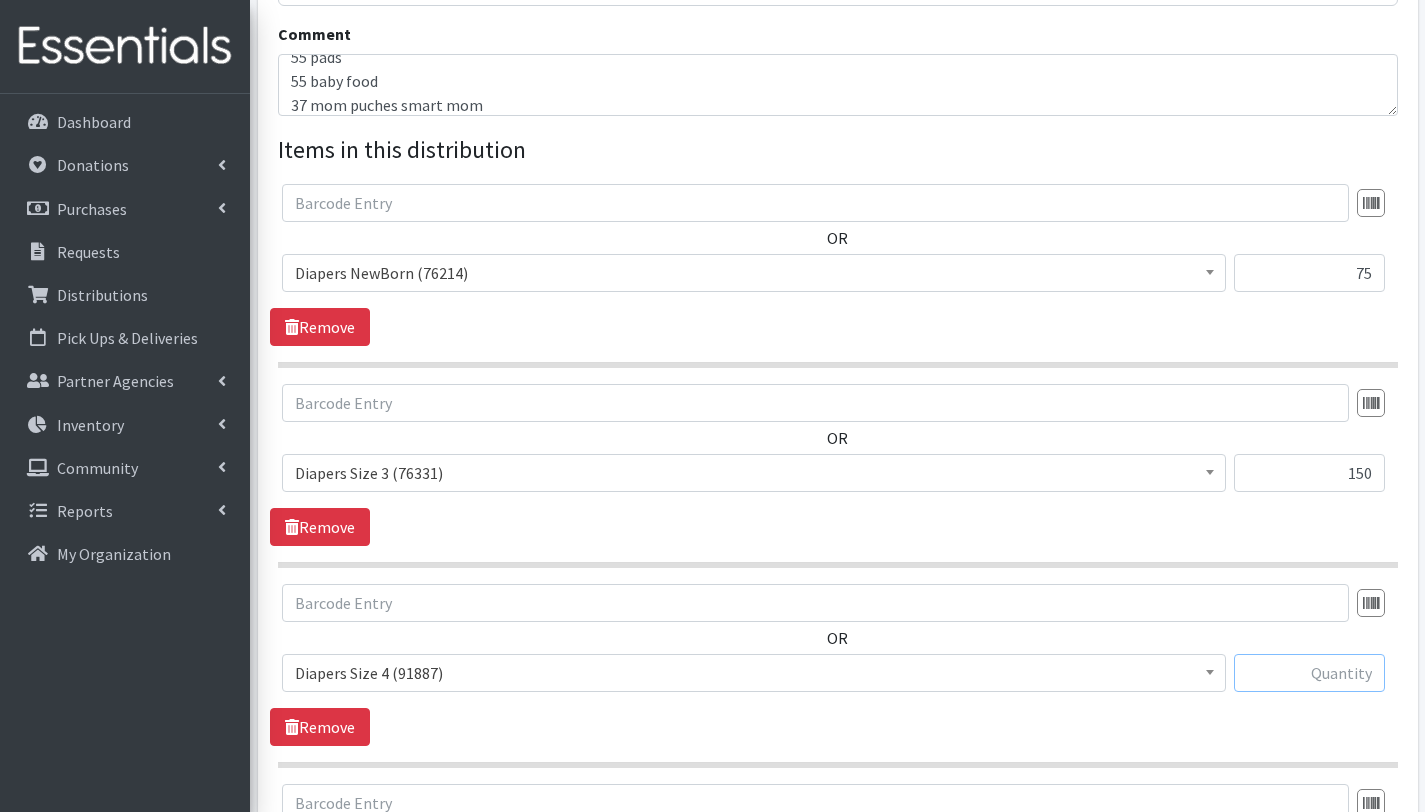click at bounding box center [1309, 673] 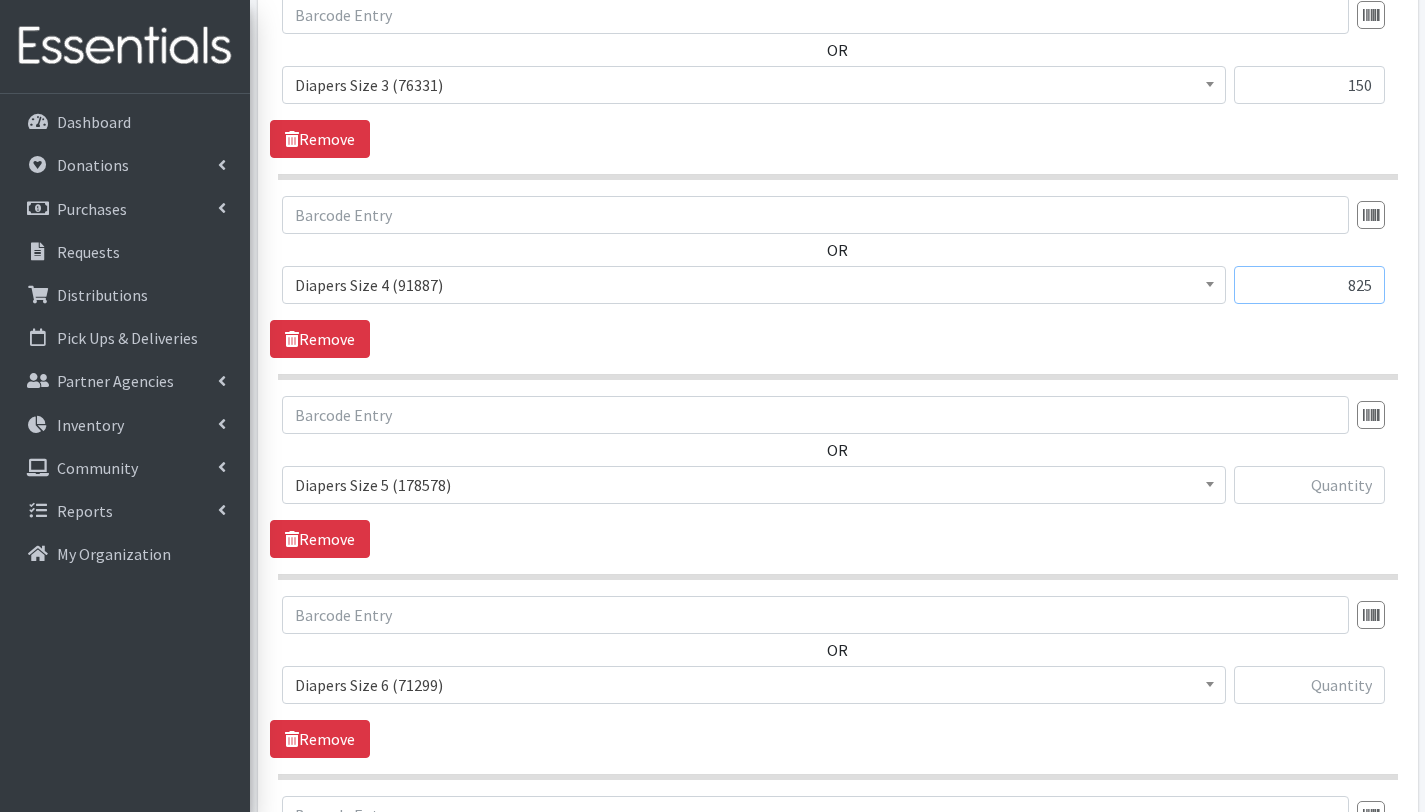scroll, scrollTop: 1058, scrollLeft: 0, axis: vertical 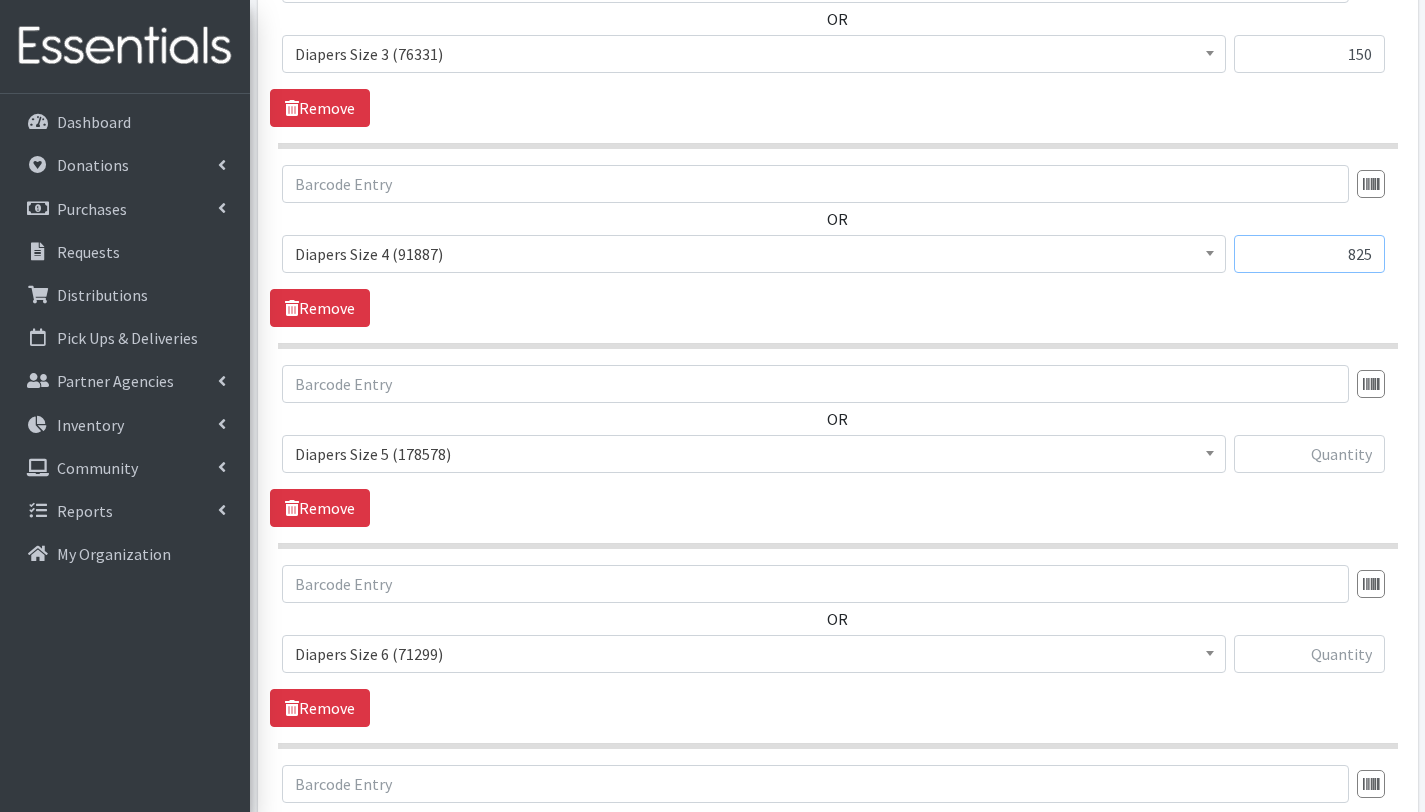type on "825" 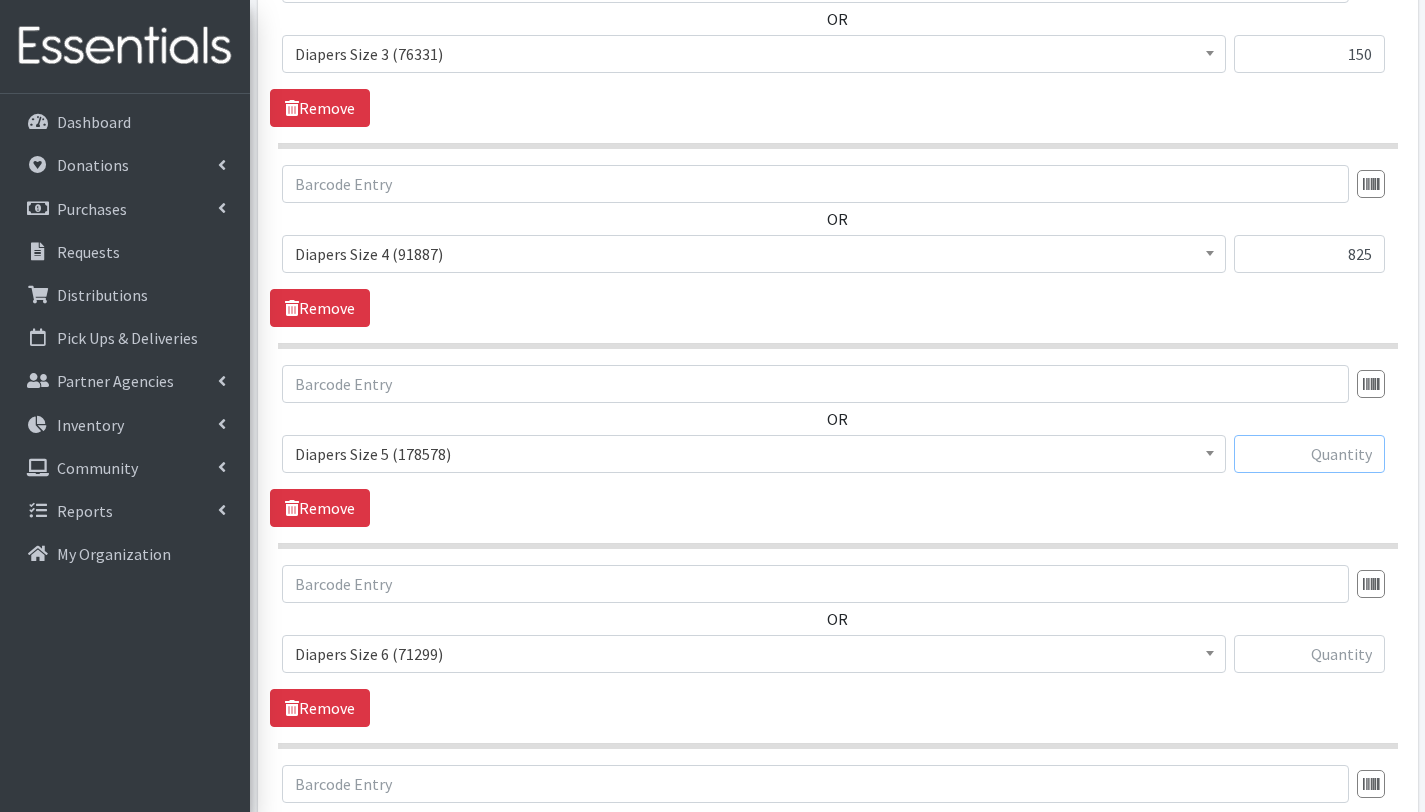 click at bounding box center (1309, 454) 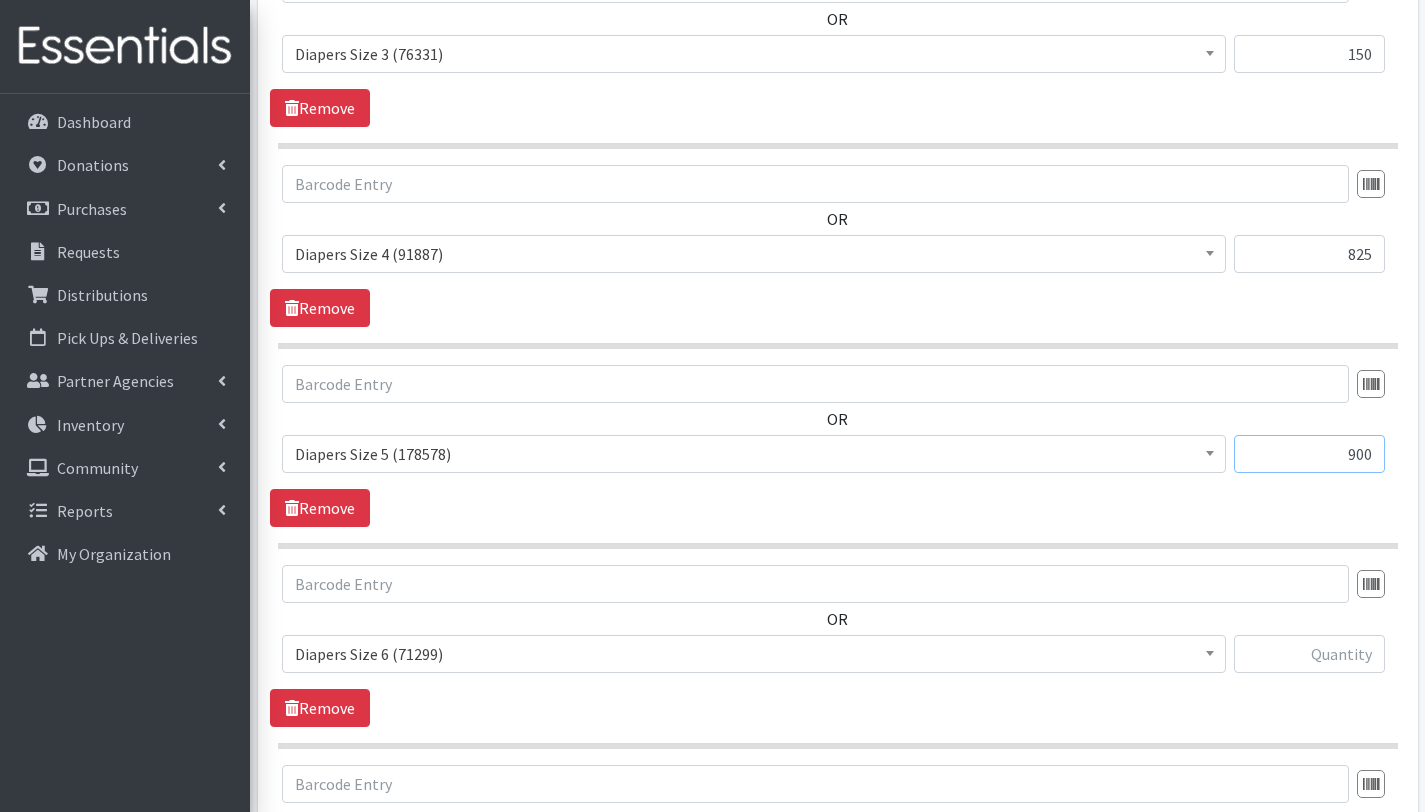 type on "900" 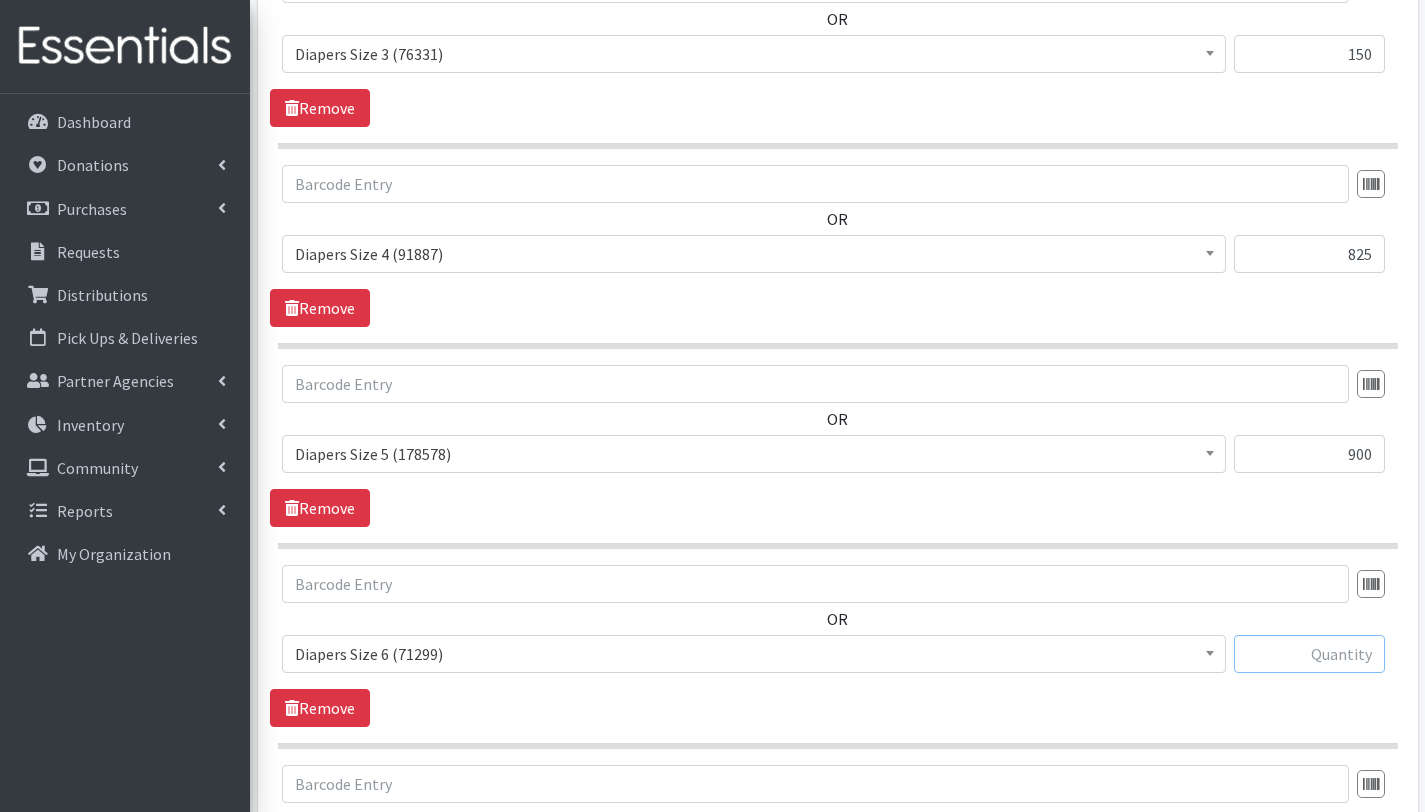 click at bounding box center (1309, 654) 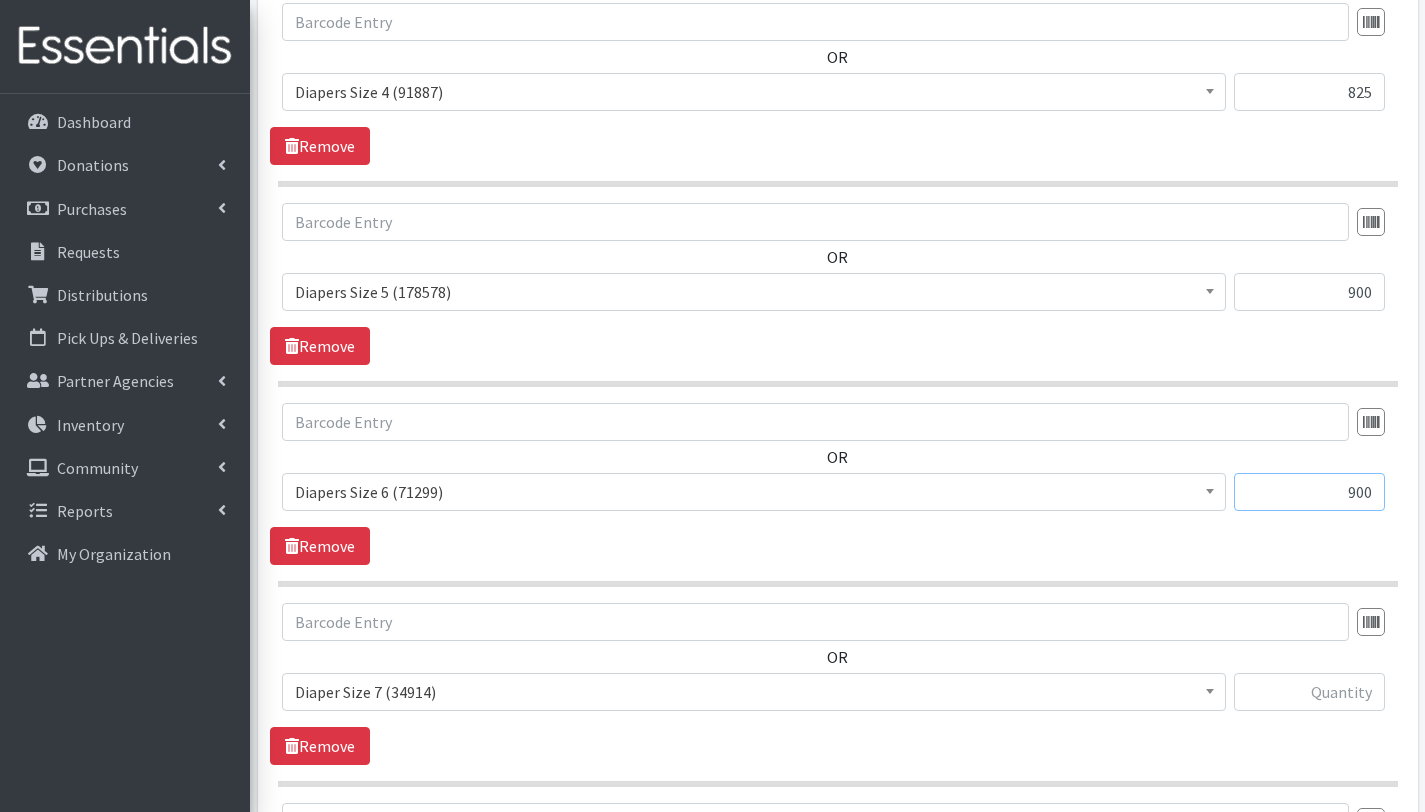 scroll, scrollTop: 1246, scrollLeft: 0, axis: vertical 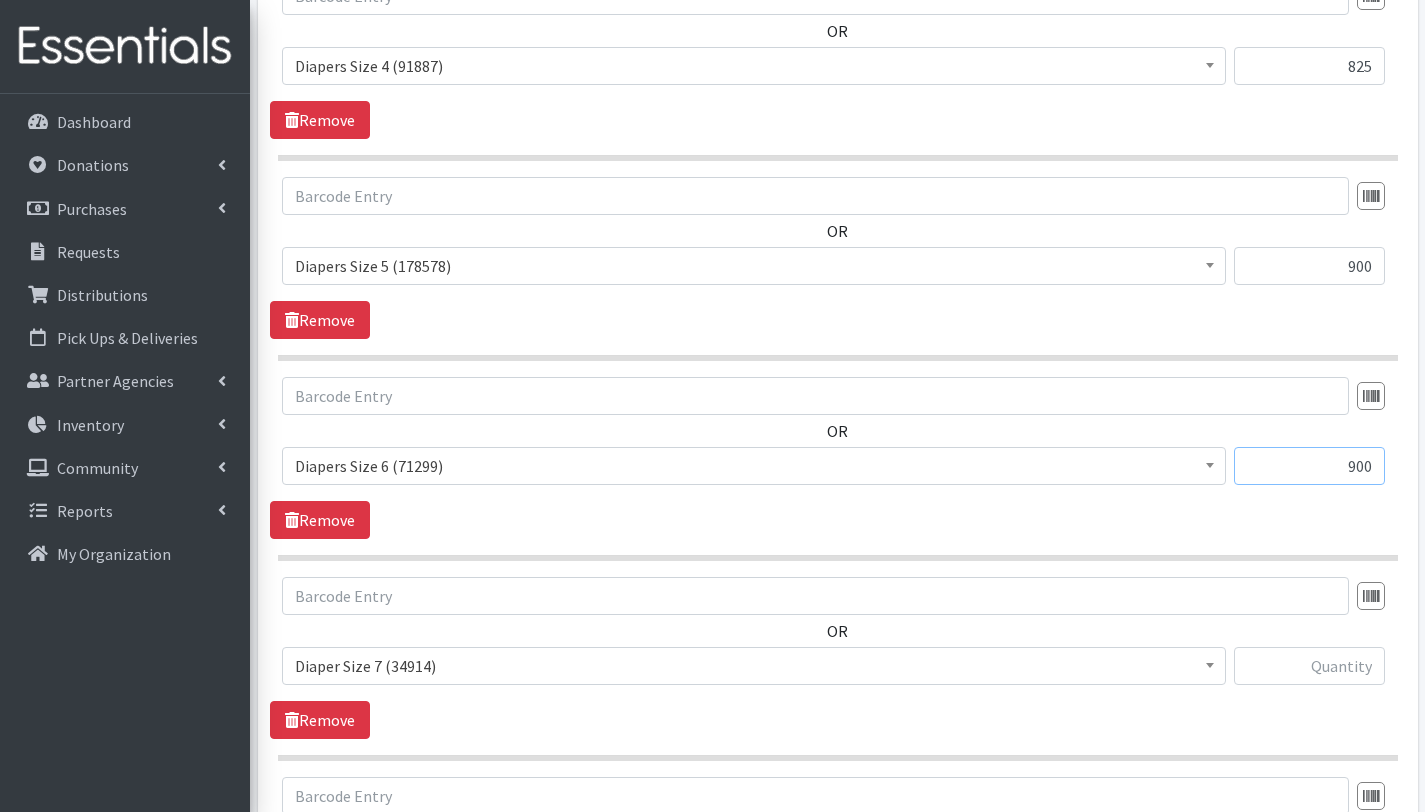 type on "900" 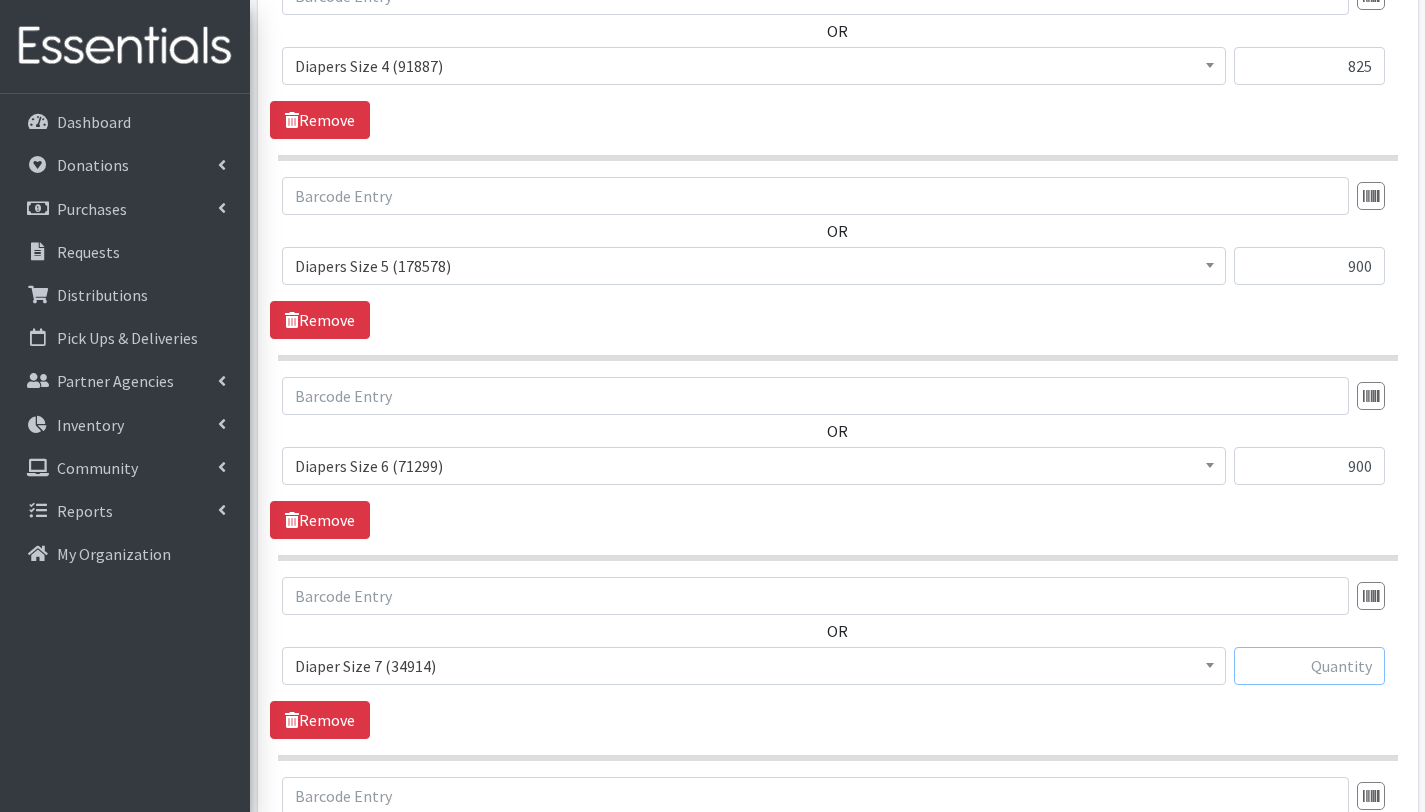 click at bounding box center [1309, 666] 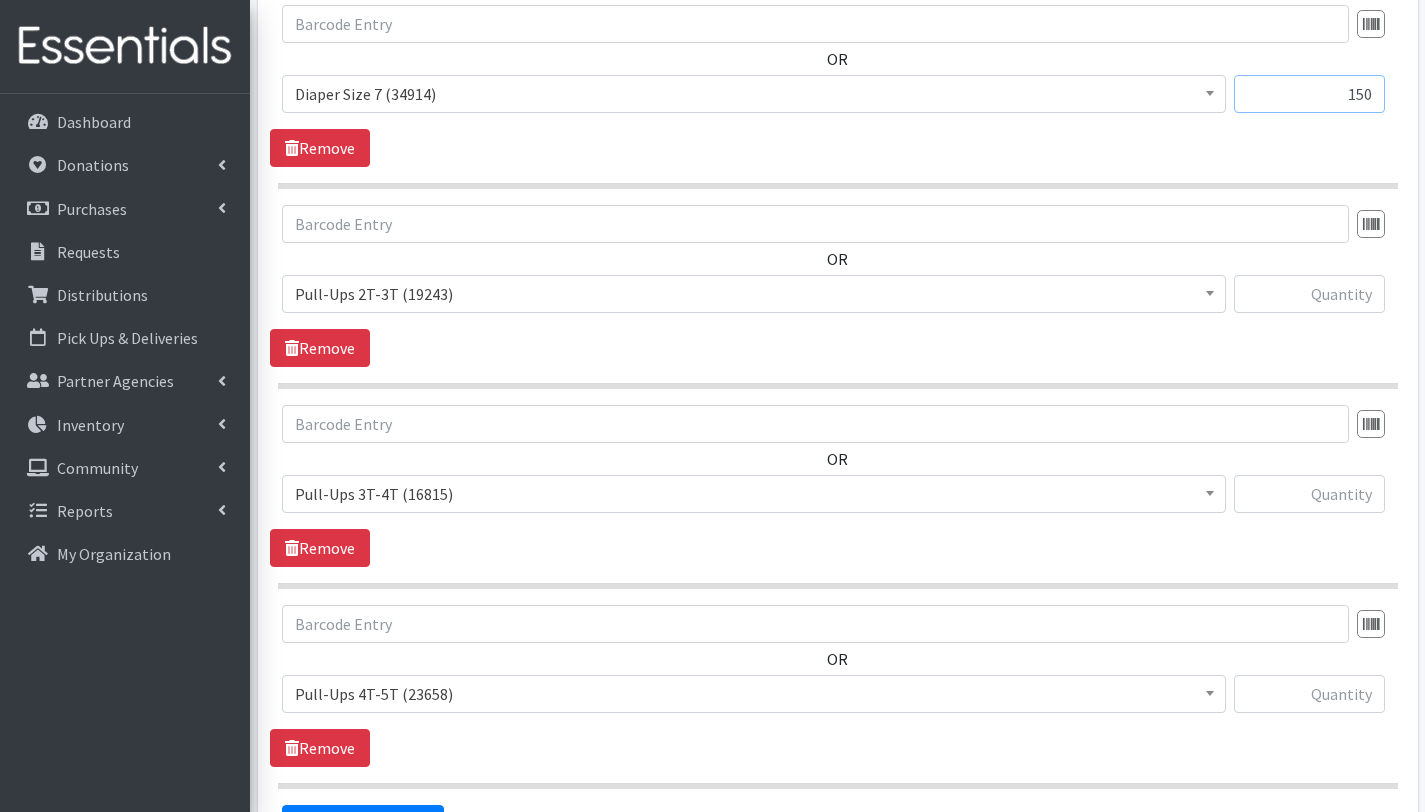 scroll, scrollTop: 1833, scrollLeft: 0, axis: vertical 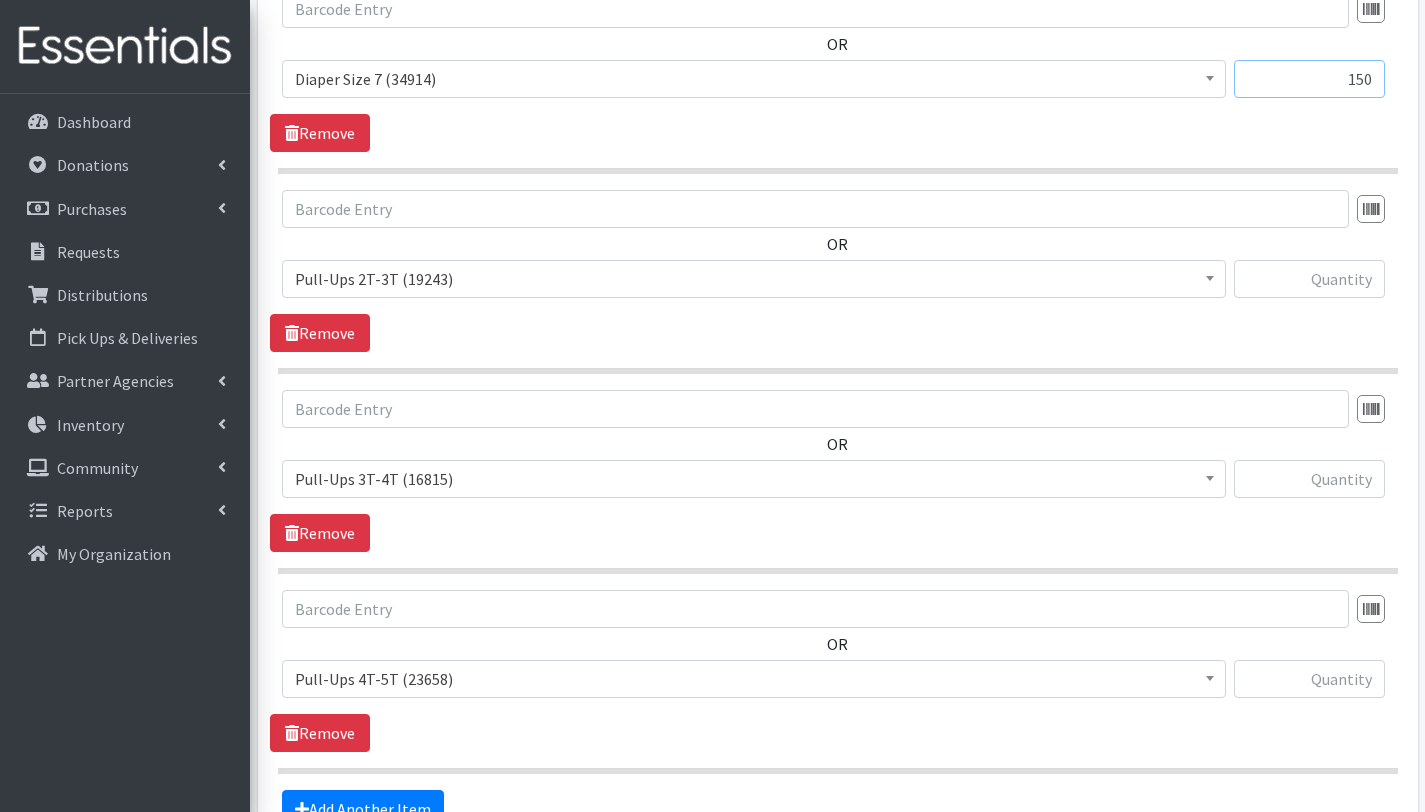 type on "150" 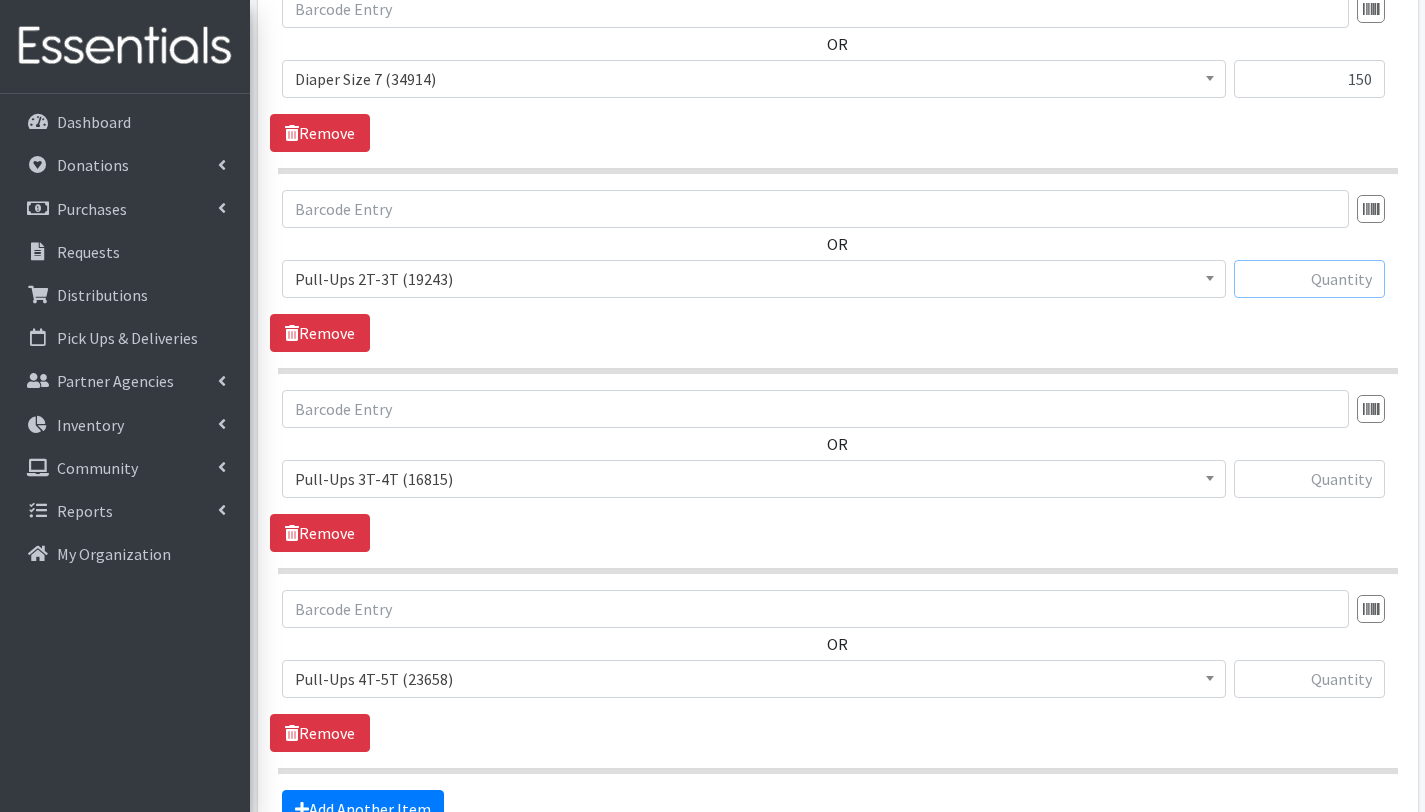 click at bounding box center [1309, 279] 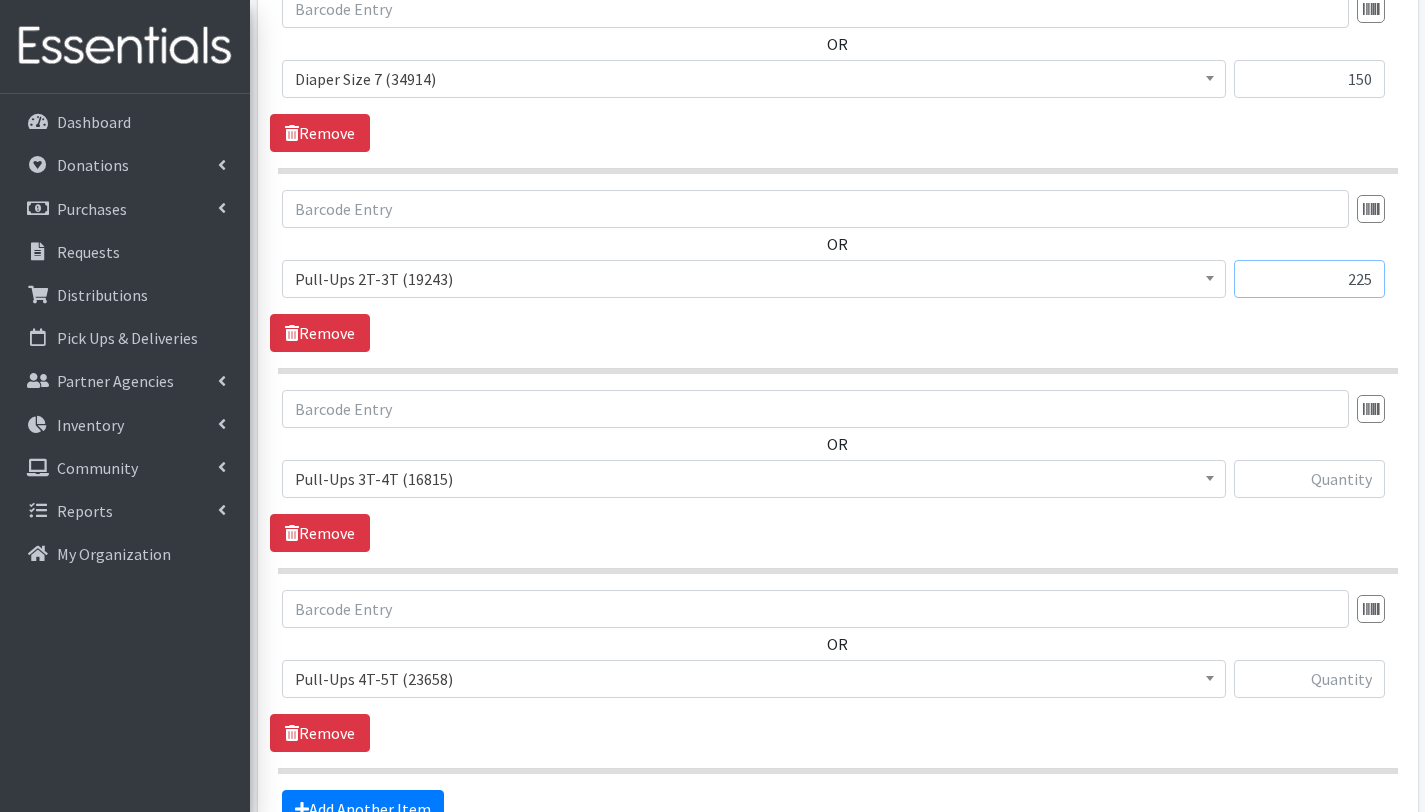 type on "225" 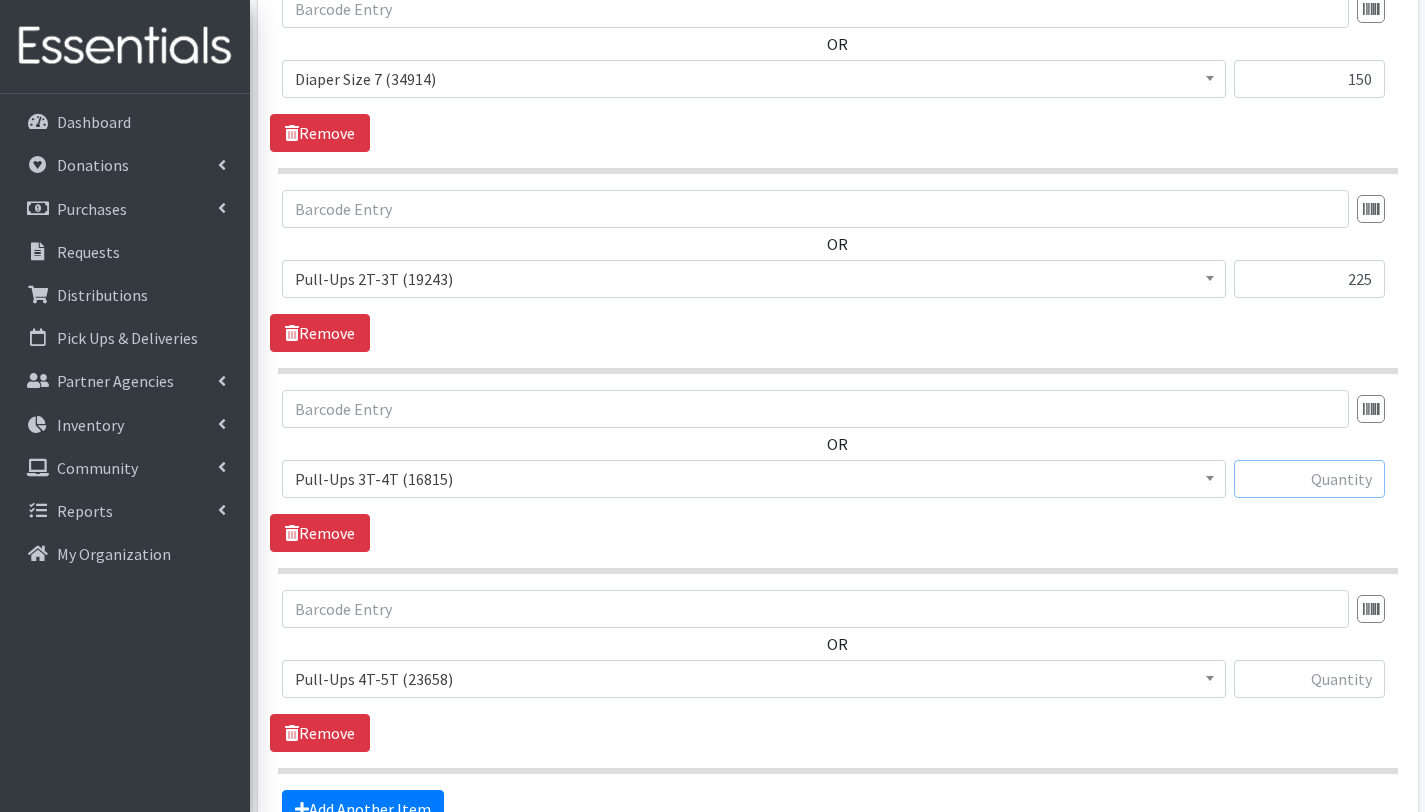 click at bounding box center (1309, 479) 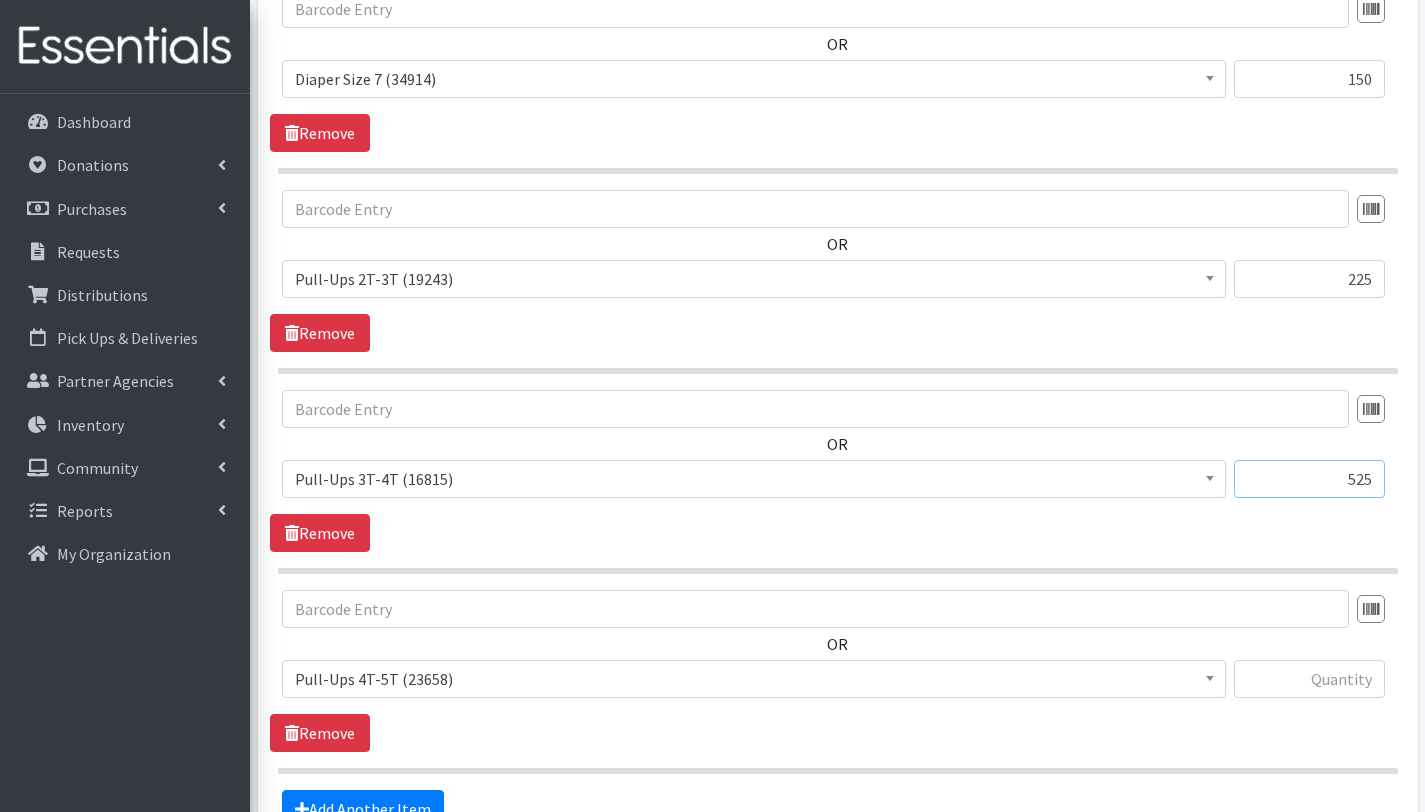 type on "525" 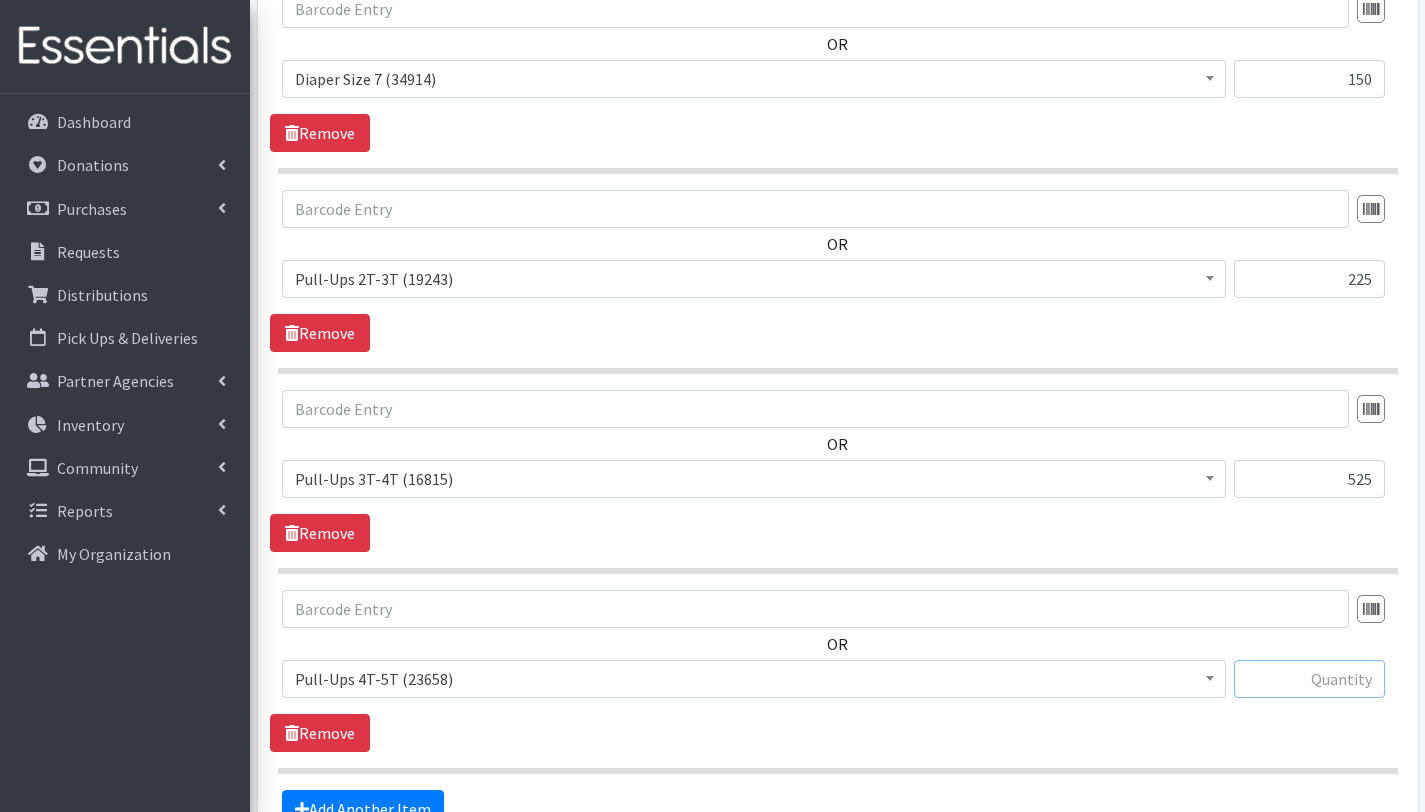 click at bounding box center [1309, 679] 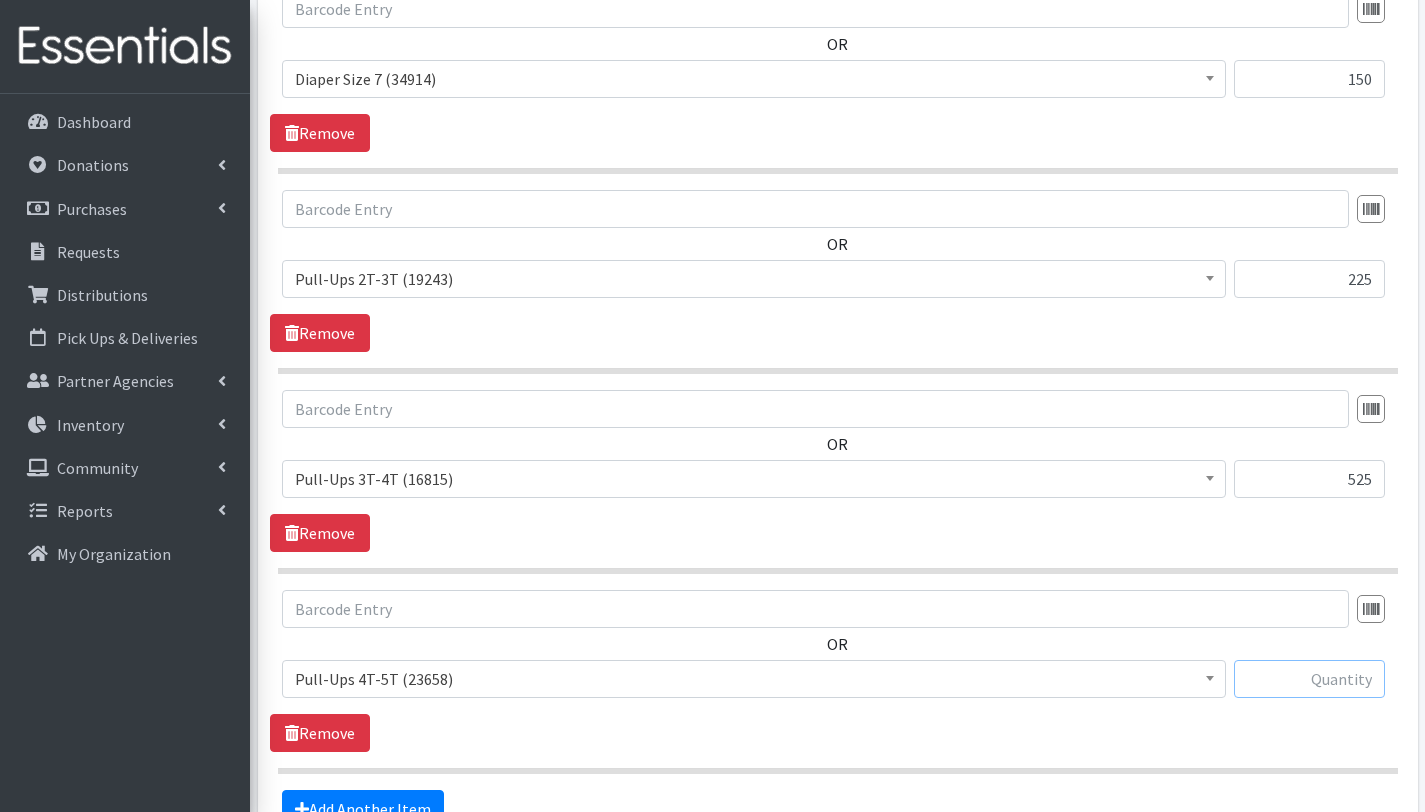 click at bounding box center (1309, 679) 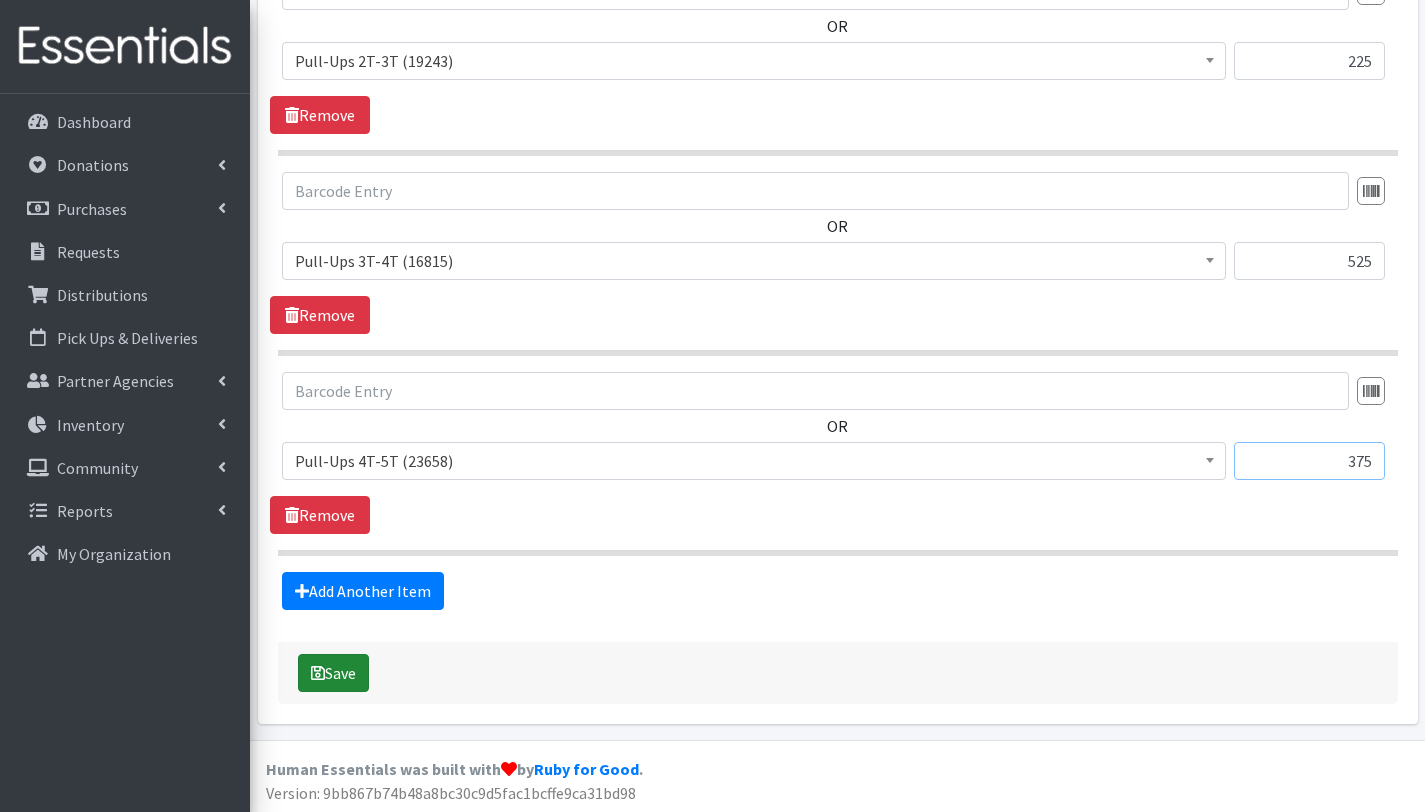 scroll, scrollTop: 2053, scrollLeft: 0, axis: vertical 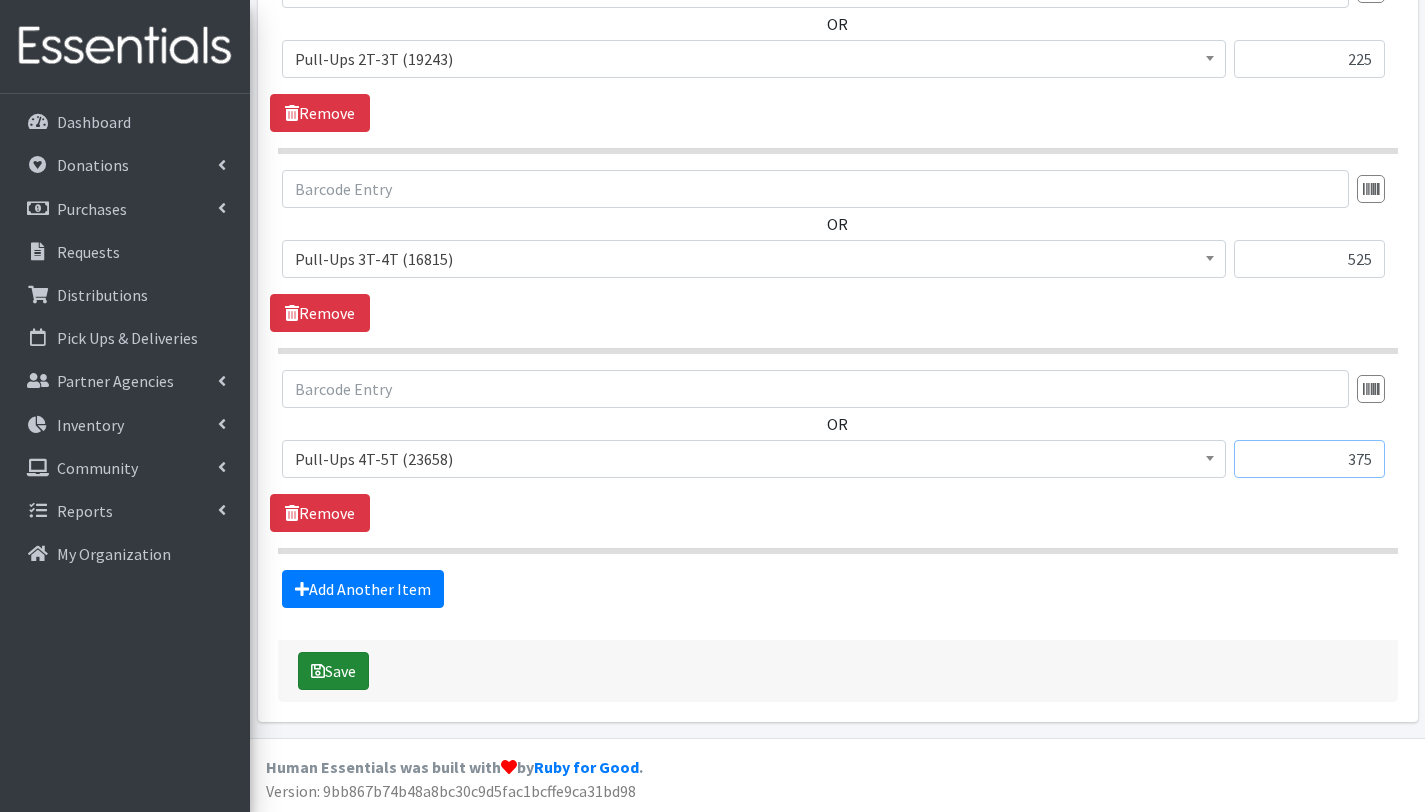 type on "375" 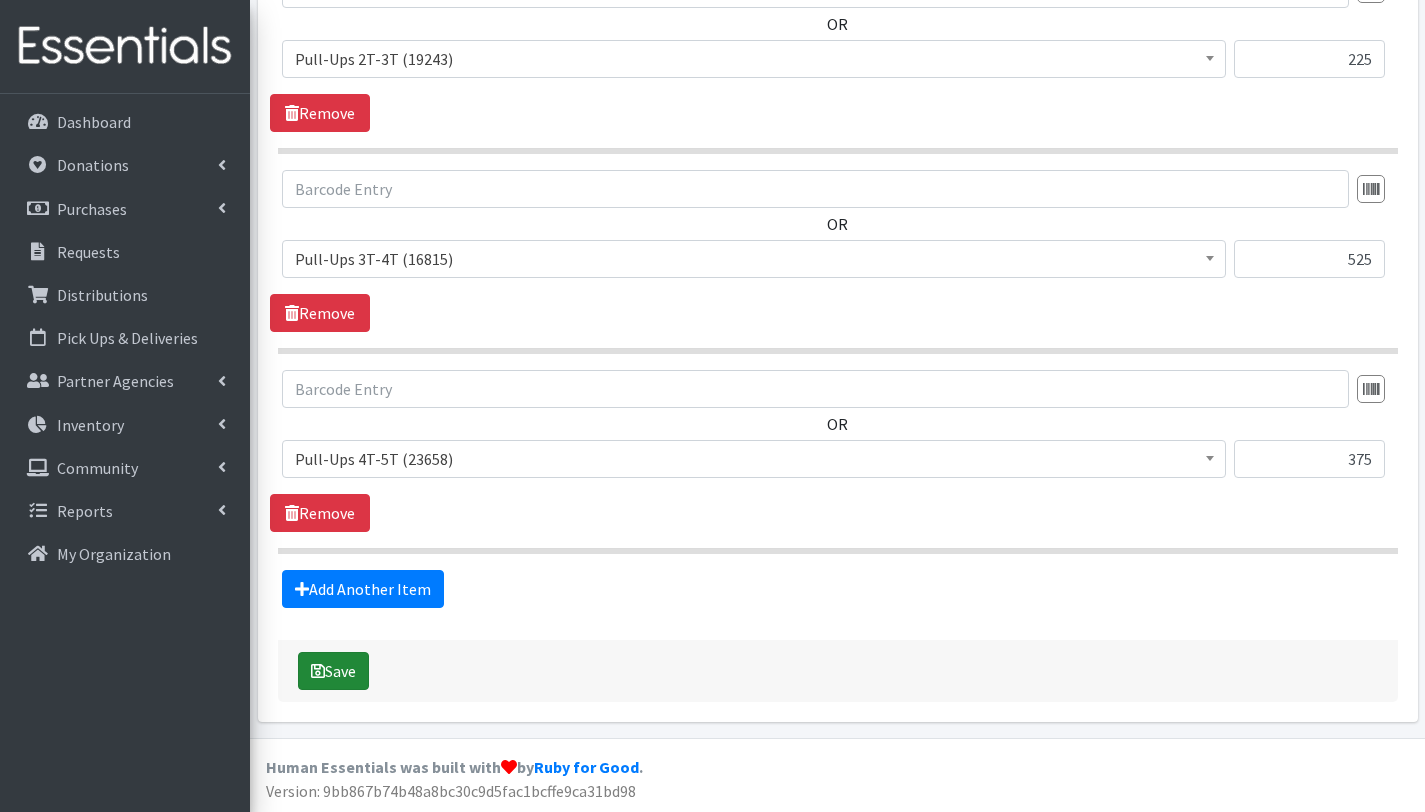 click on "Save" at bounding box center [333, 671] 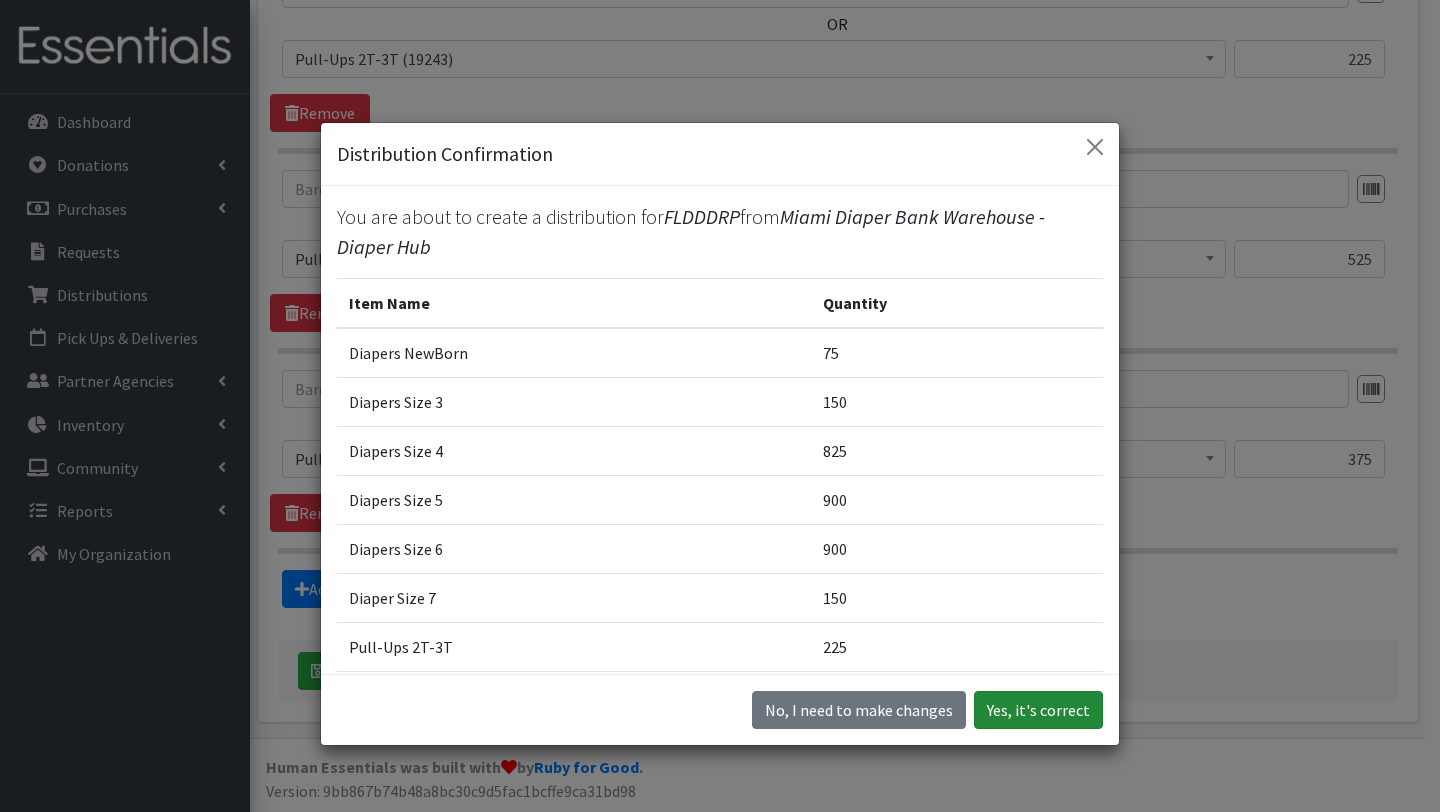 click on "Yes, it's correct" at bounding box center (1038, 710) 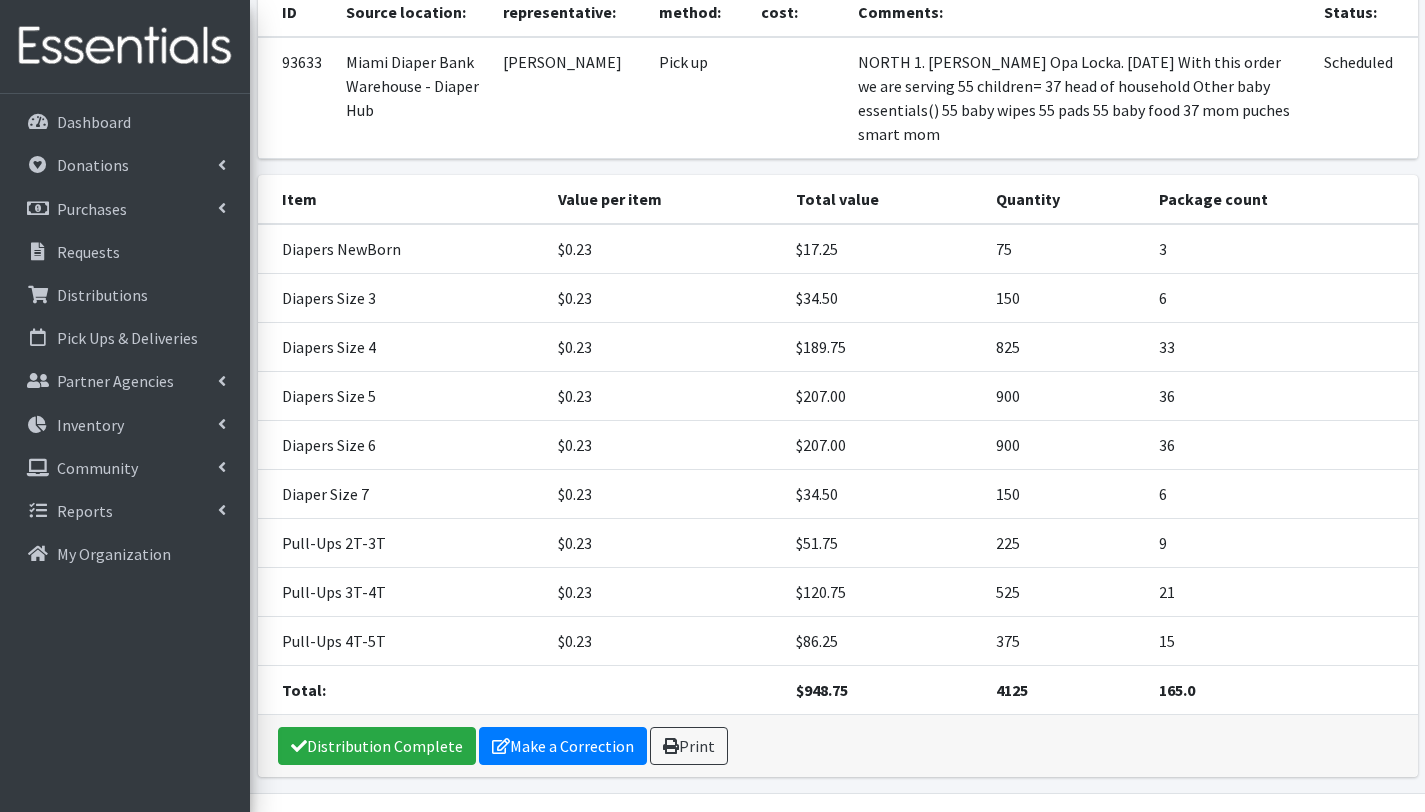 scroll, scrollTop: 322, scrollLeft: 0, axis: vertical 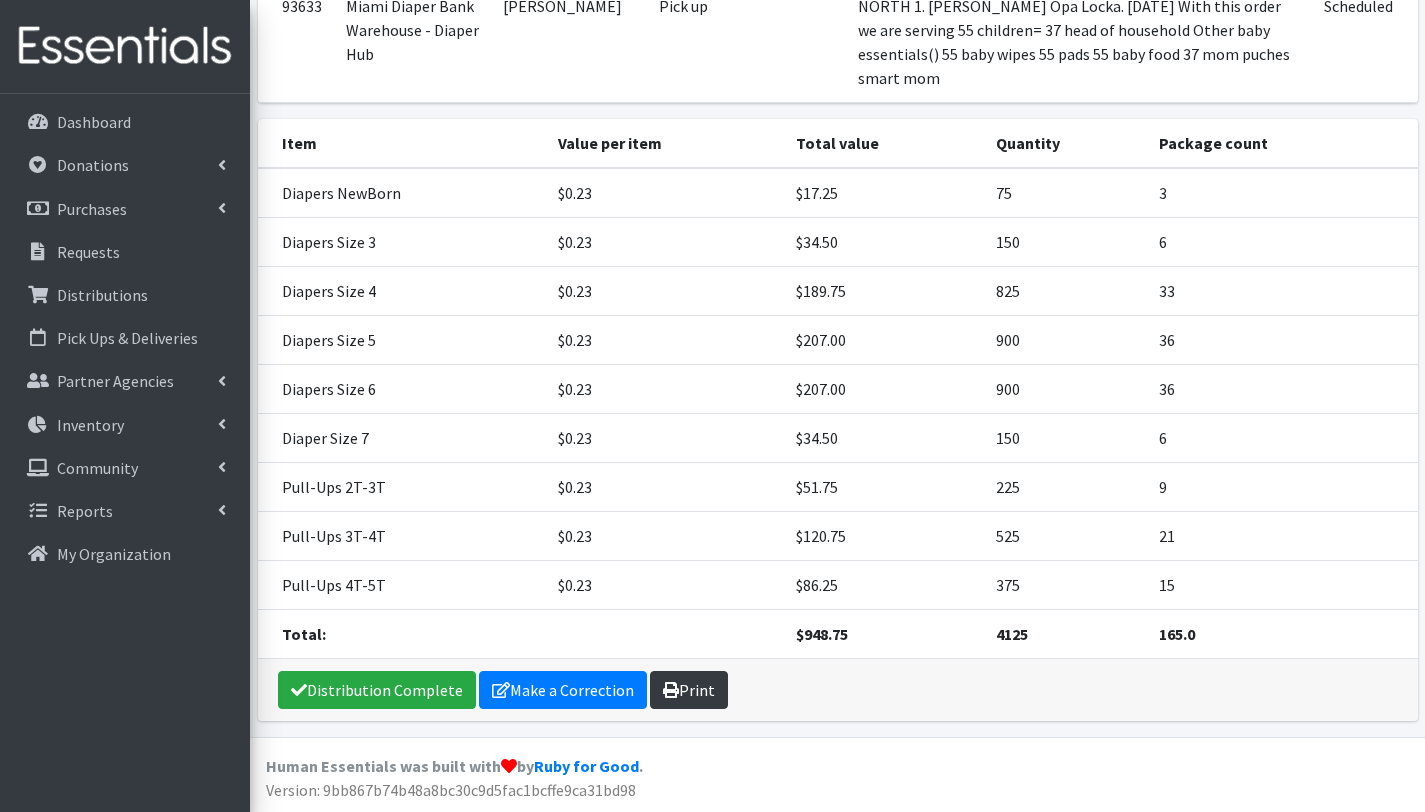 click on "Print" at bounding box center (689, 690) 